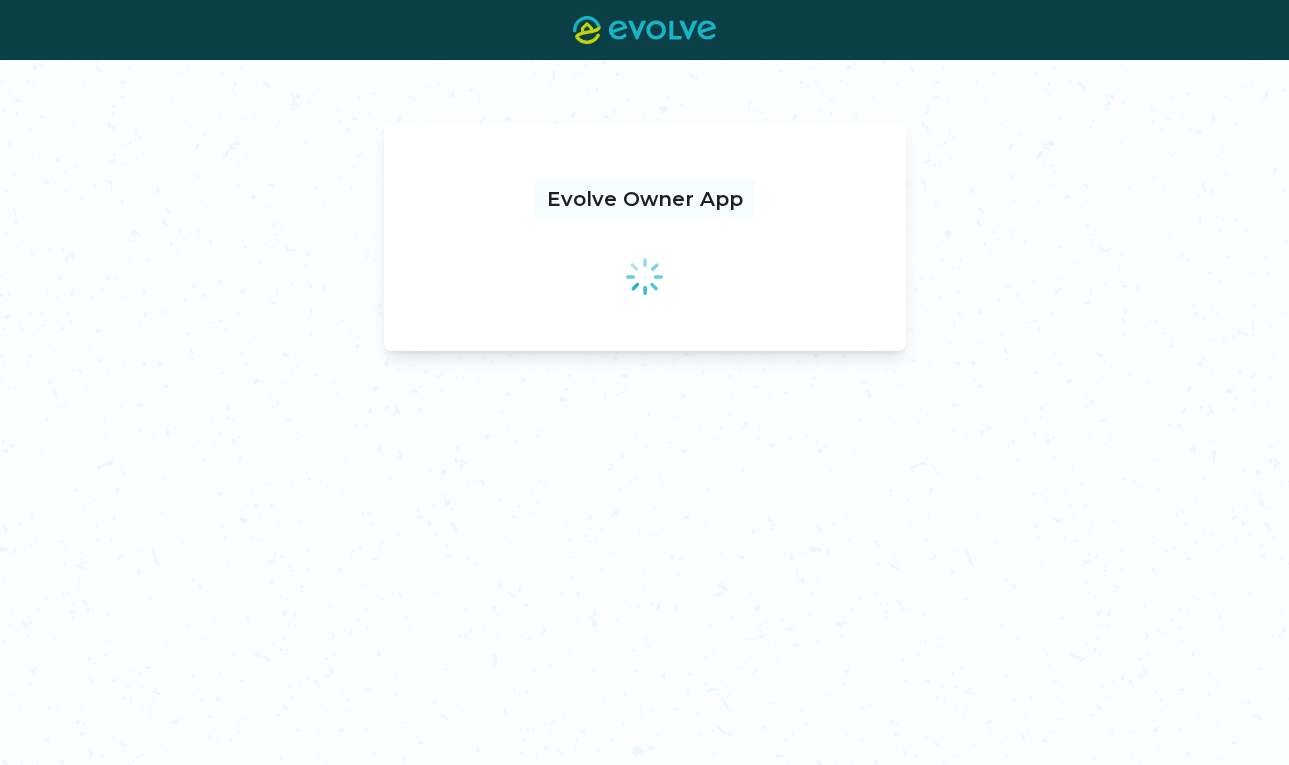 scroll, scrollTop: 0, scrollLeft: 0, axis: both 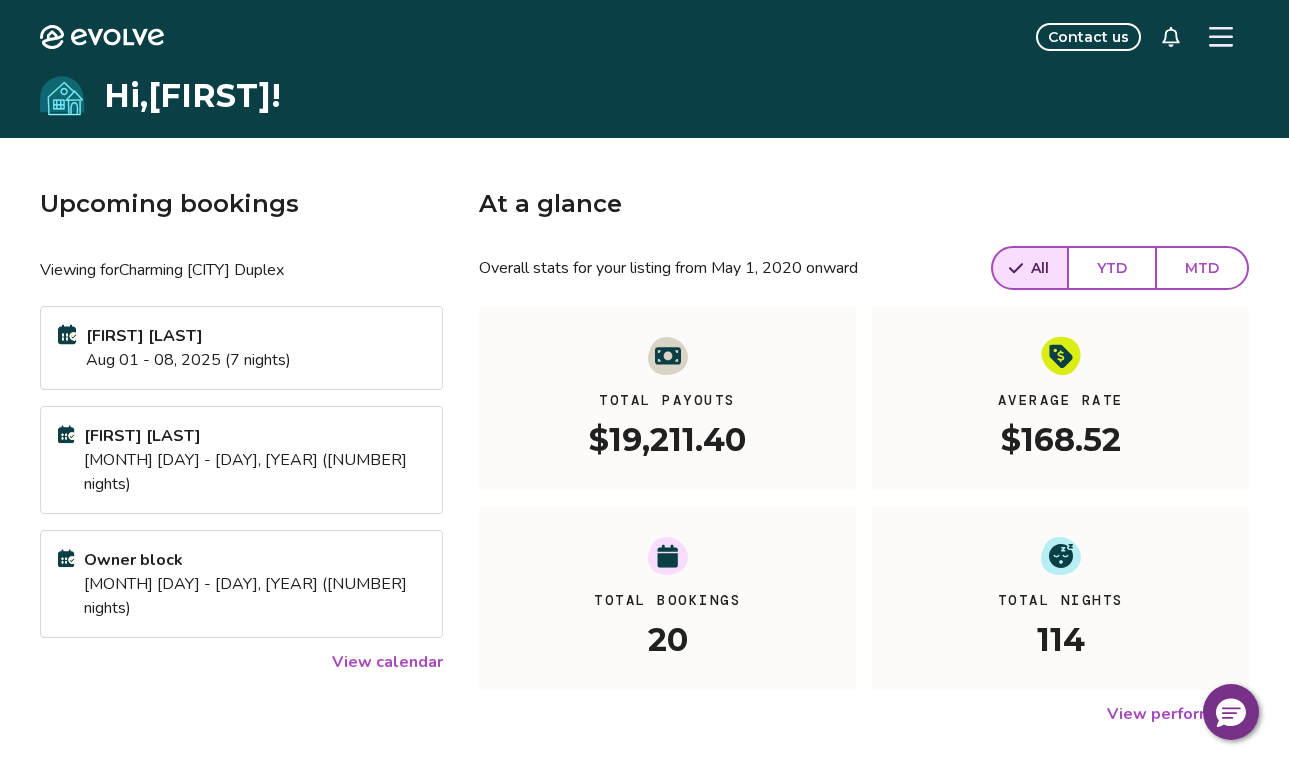 click on "Contact us" at bounding box center (1088, 37) 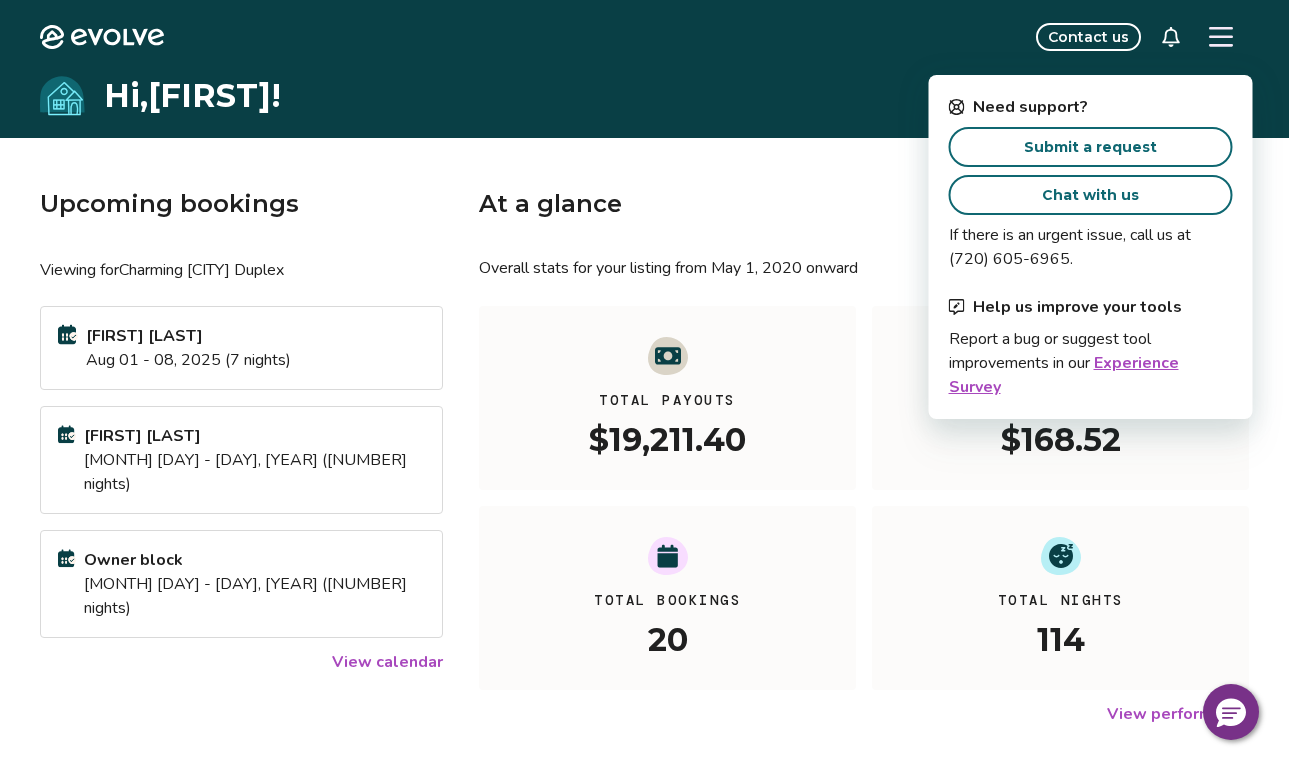 click on "Submit a request" at bounding box center [1090, 147] 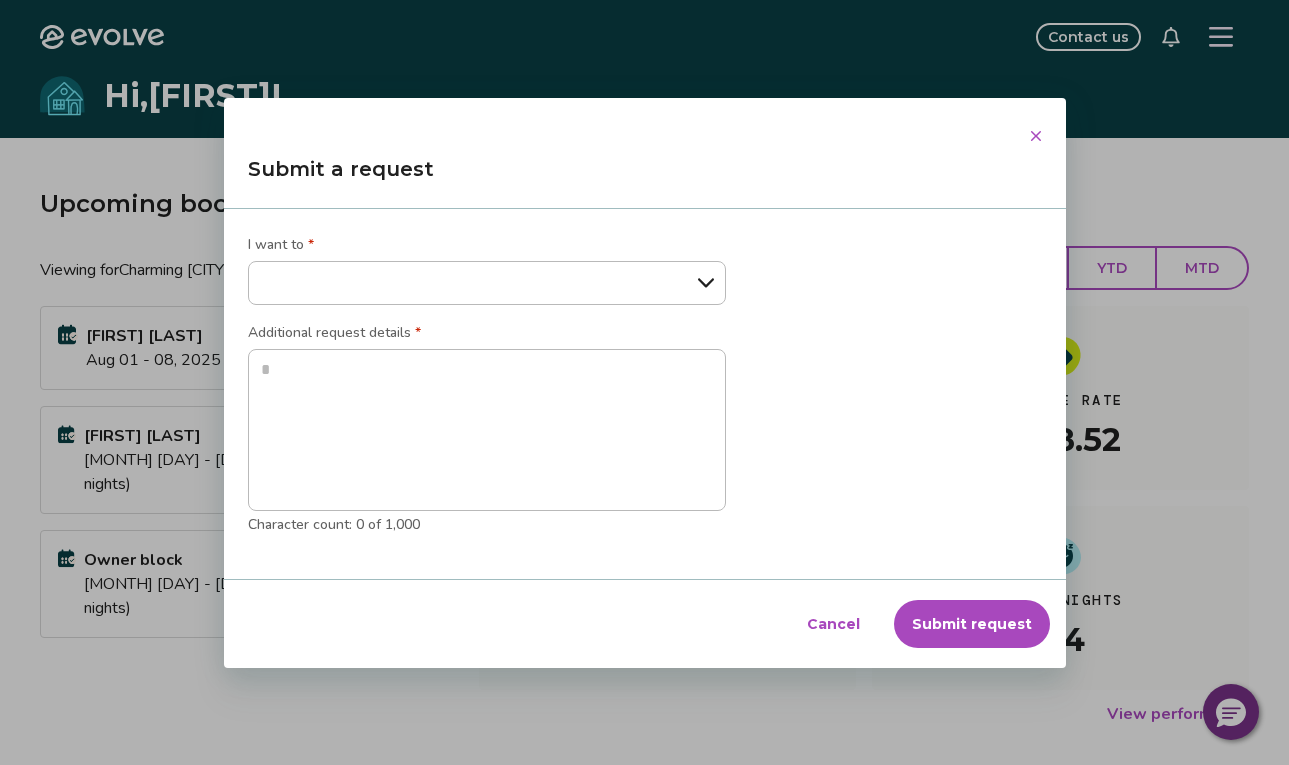 select on "**********" 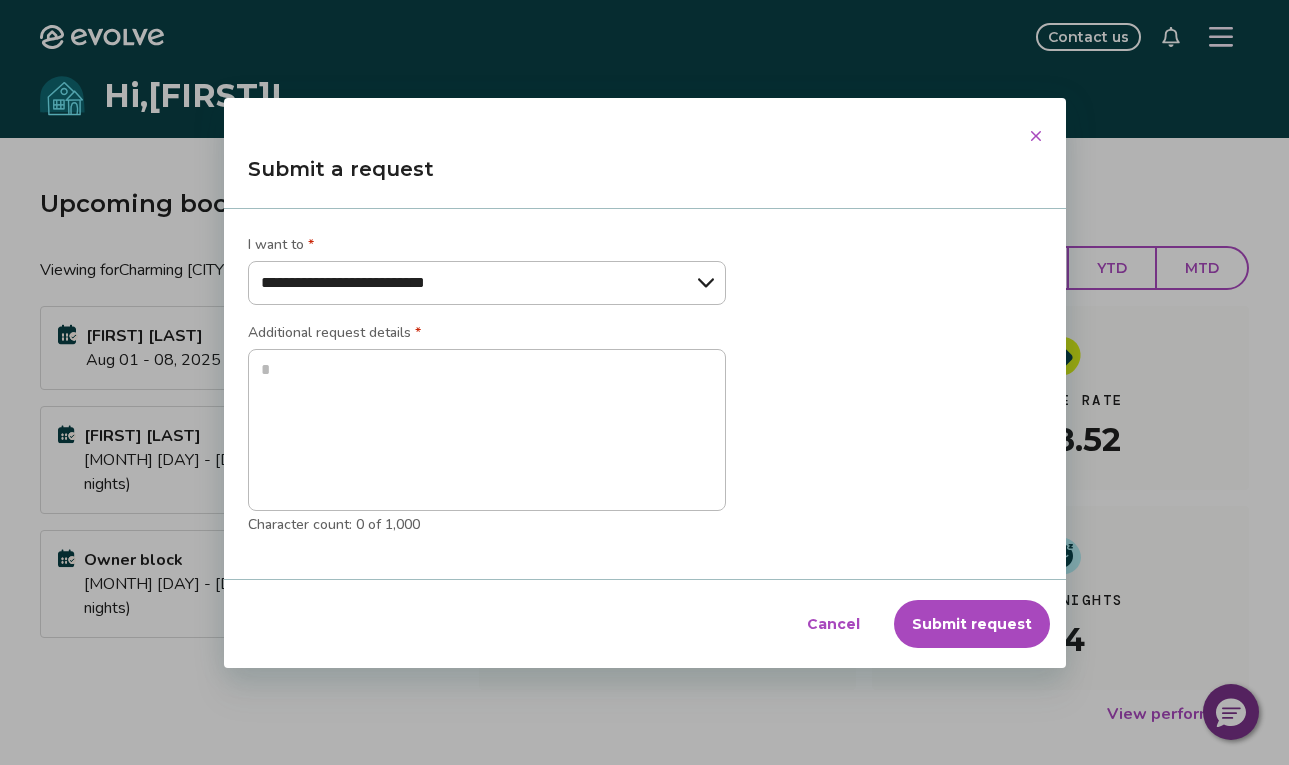 type on "*" 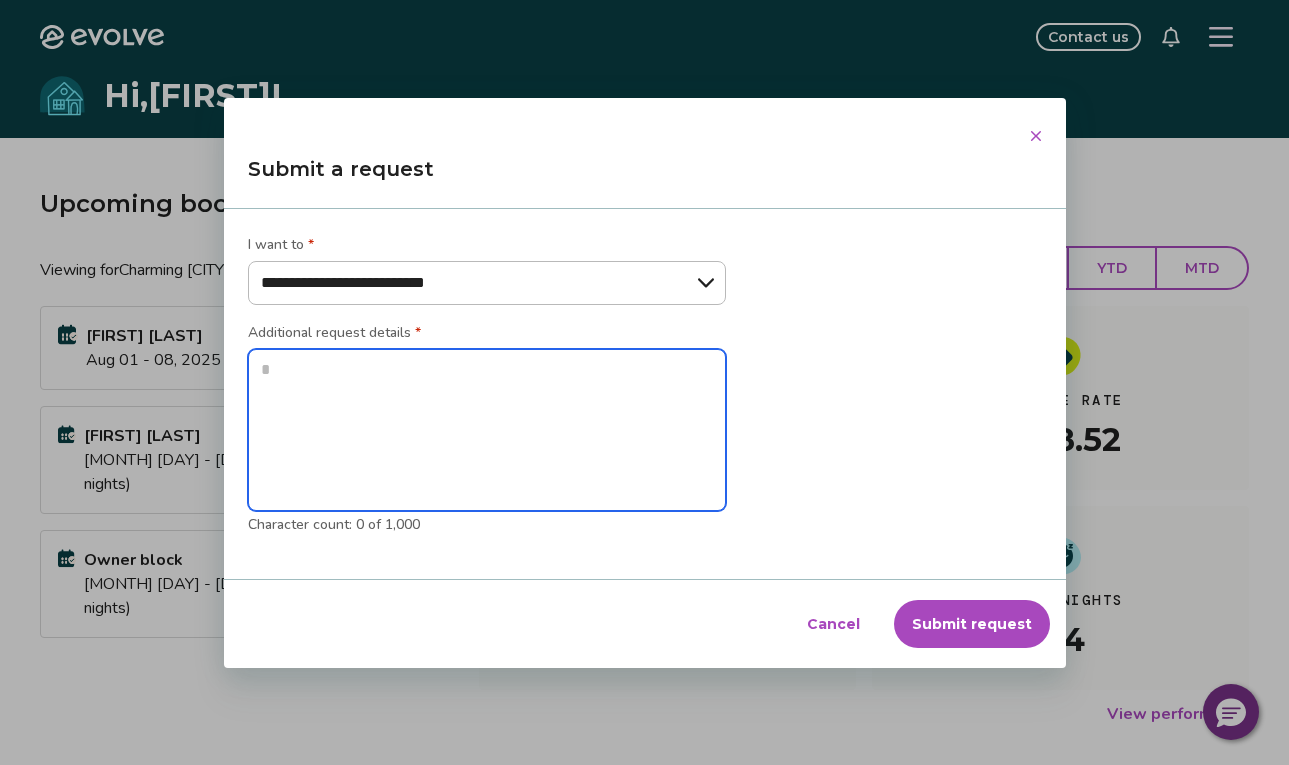 click at bounding box center [487, 430] 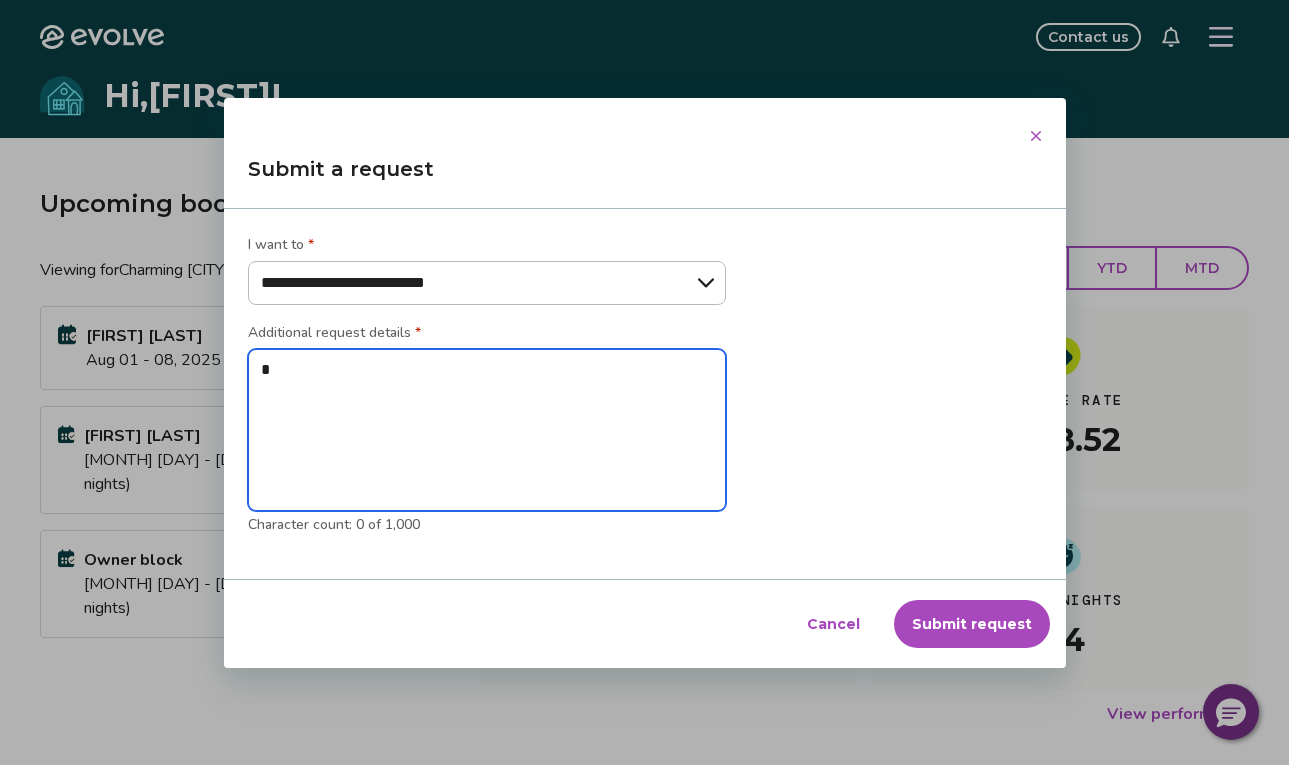 type on "**" 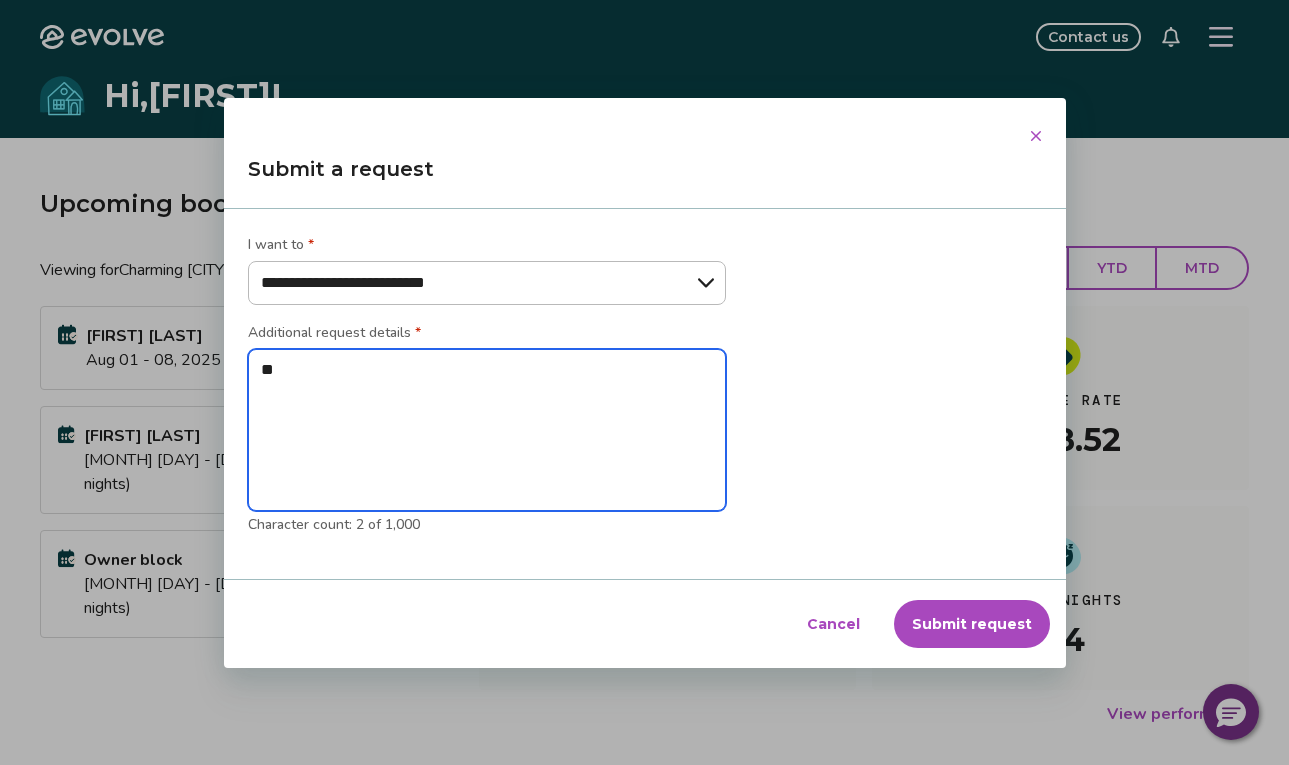 type on "***" 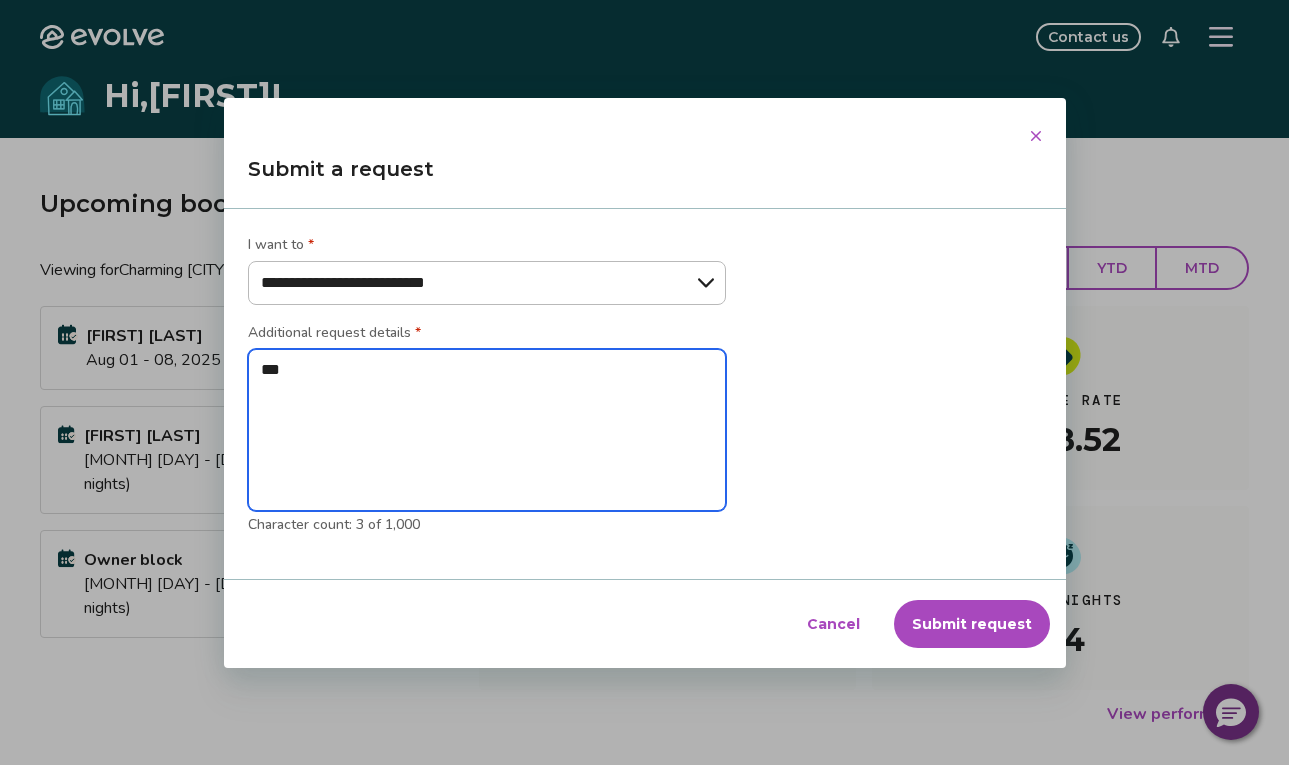 type on "****" 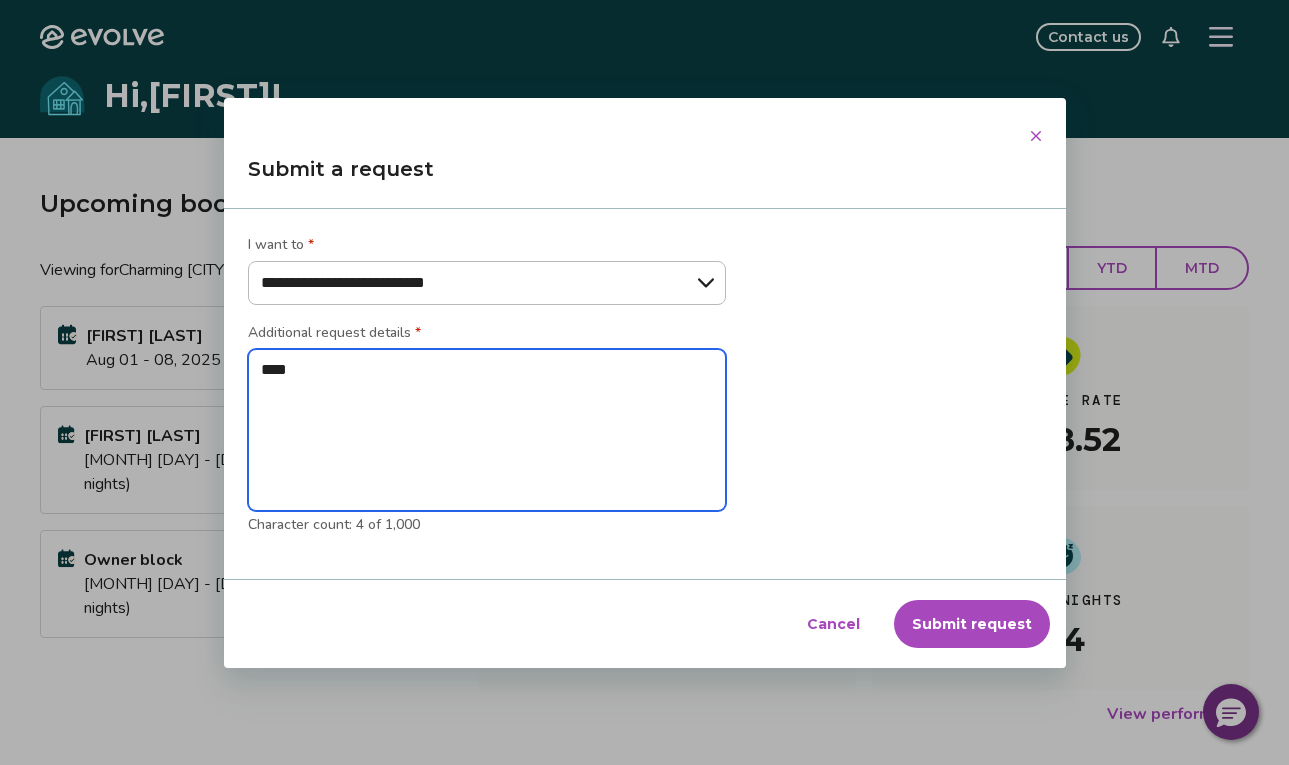 type on "*****" 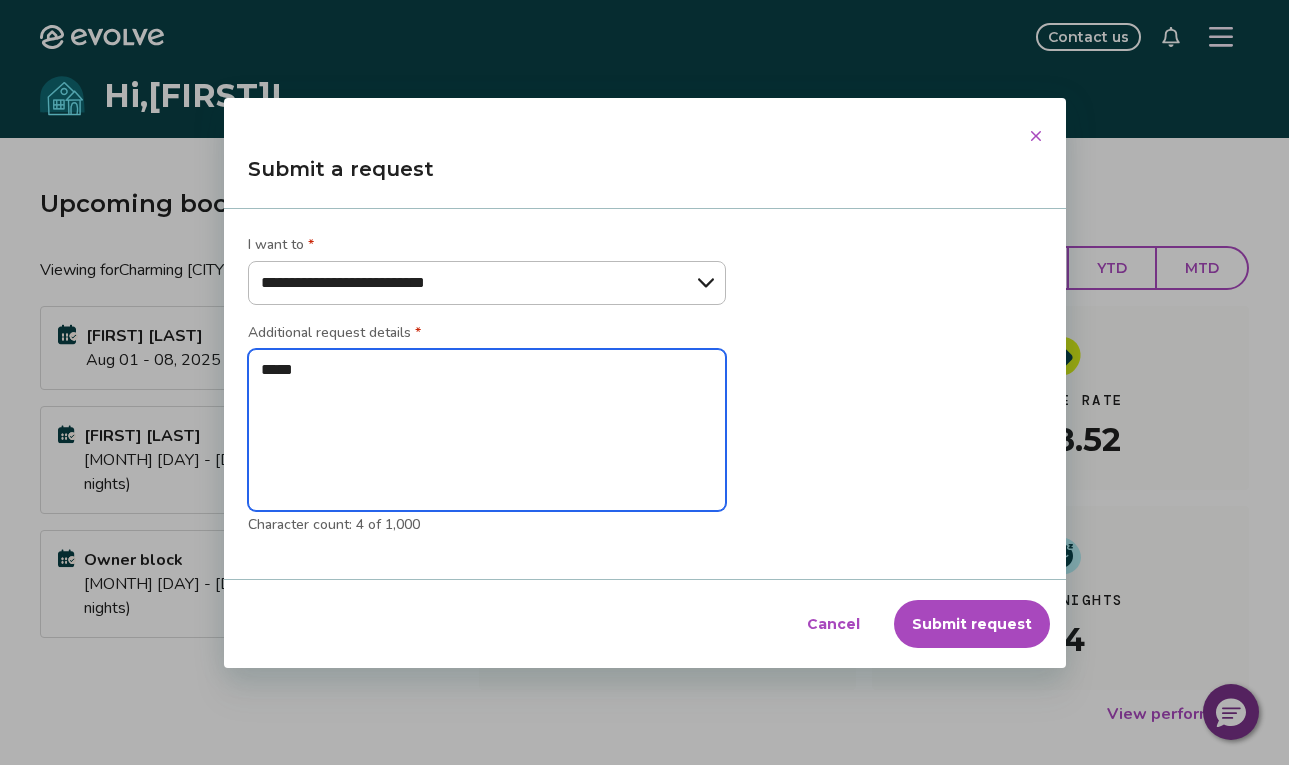 type on "******" 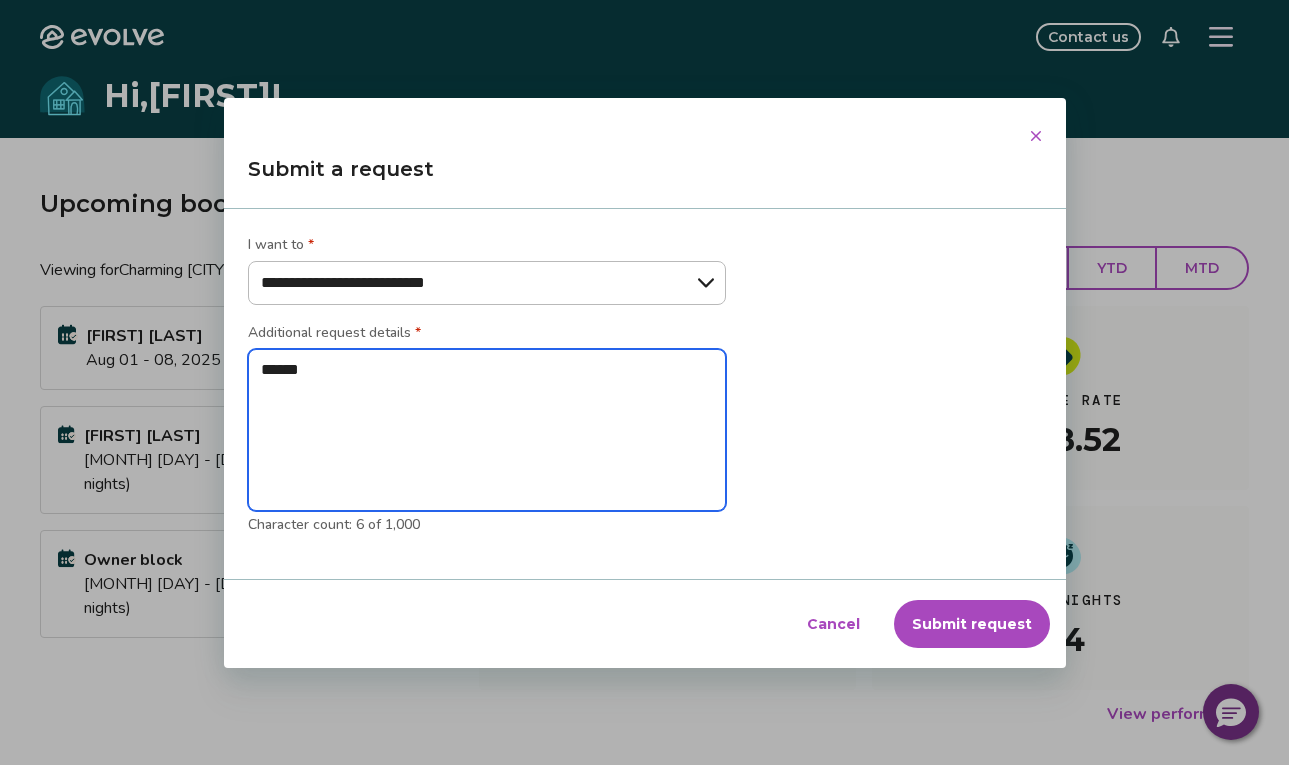 type on "******" 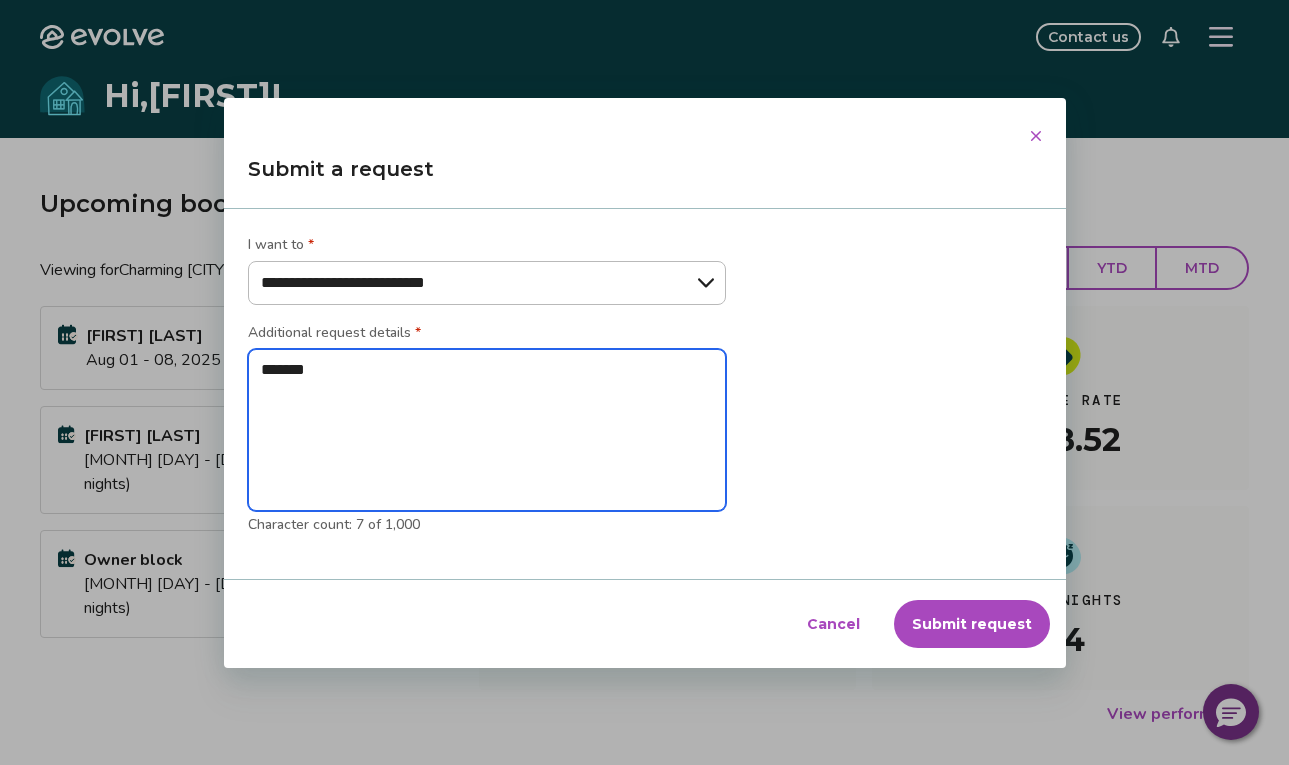 type on "********" 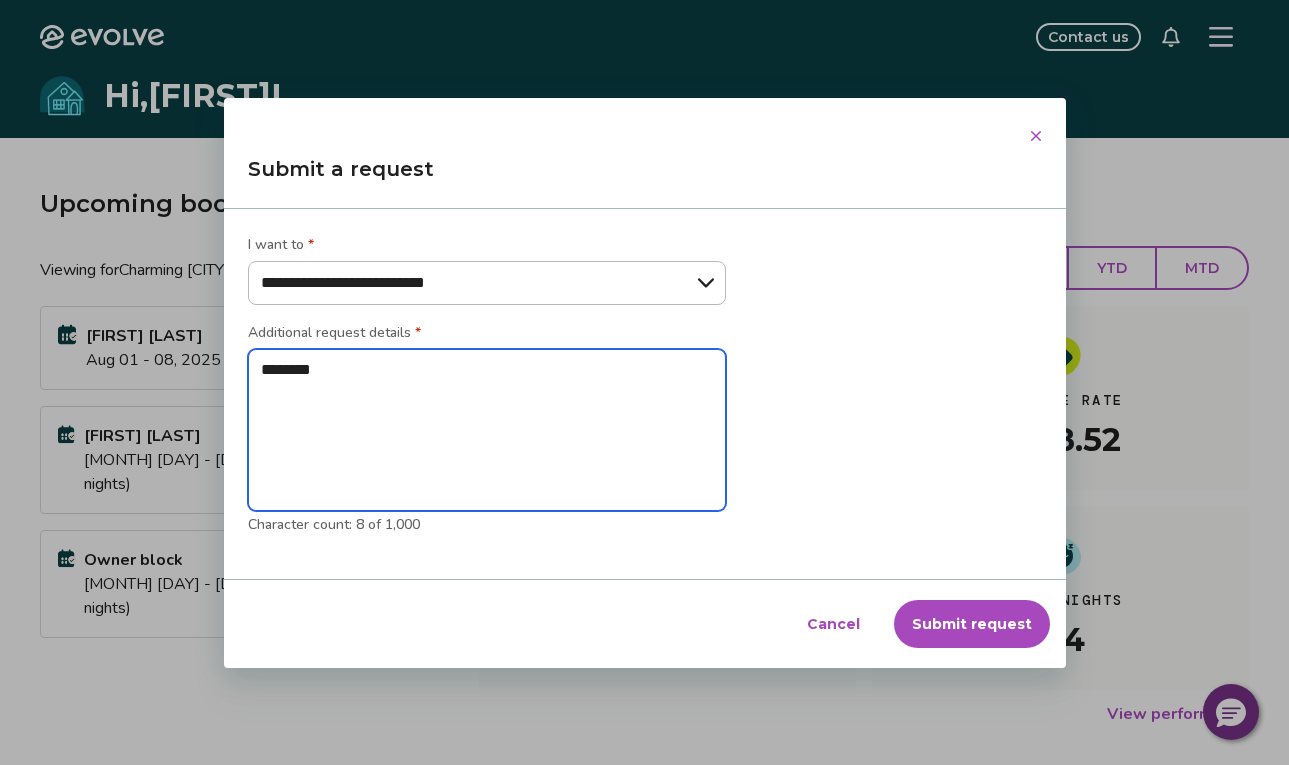 type on "*********" 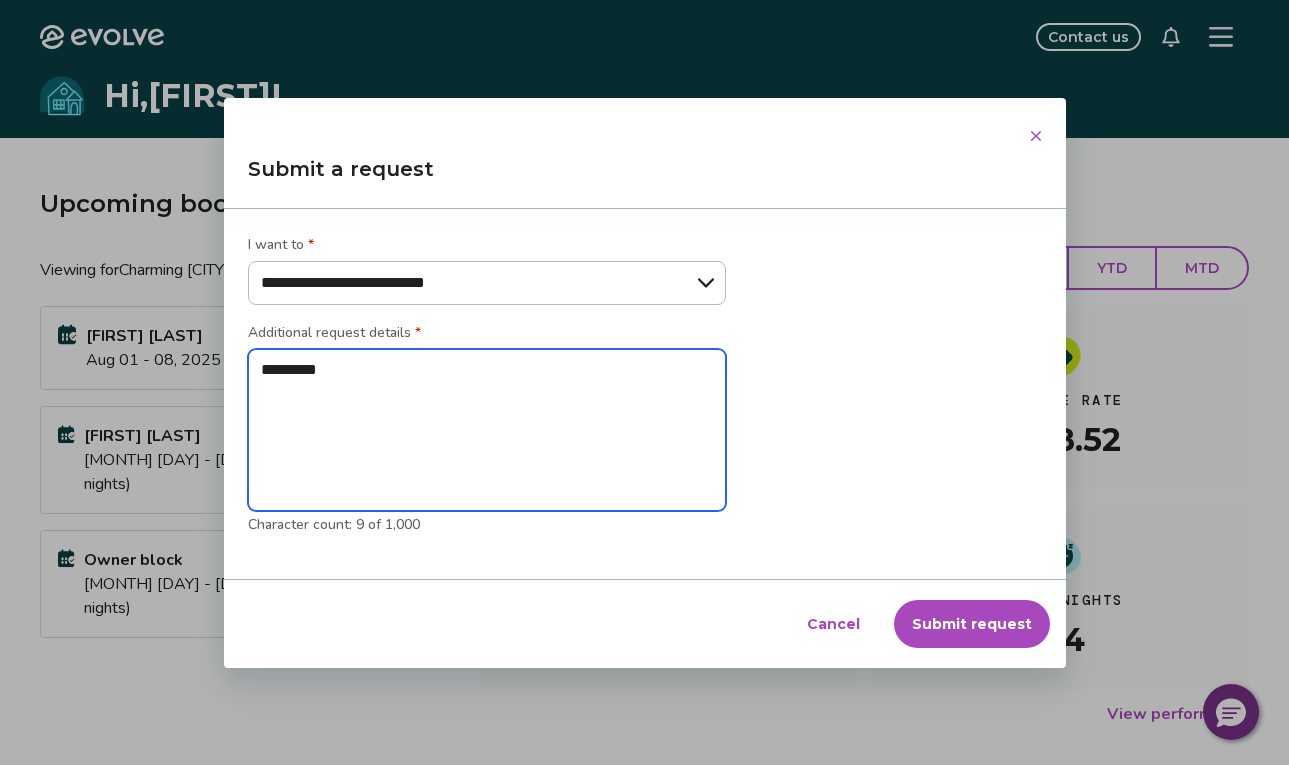 type on "**********" 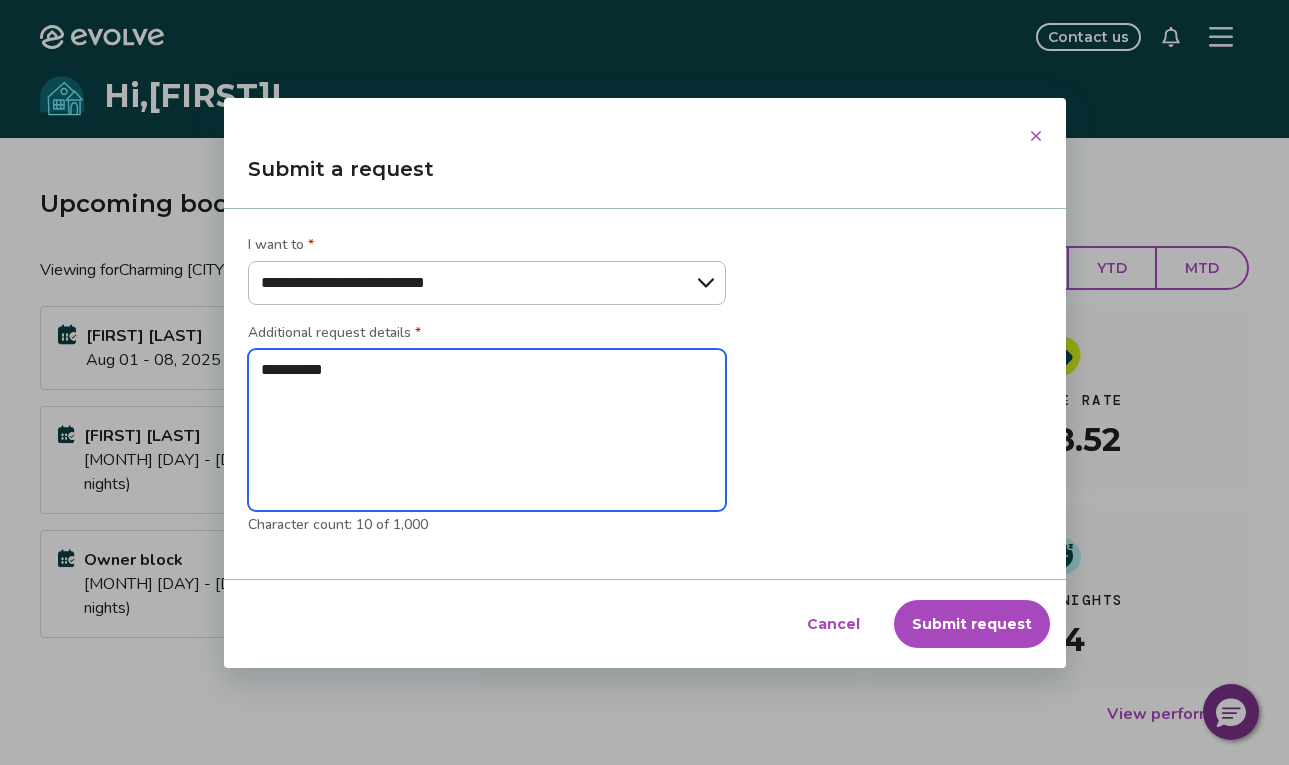 type on "**********" 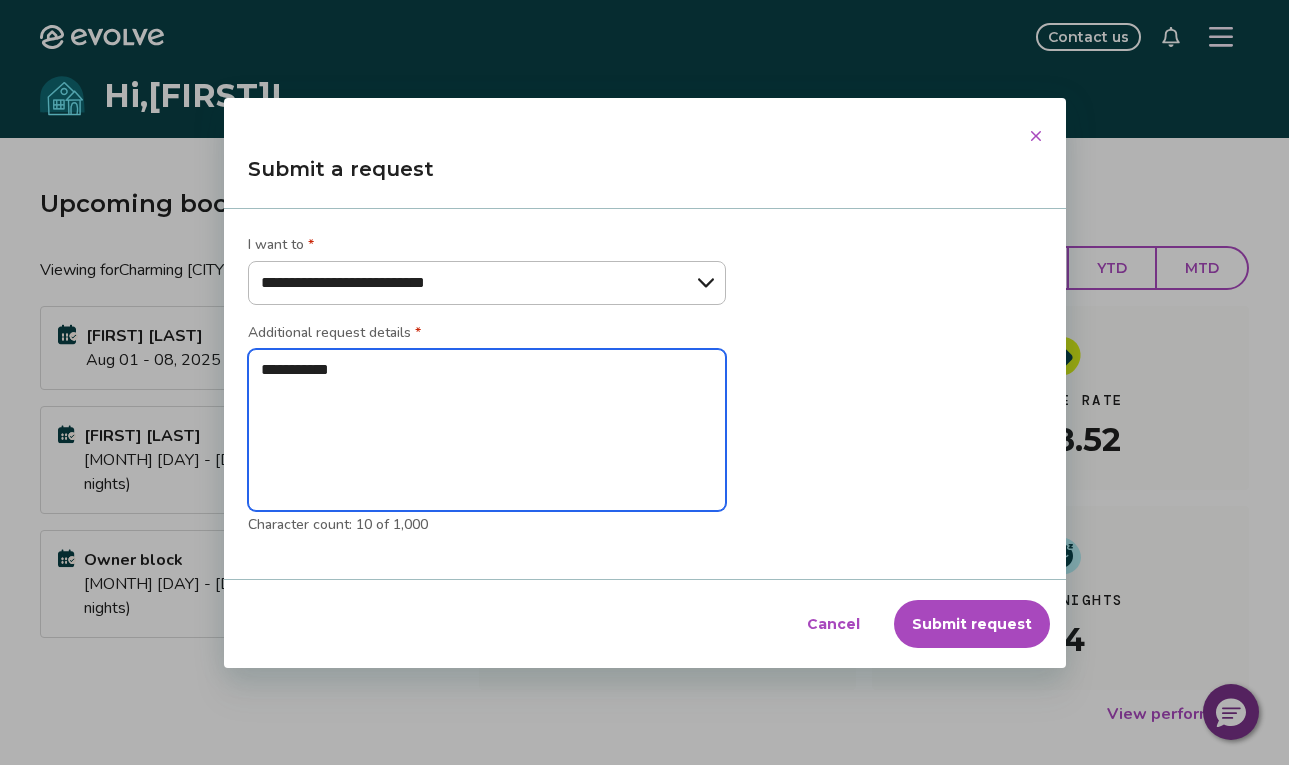 type on "*" 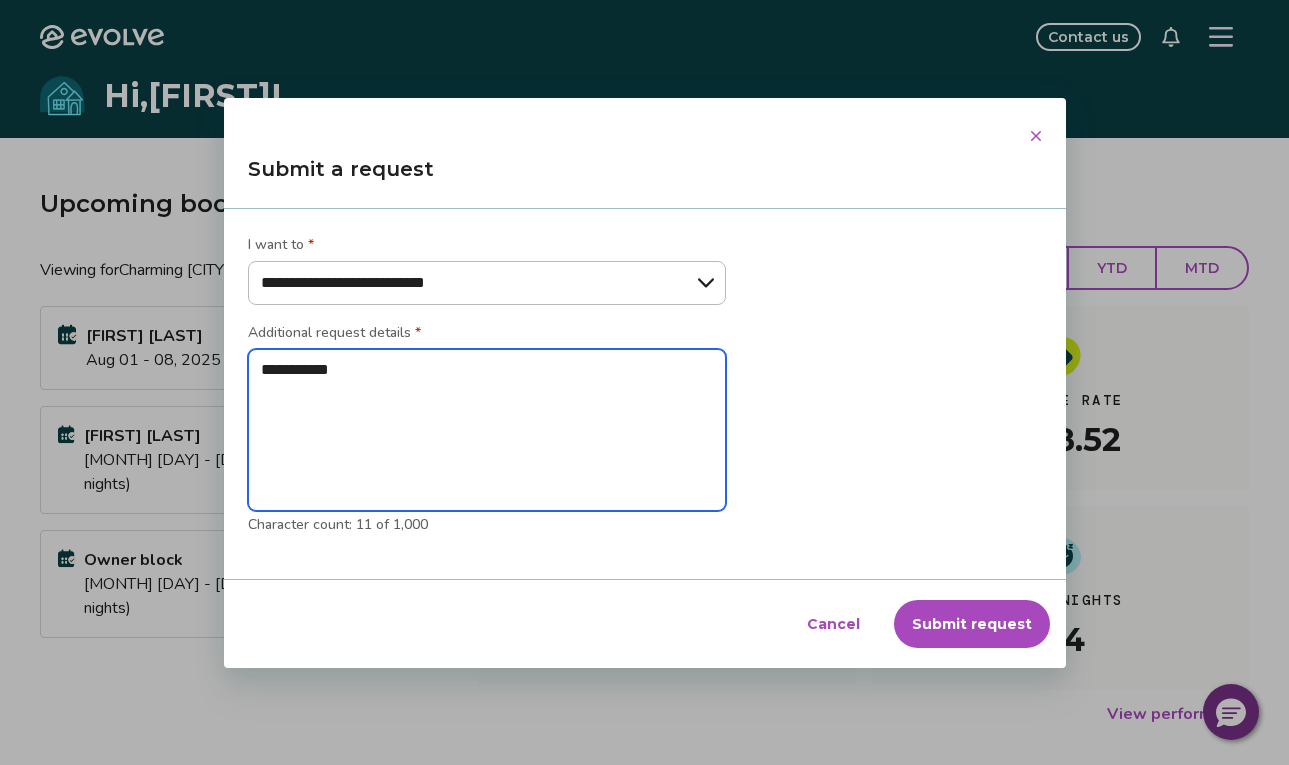 type on "**********" 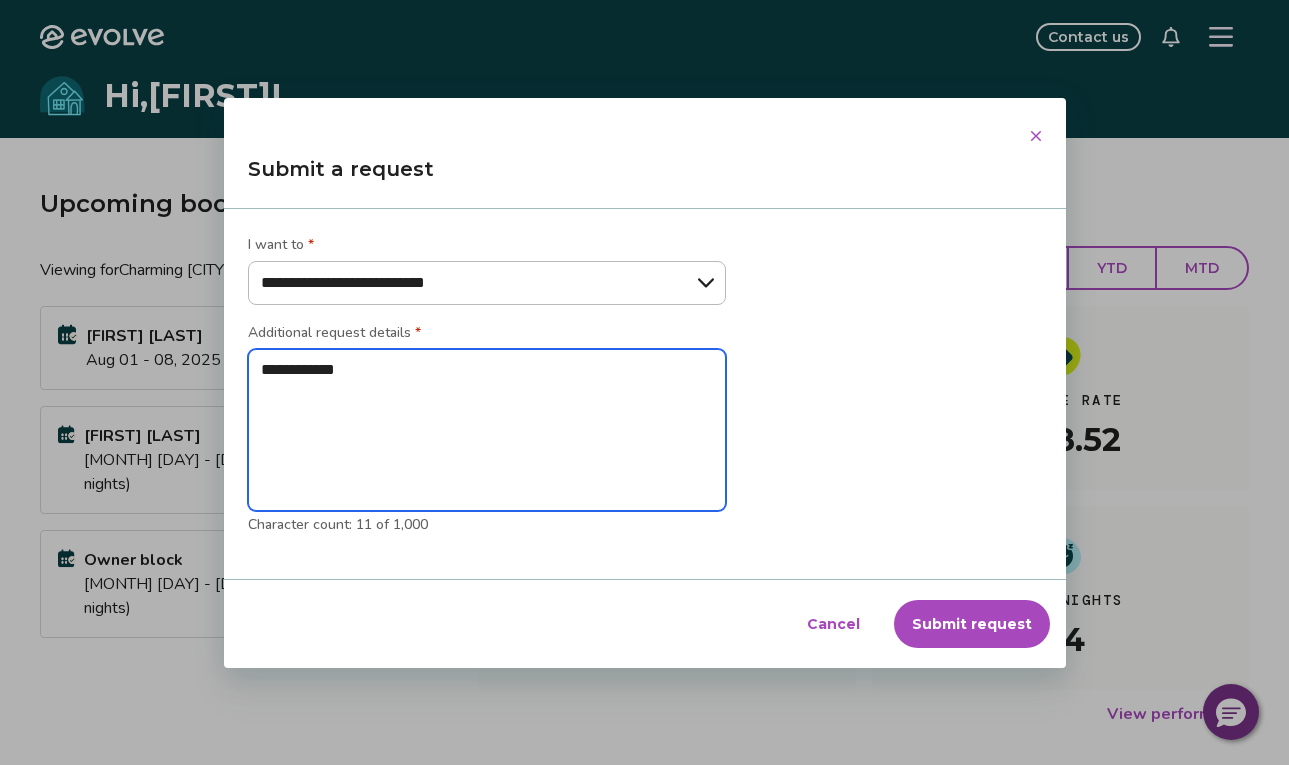 type on "**********" 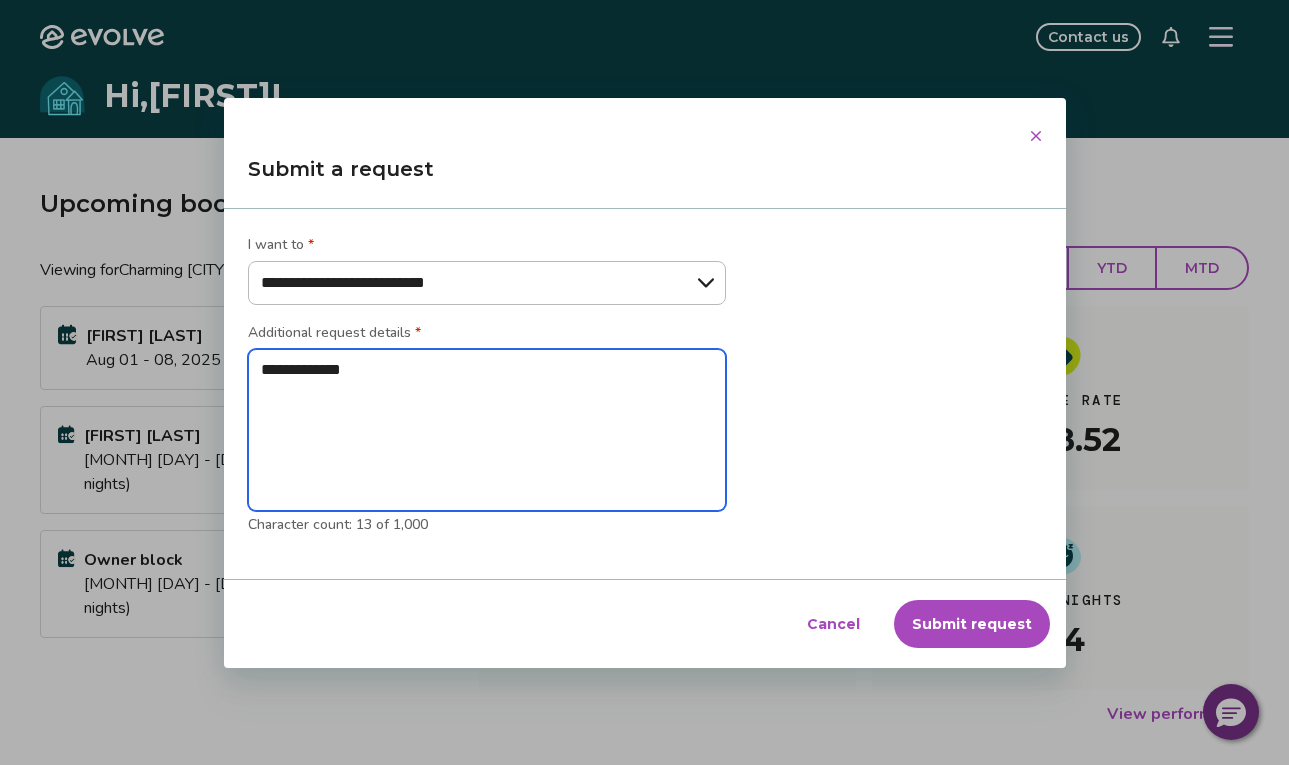 type on "**********" 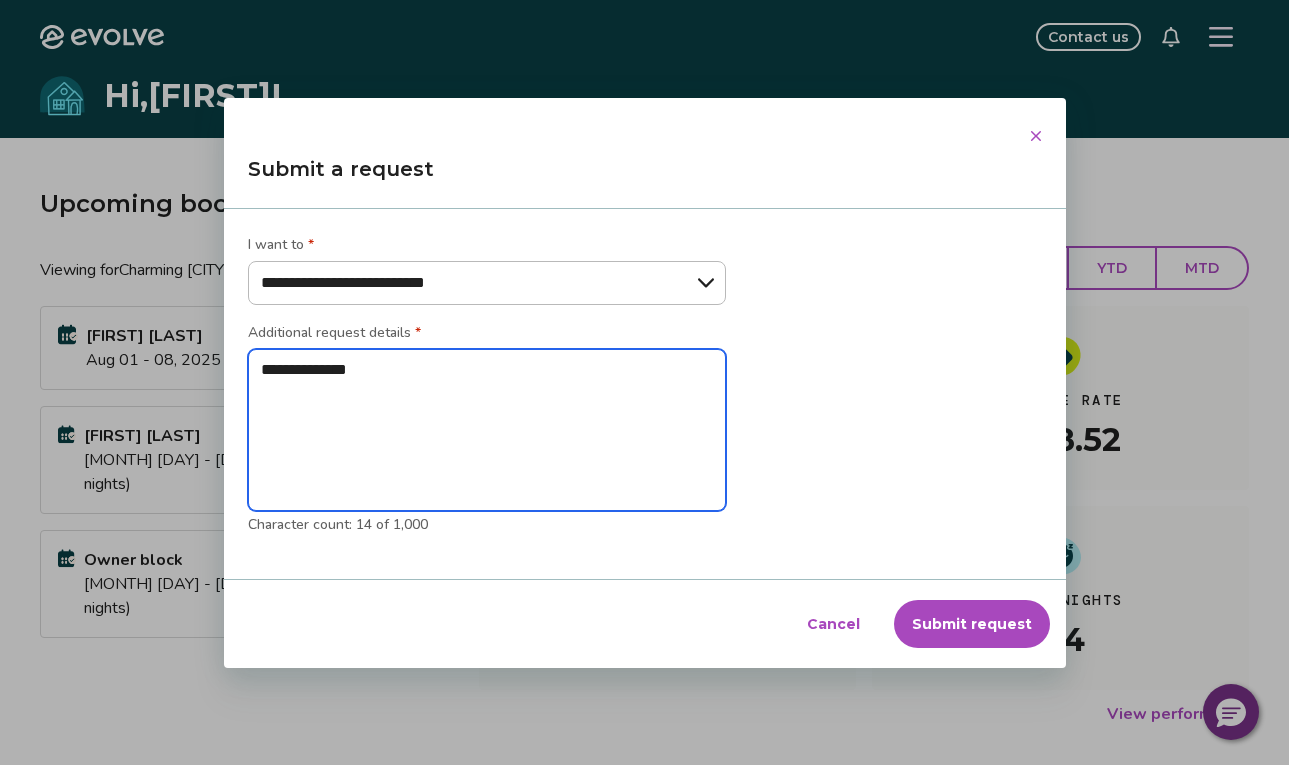 type on "**********" 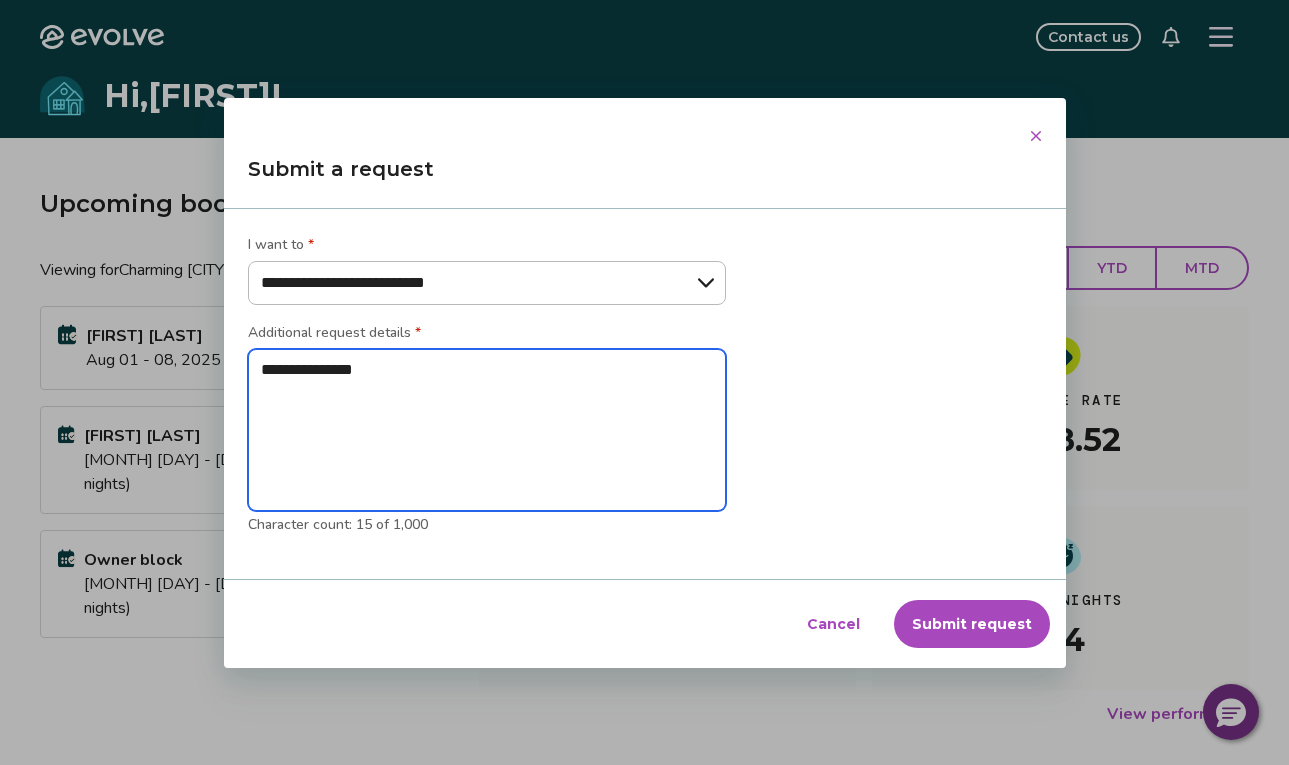 type on "**********" 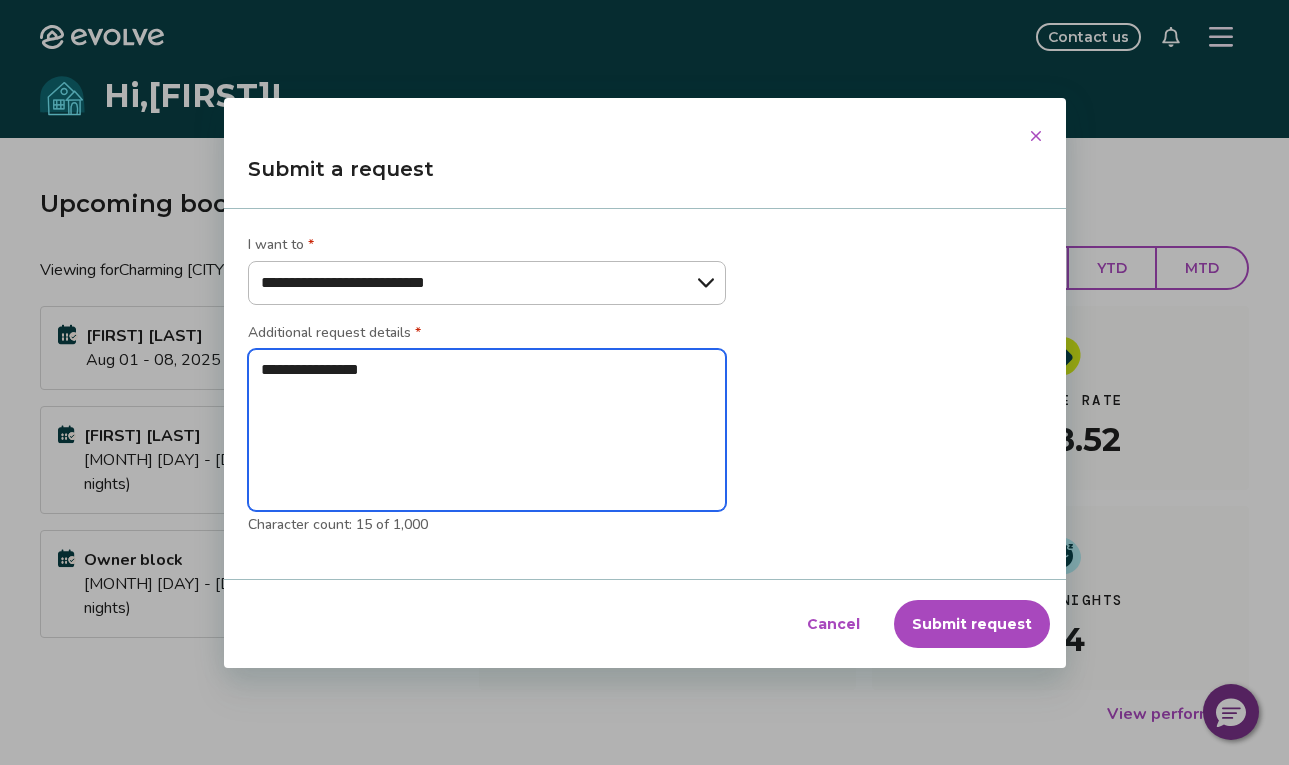 type on "**********" 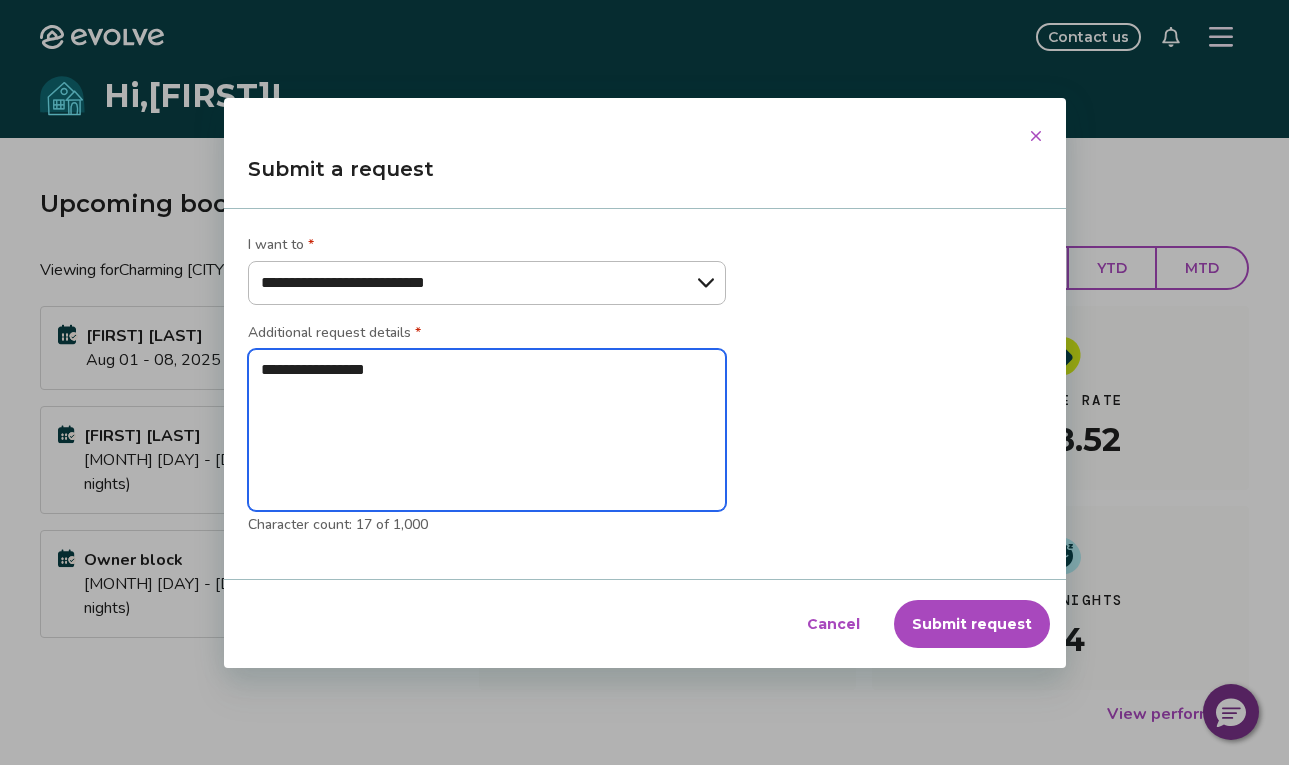 type on "**********" 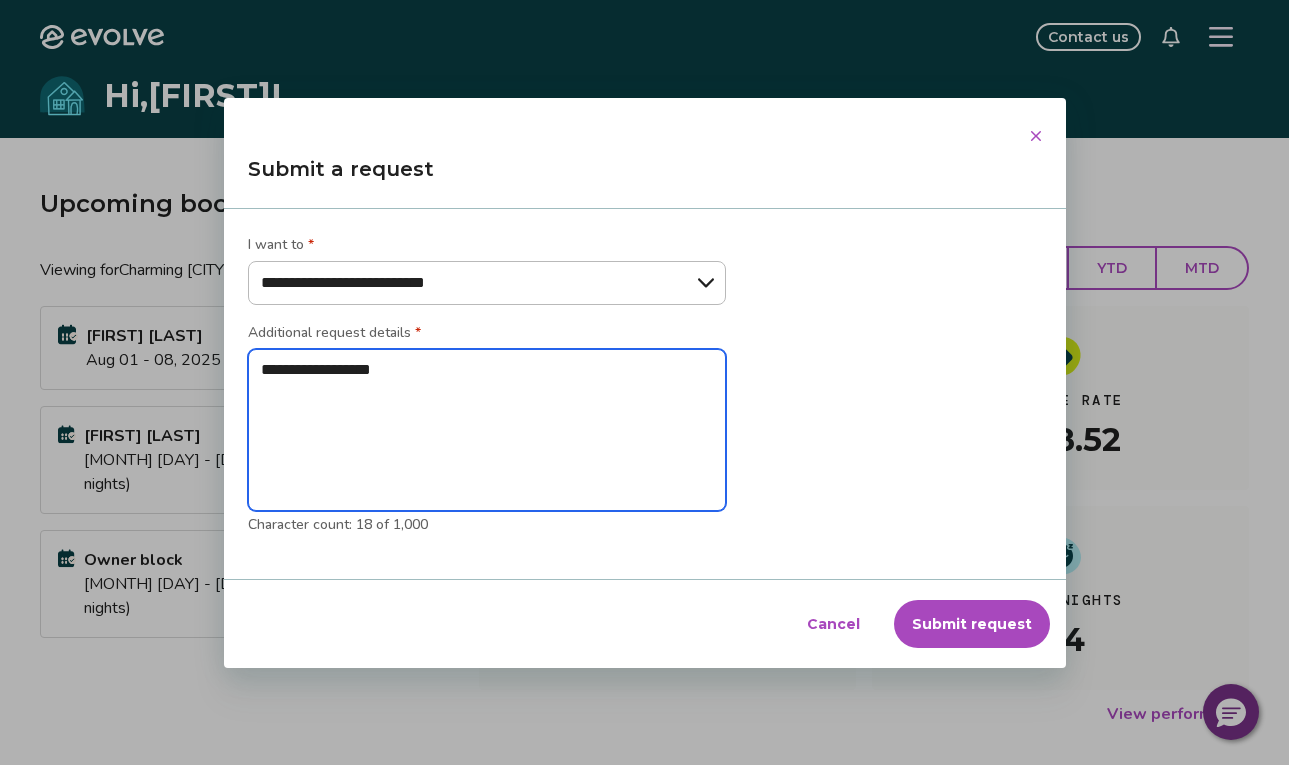 type on "**********" 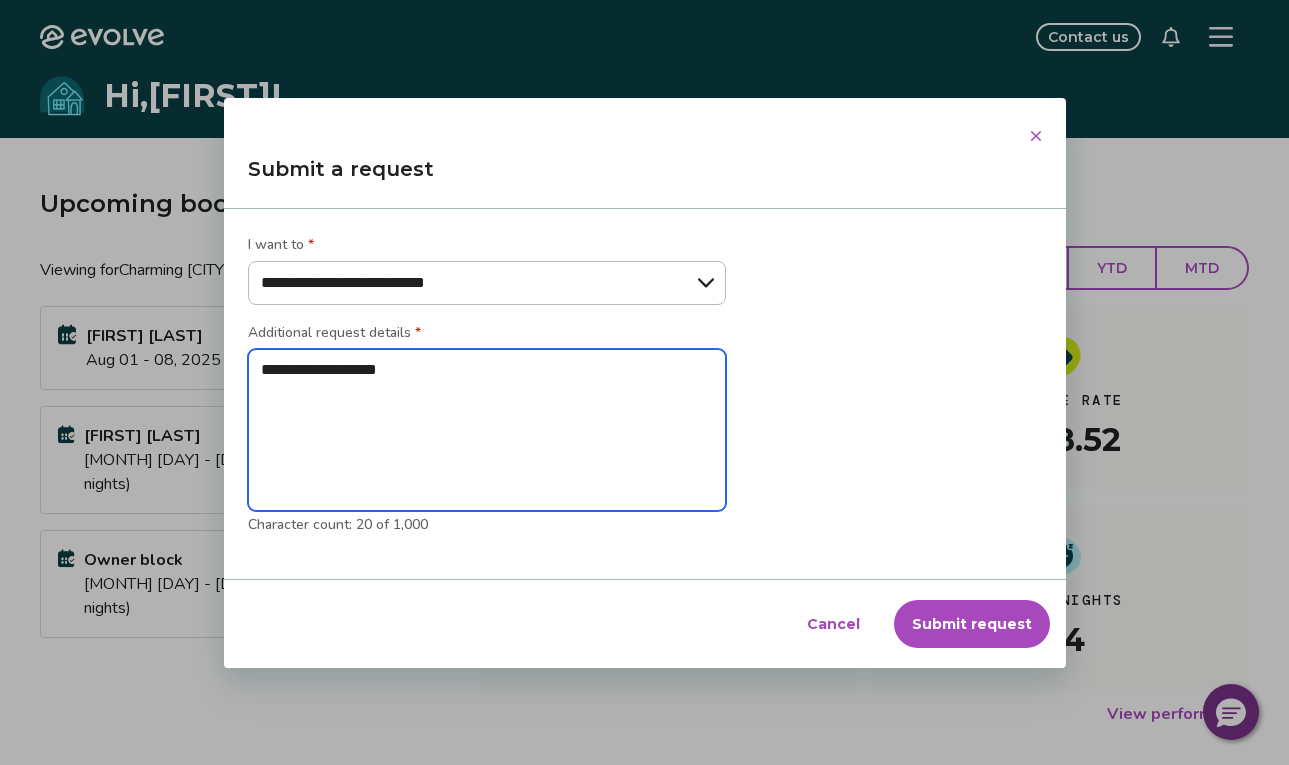 type on "**********" 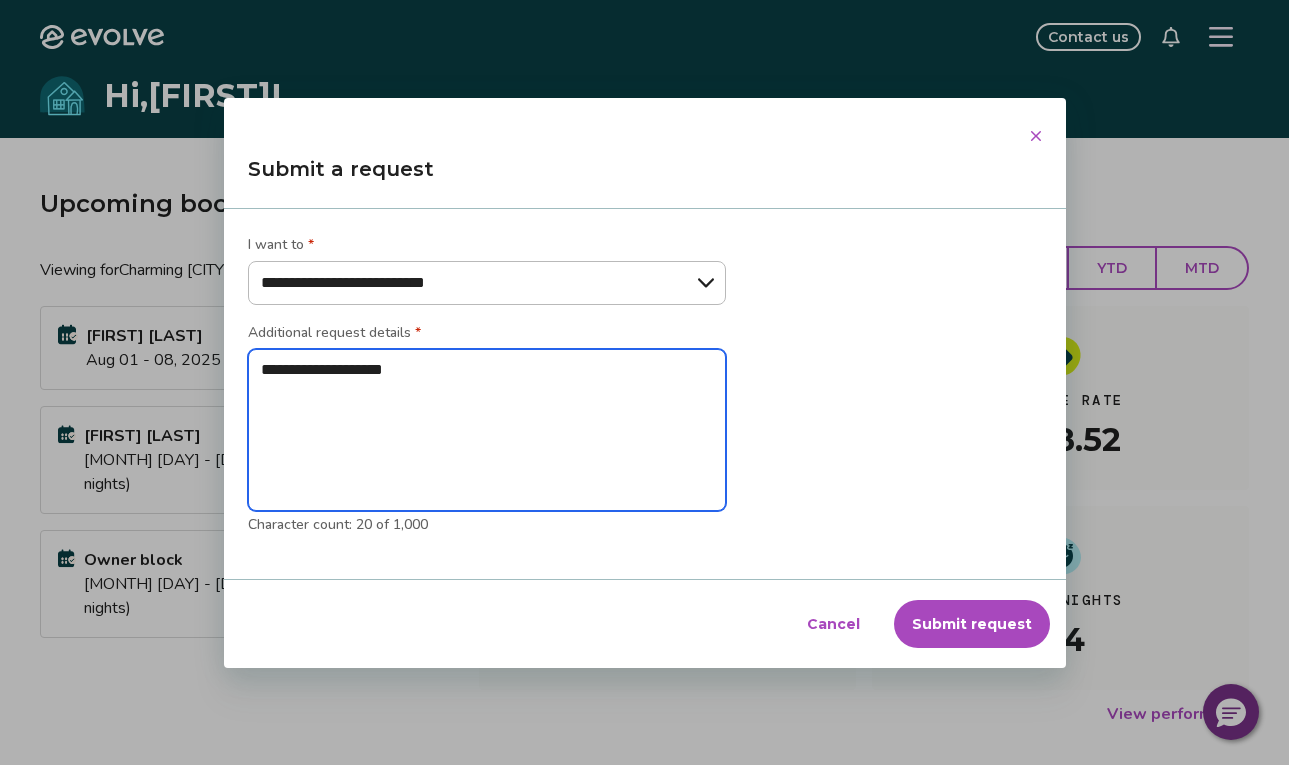 type on "**********" 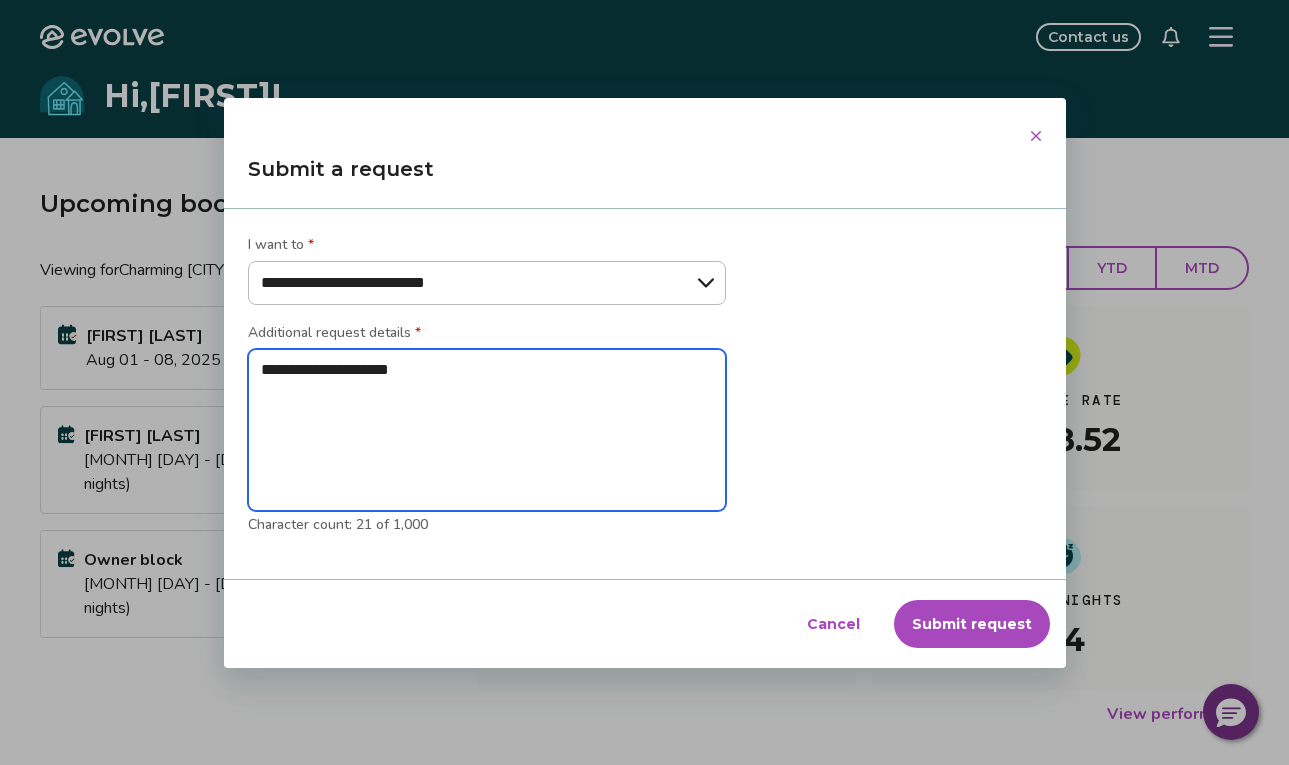 type on "**********" 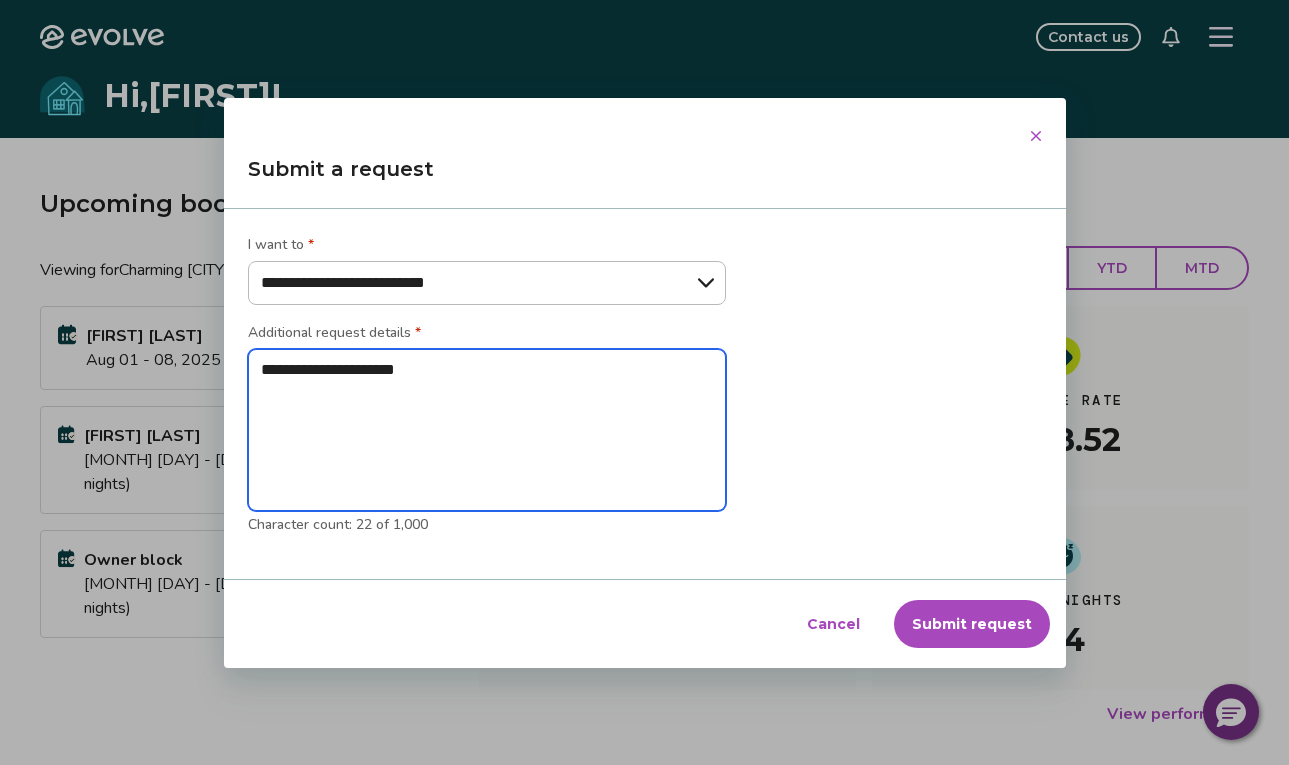 type on "**********" 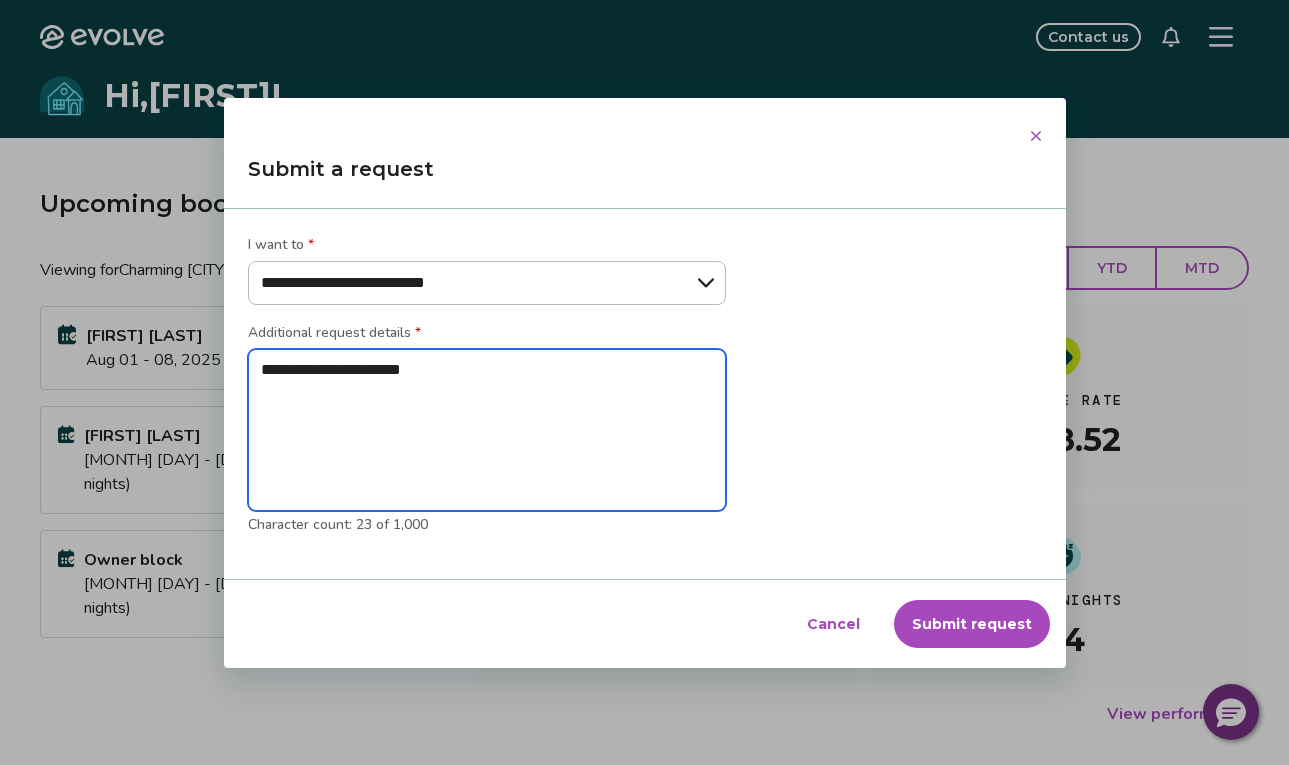type on "**********" 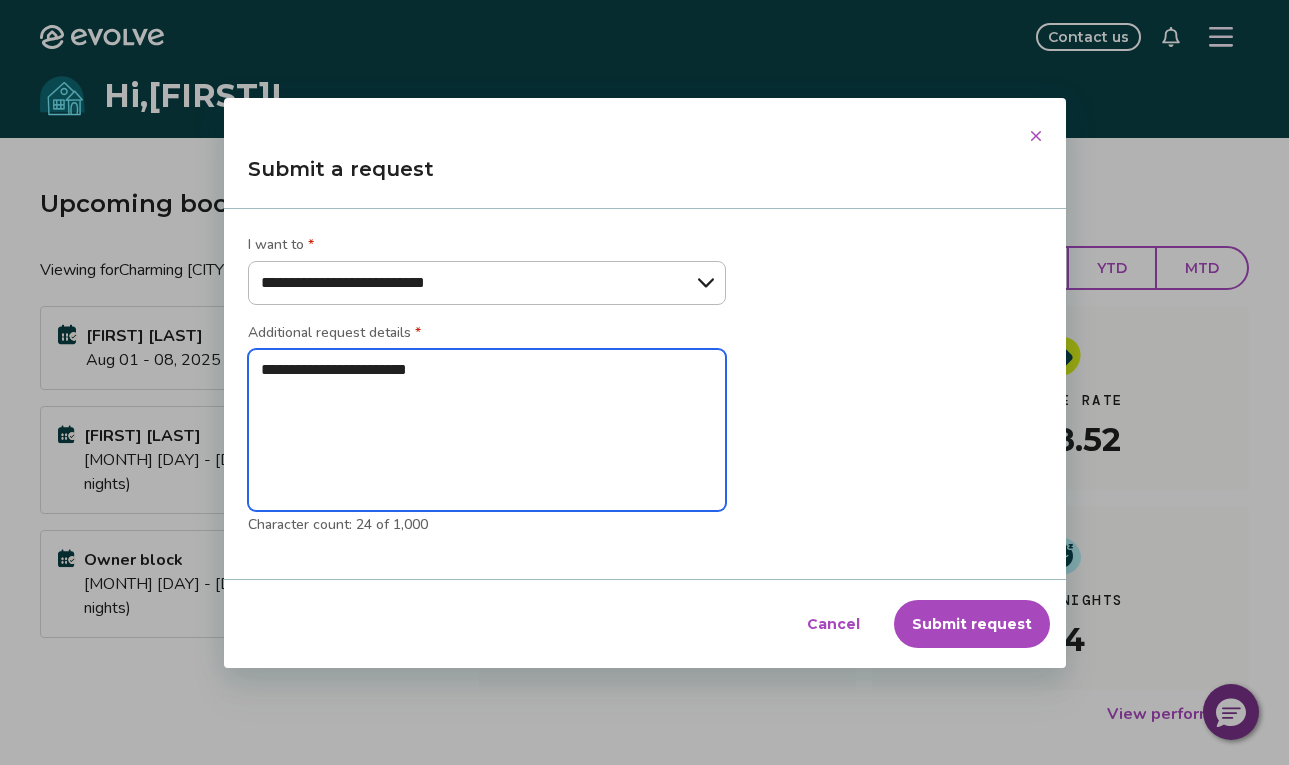 type on "**********" 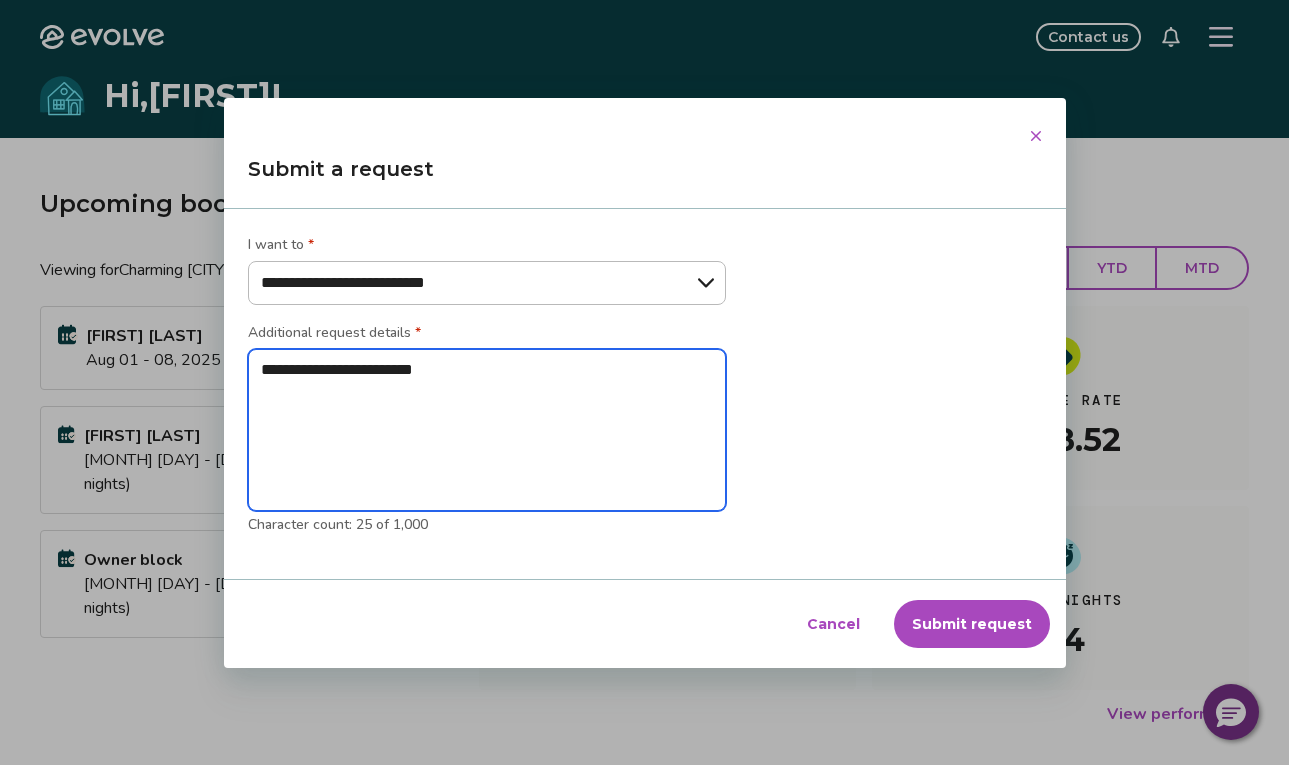 type on "**********" 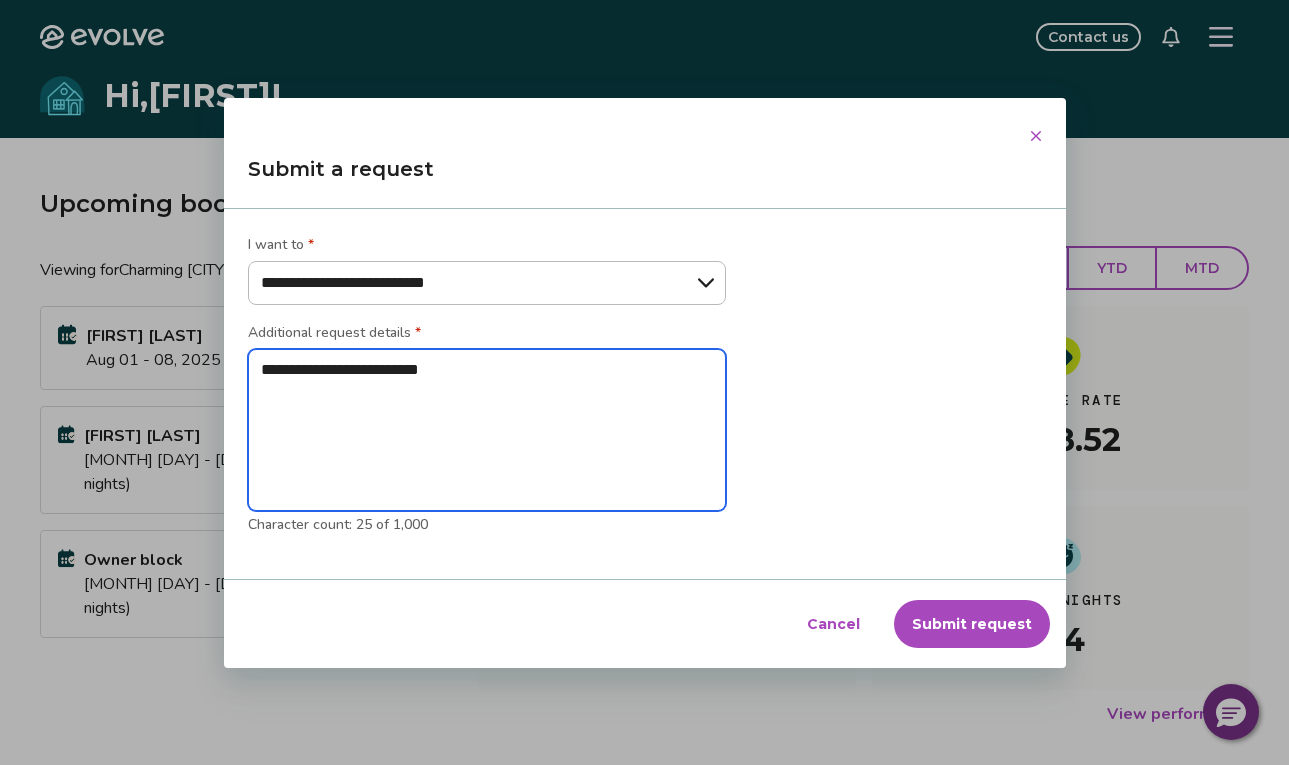 type on "**********" 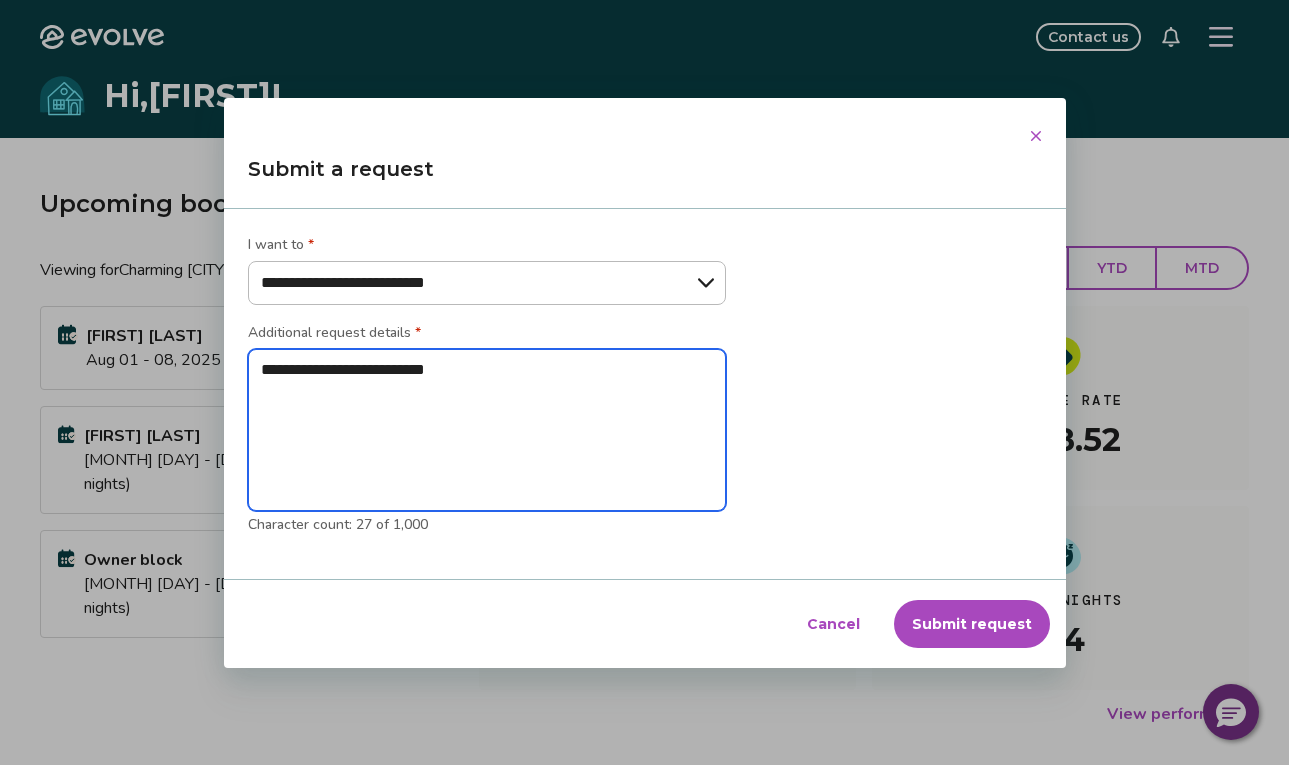 type on "**********" 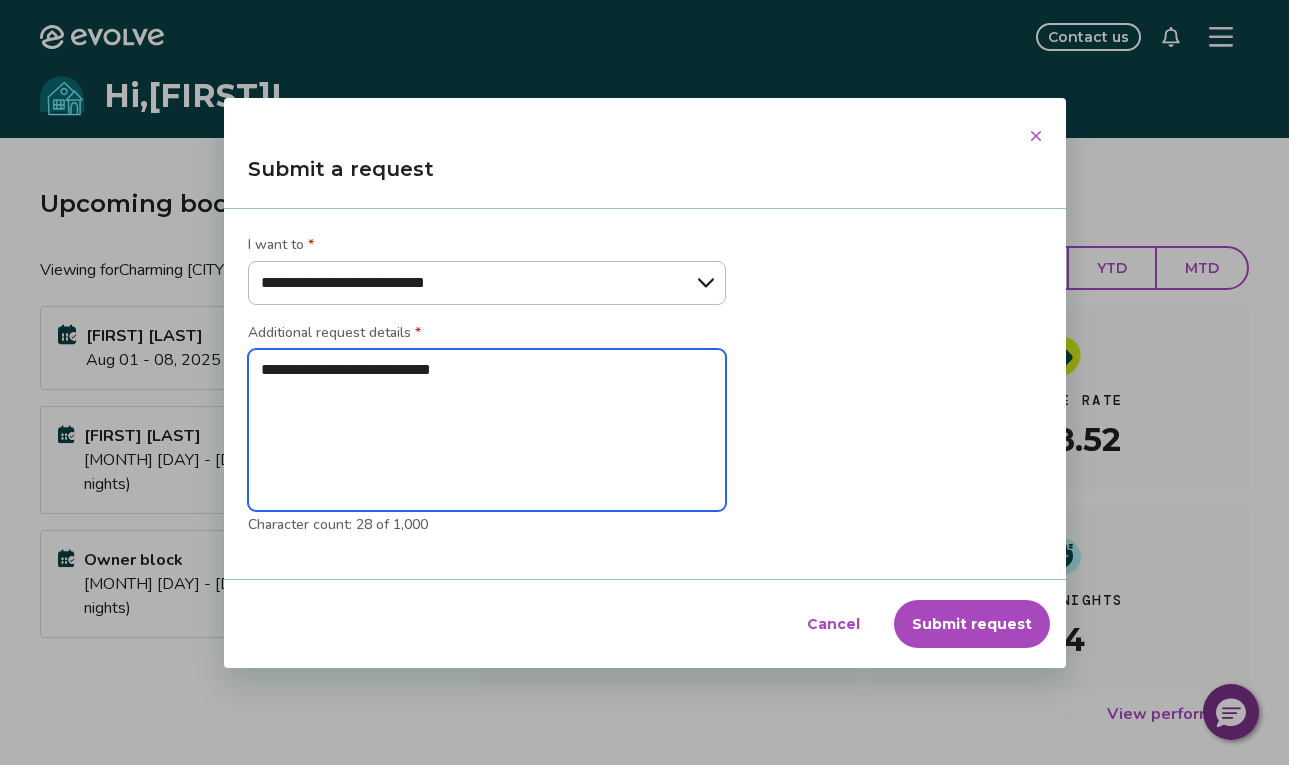 type on "**********" 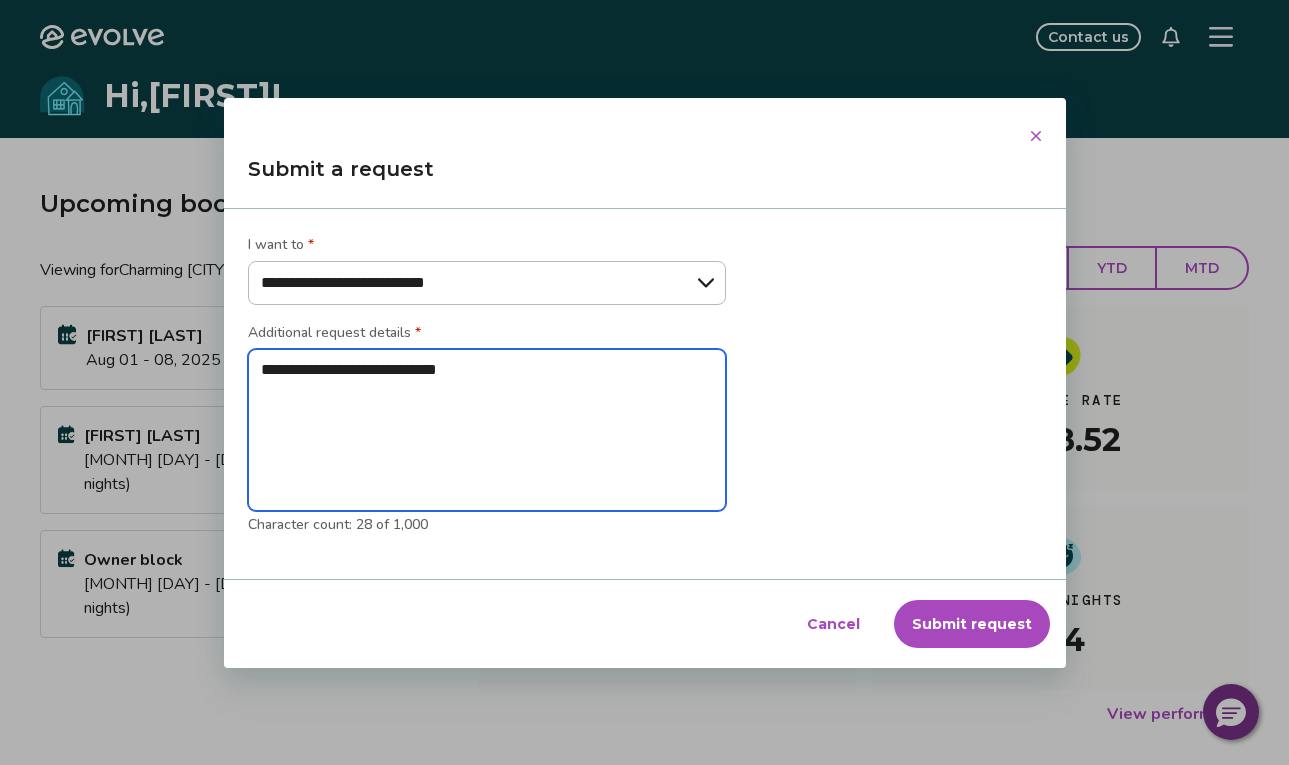 type on "**********" 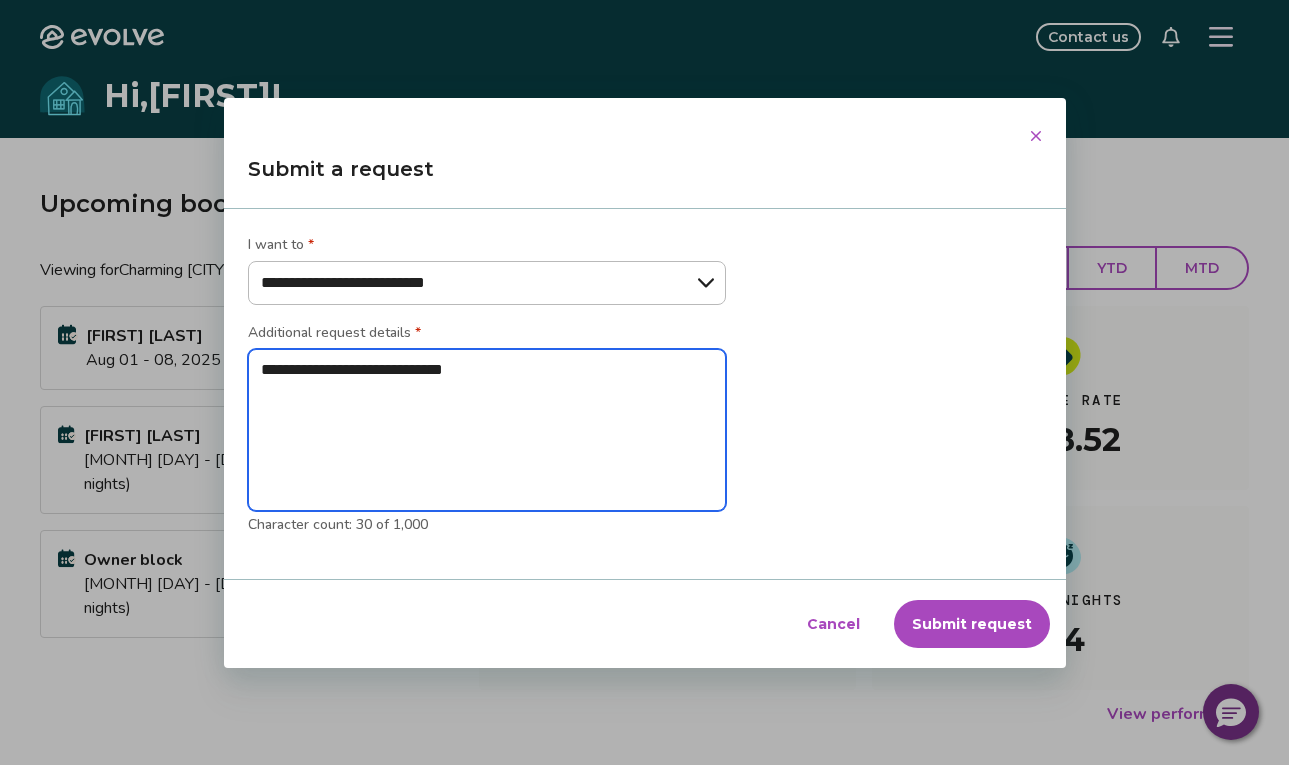 type on "**********" 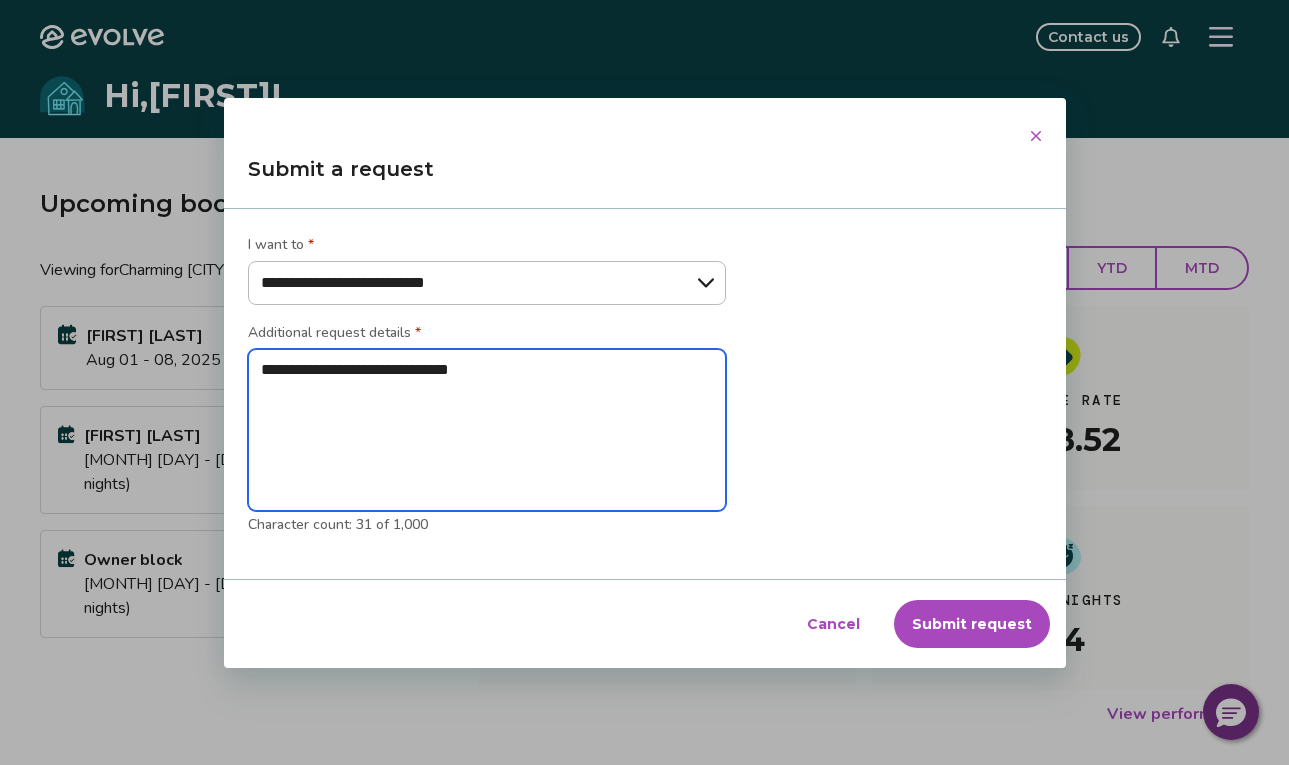 type on "**********" 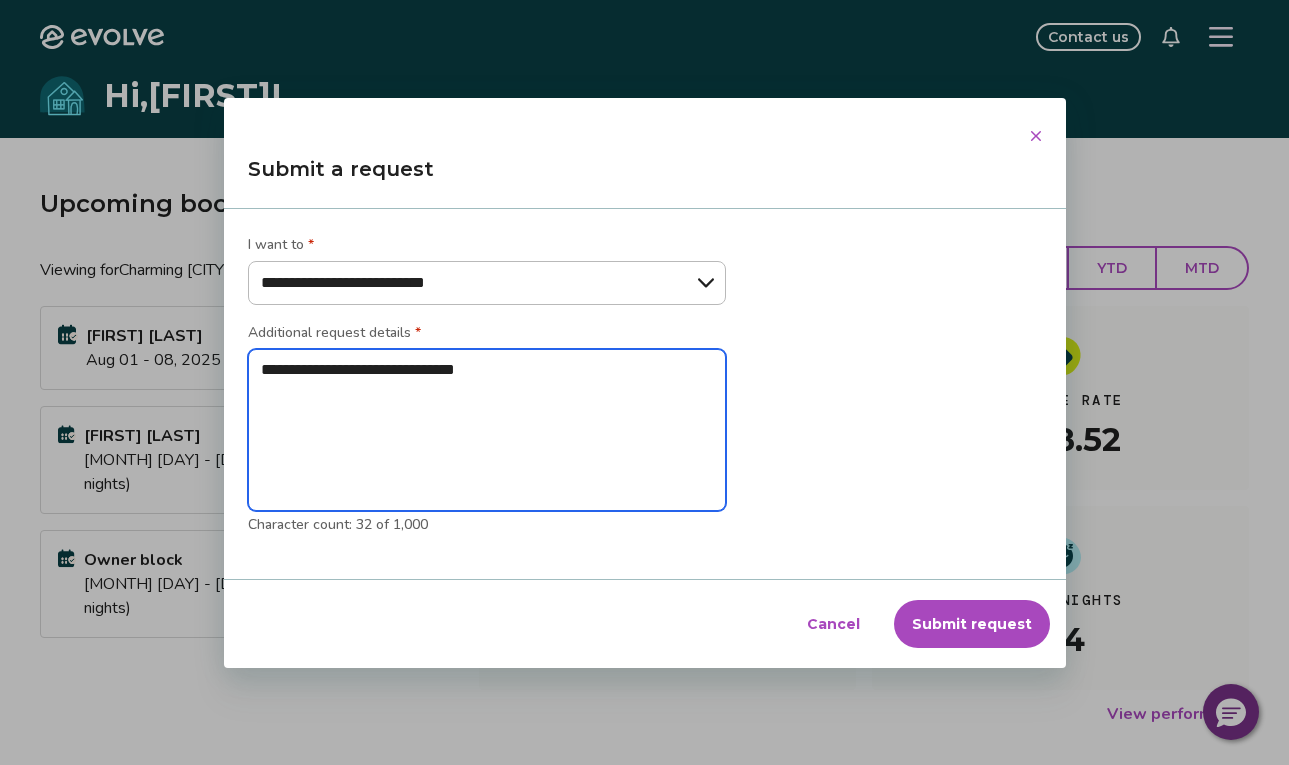 type on "**********" 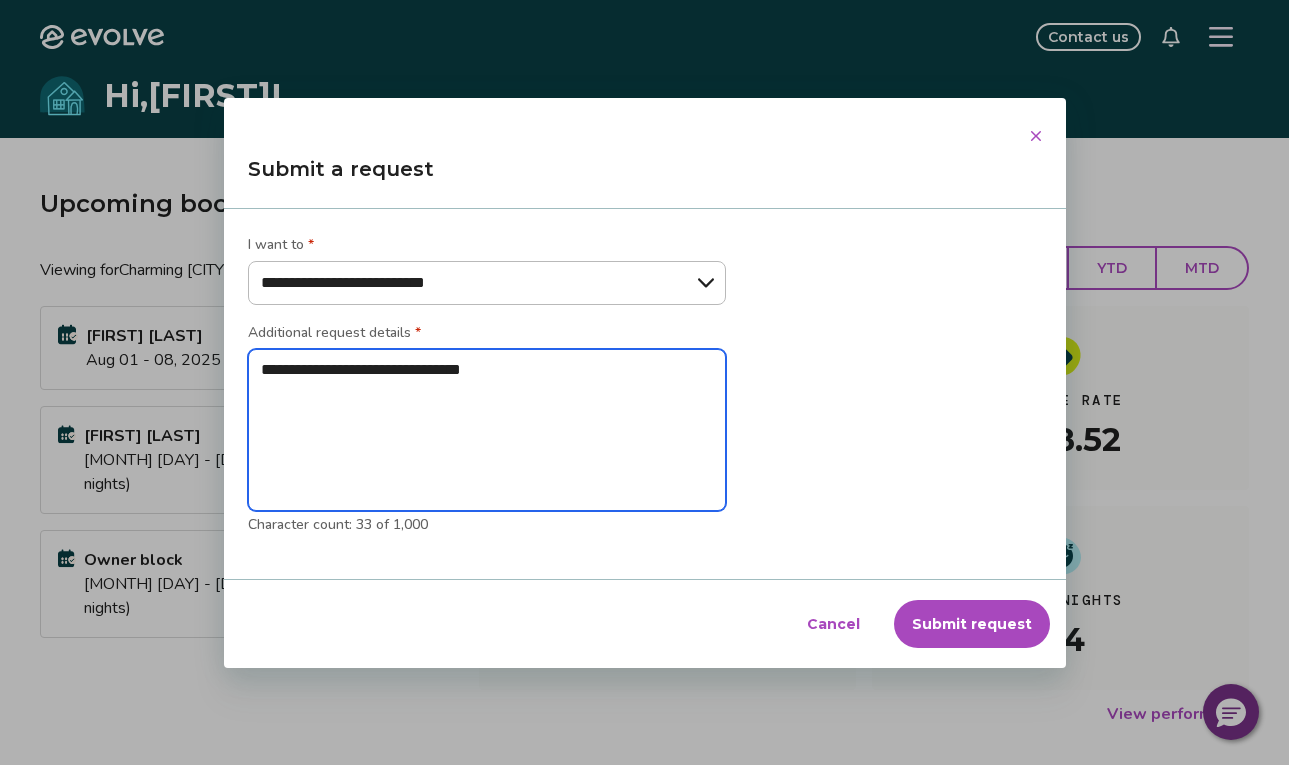 type on "**********" 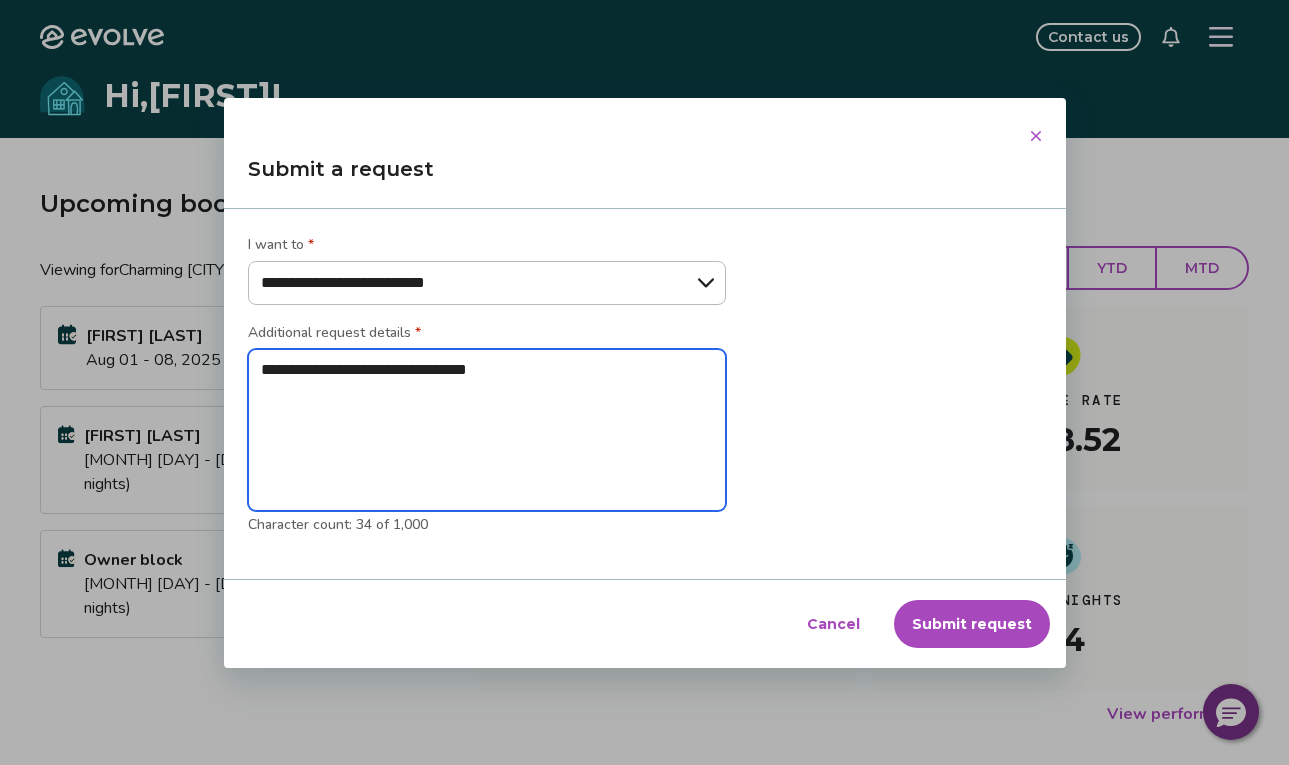 type on "**********" 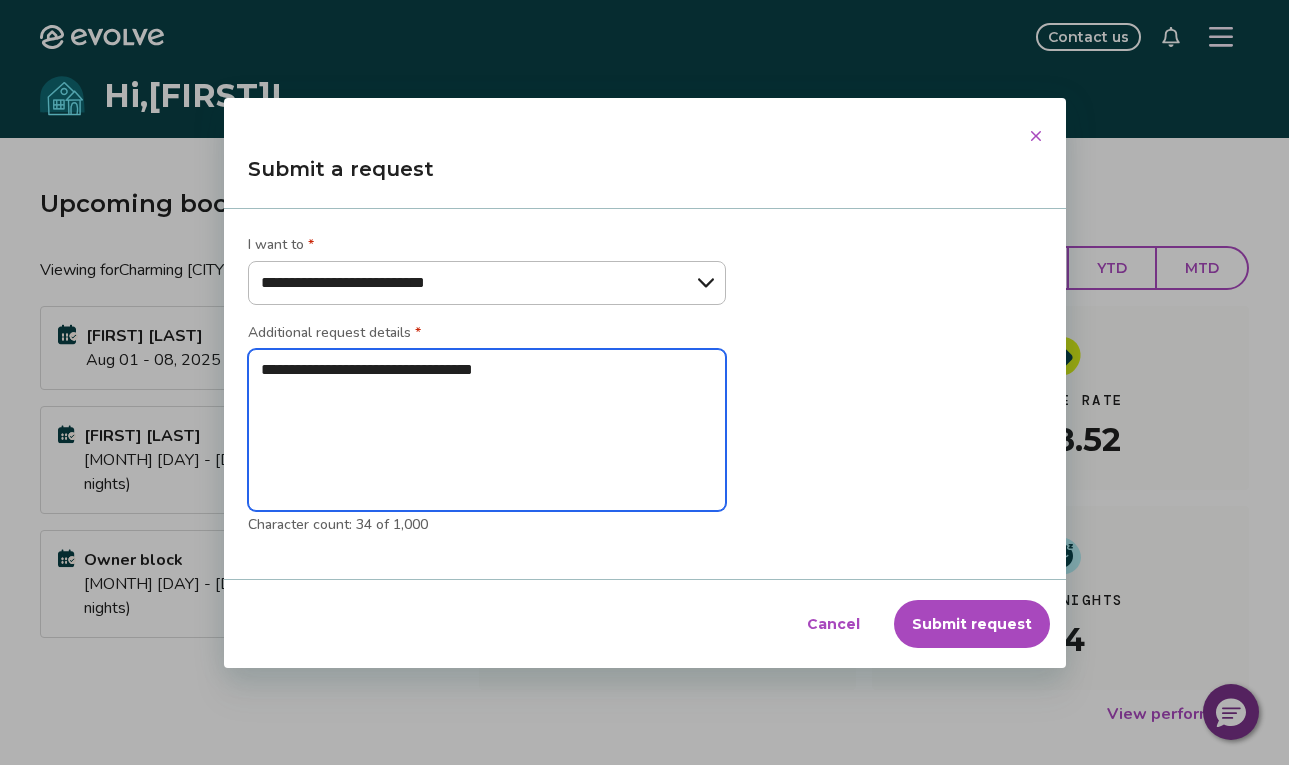 type on "*" 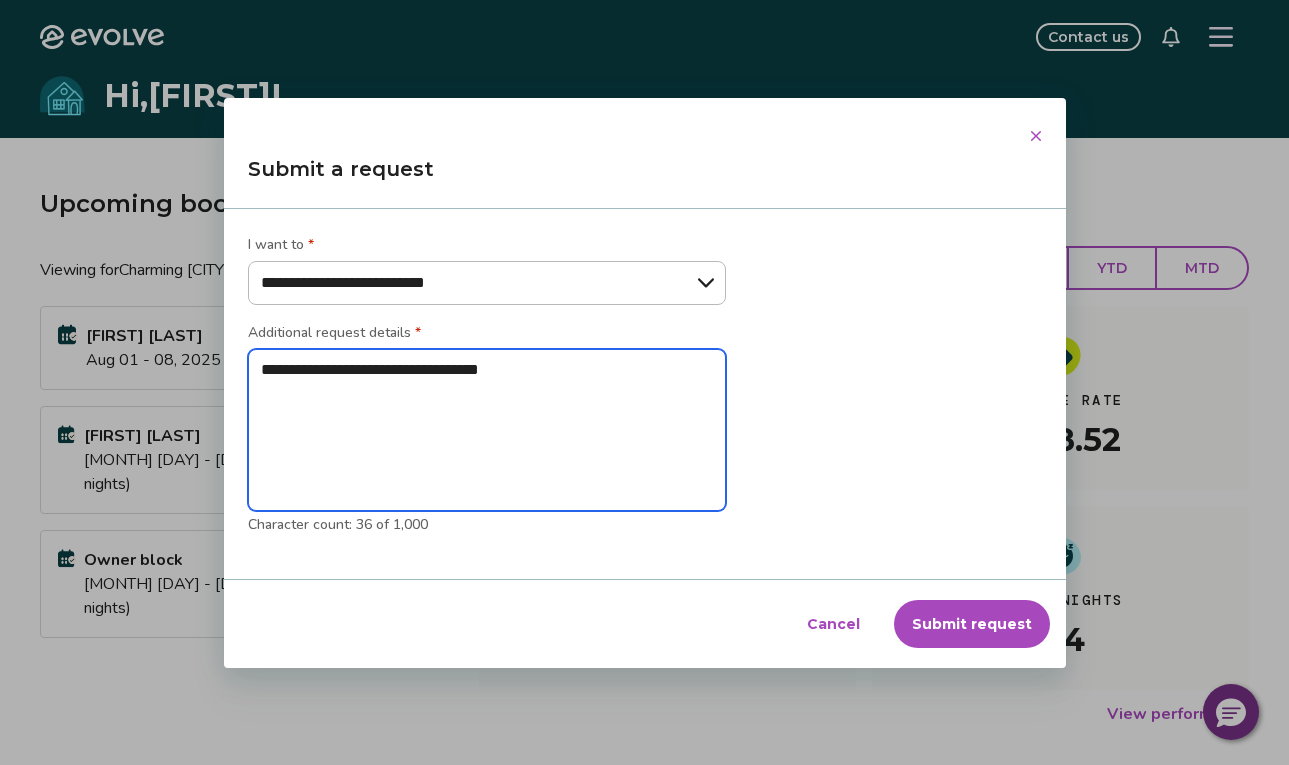 type on "**********" 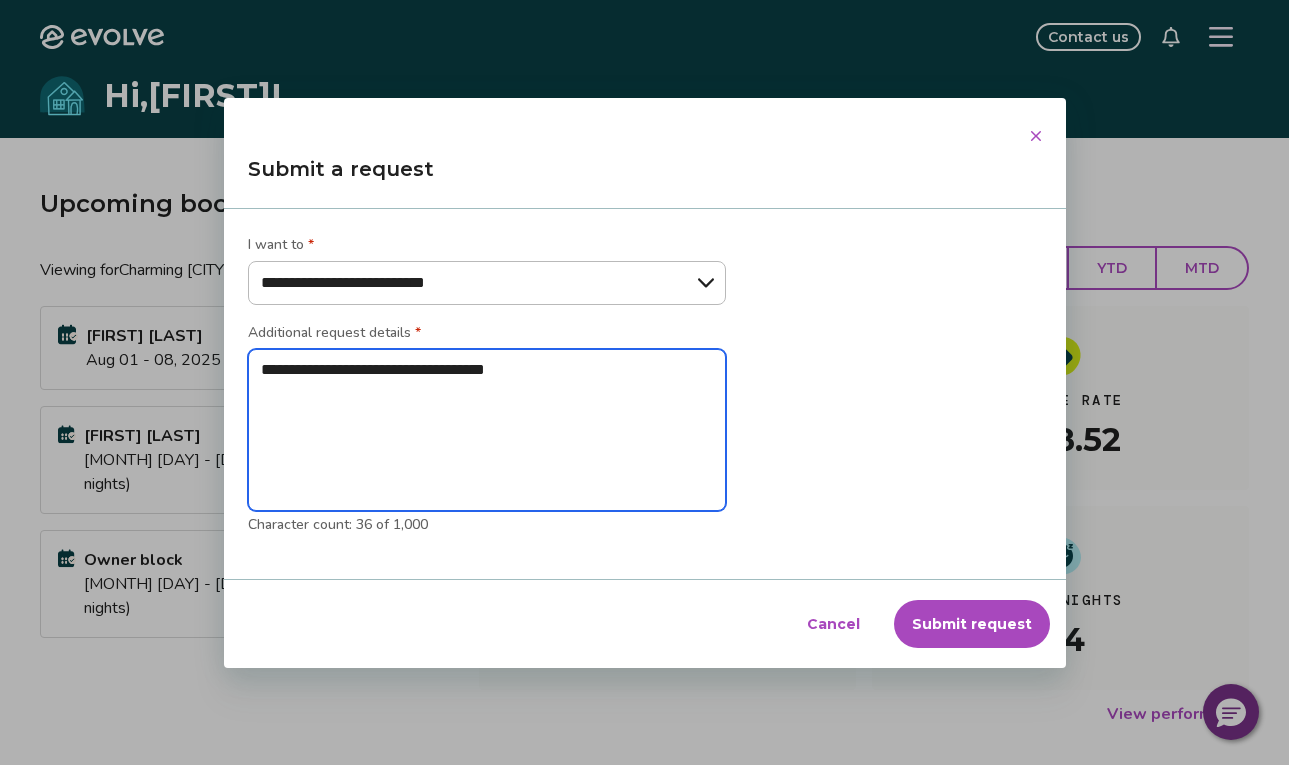 type on "**********" 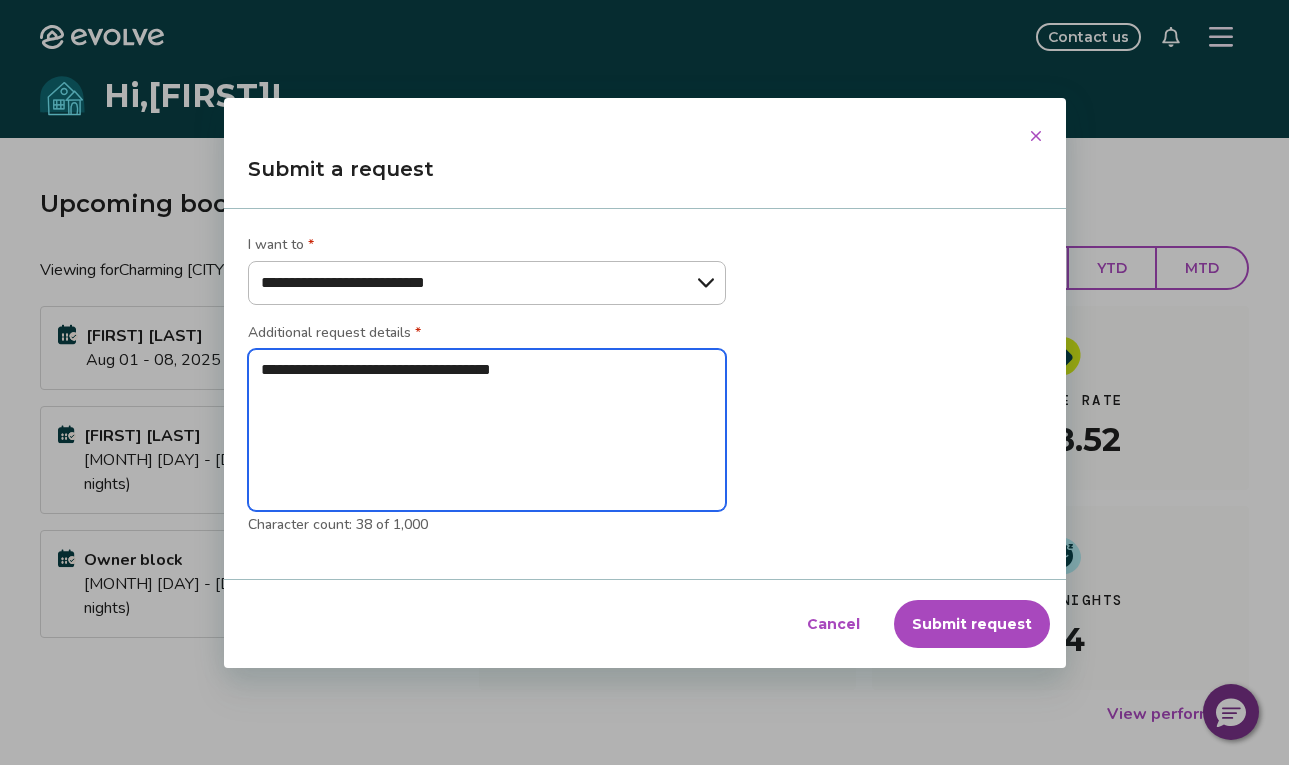 type on "**********" 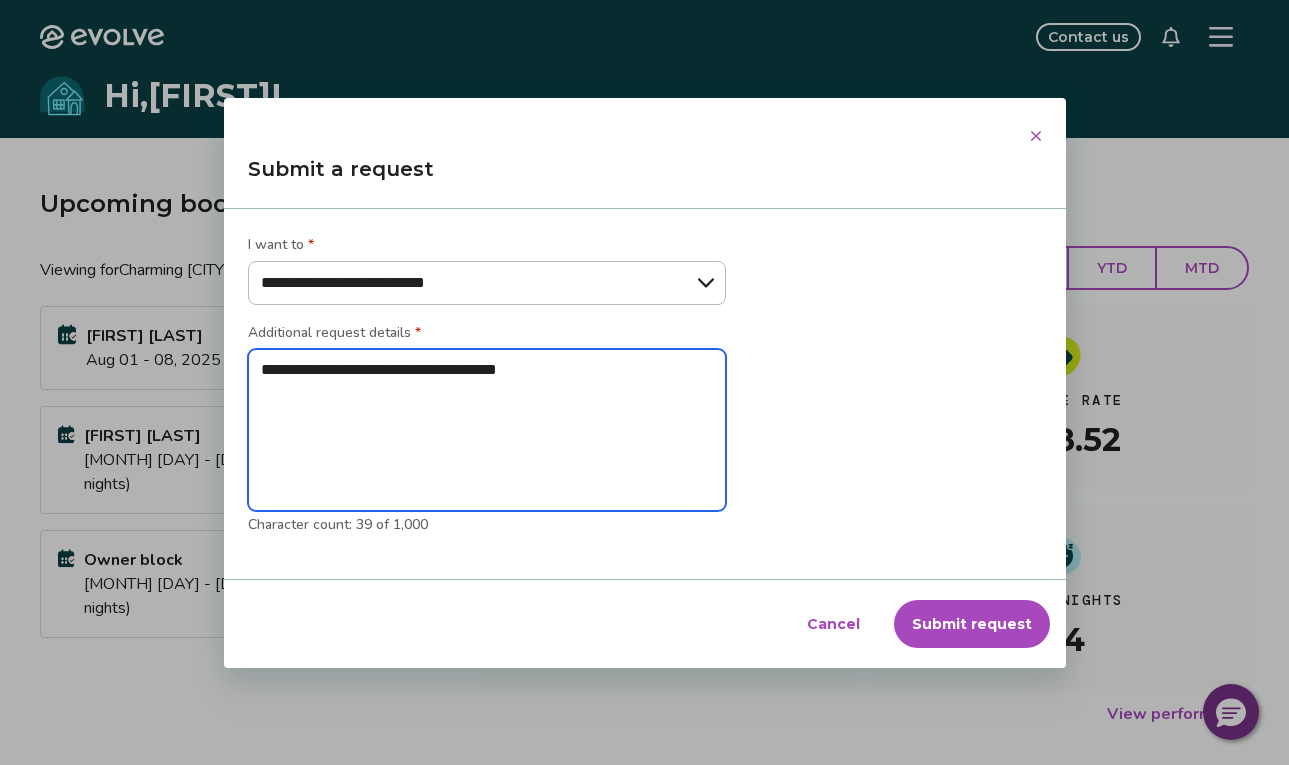 type on "**********" 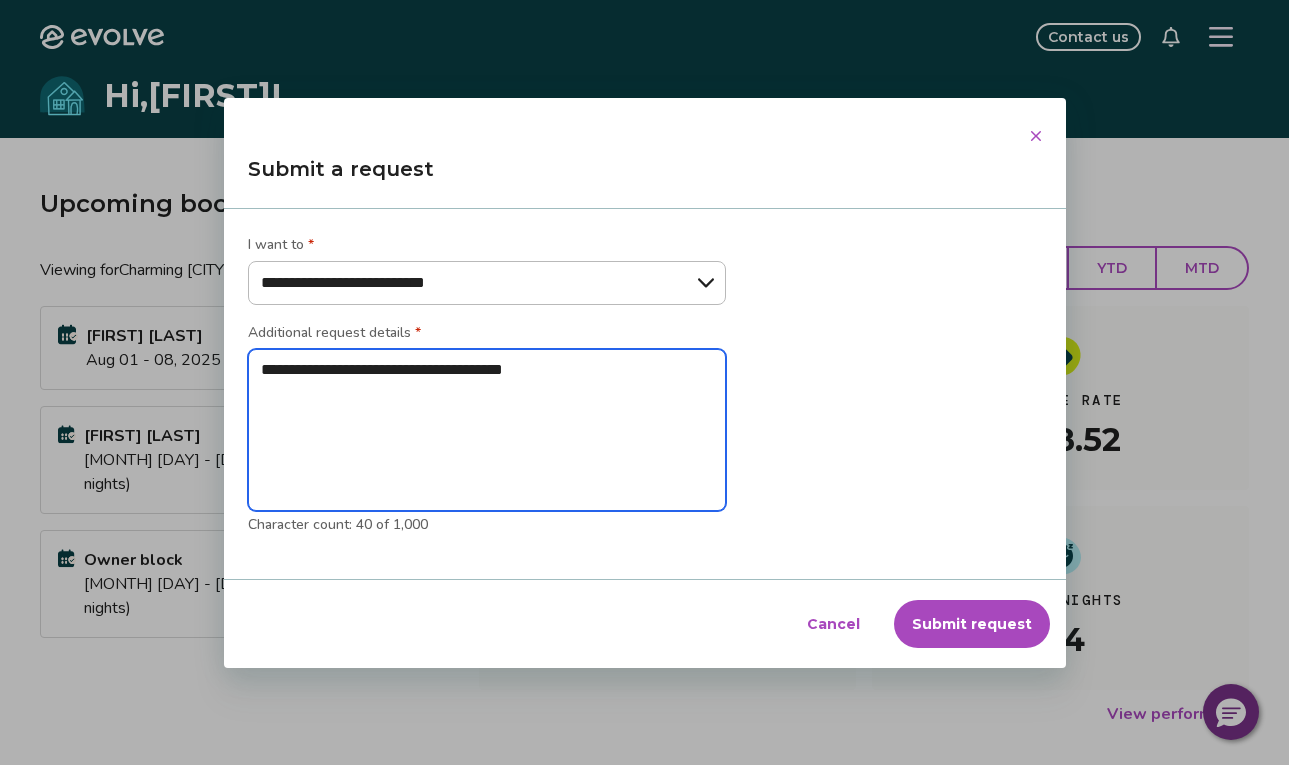 type on "**********" 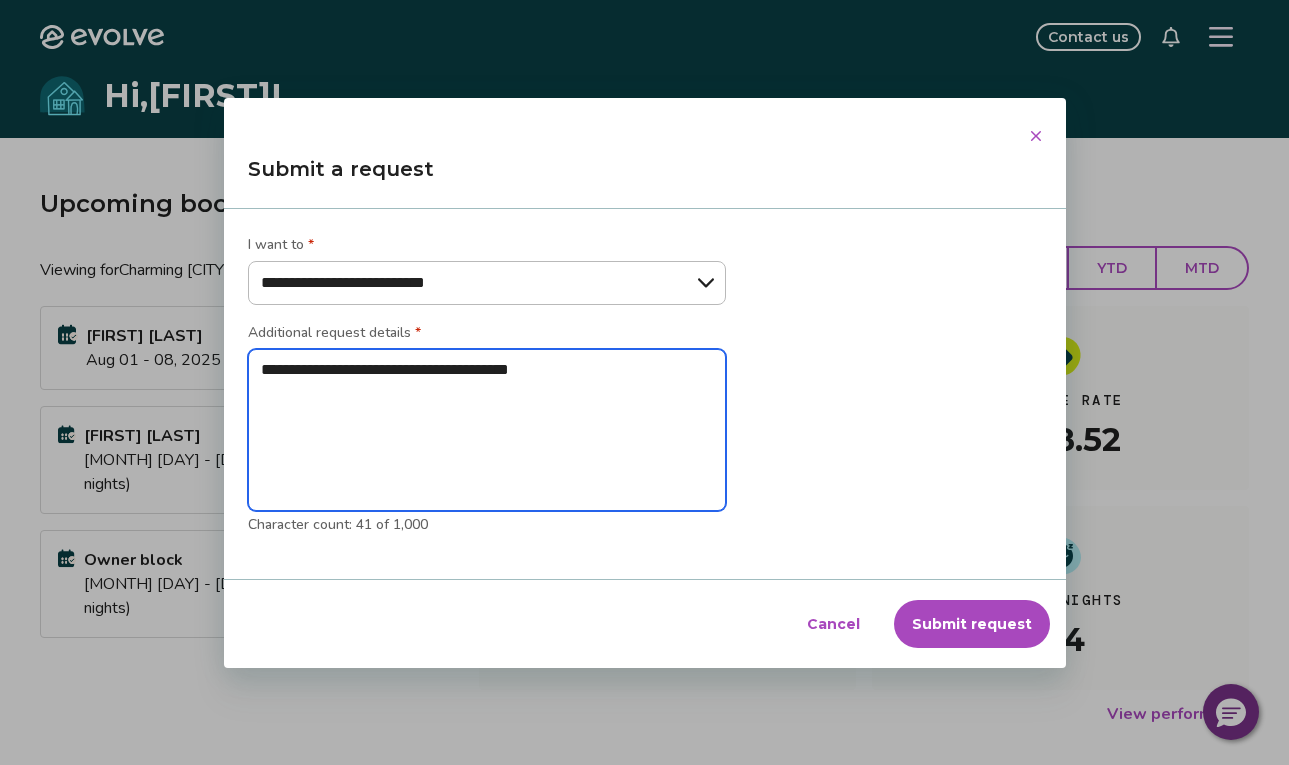 type on "**********" 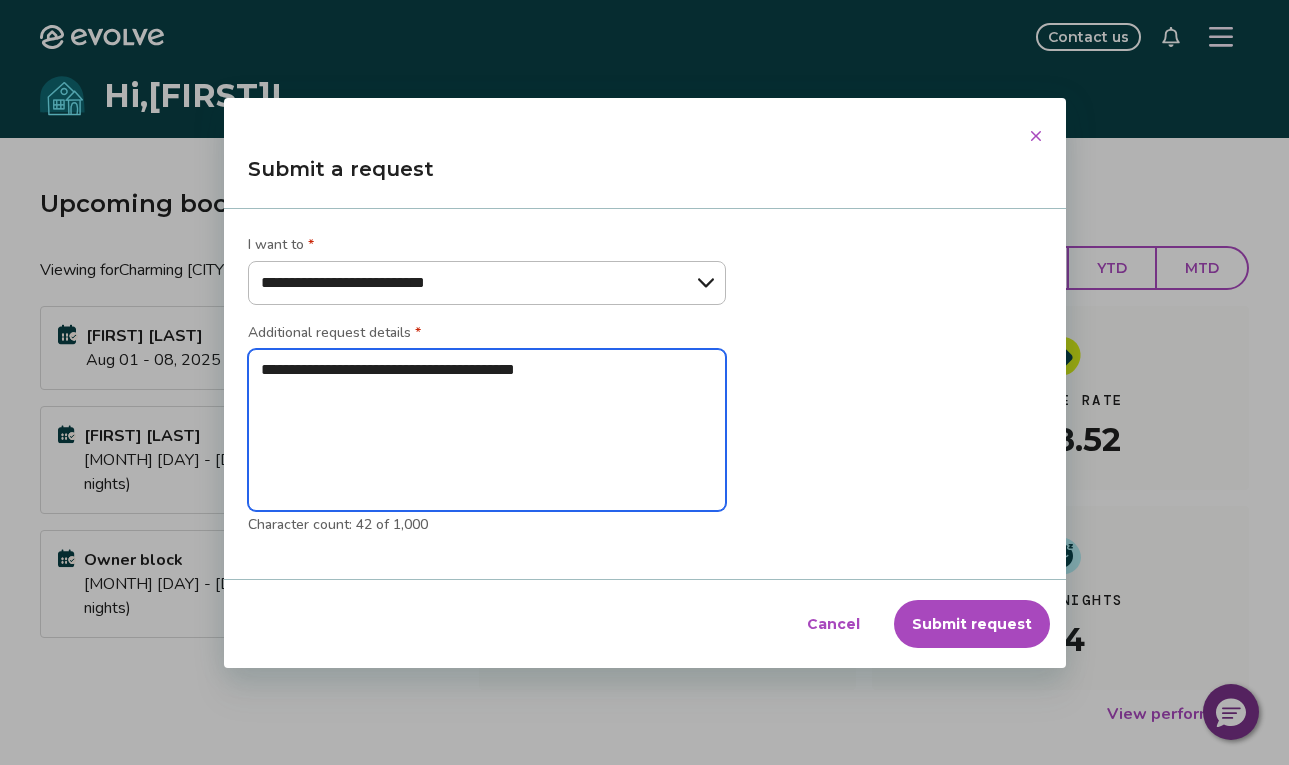 type on "**********" 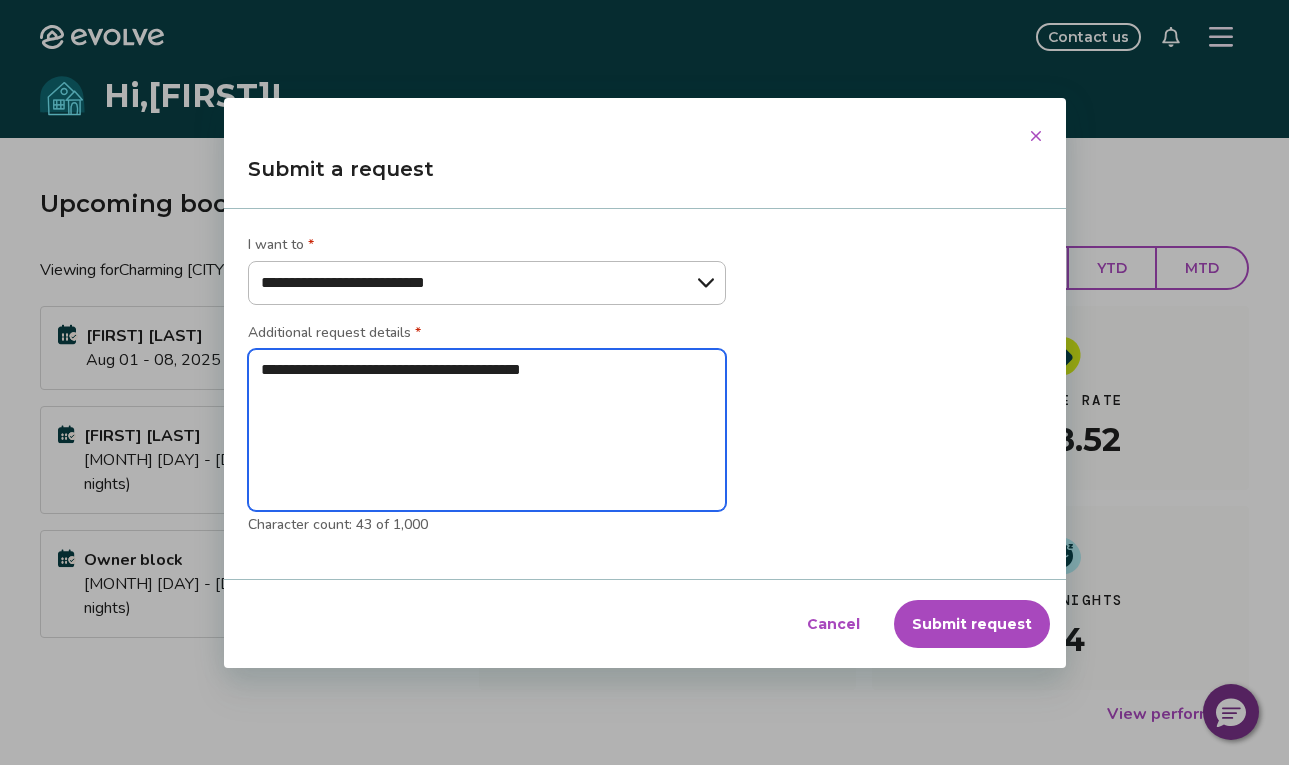 type on "**********" 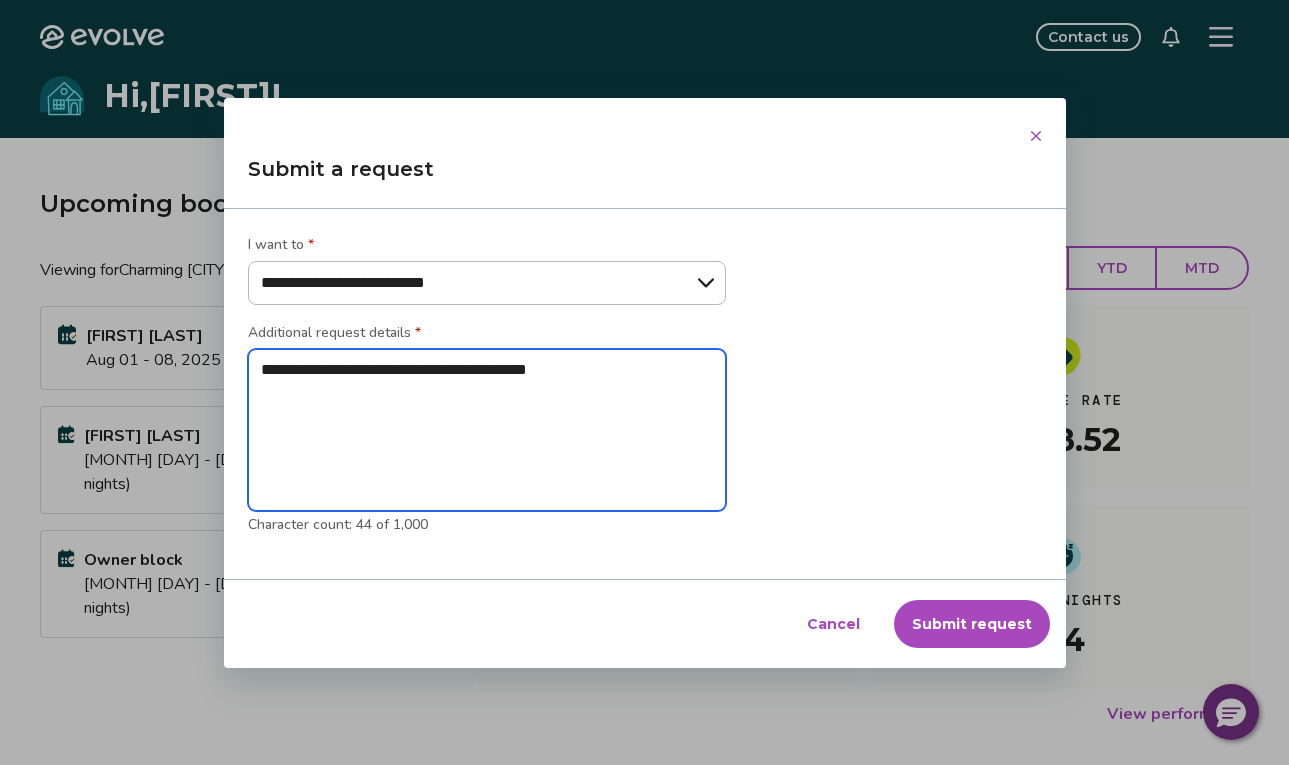 type on "**********" 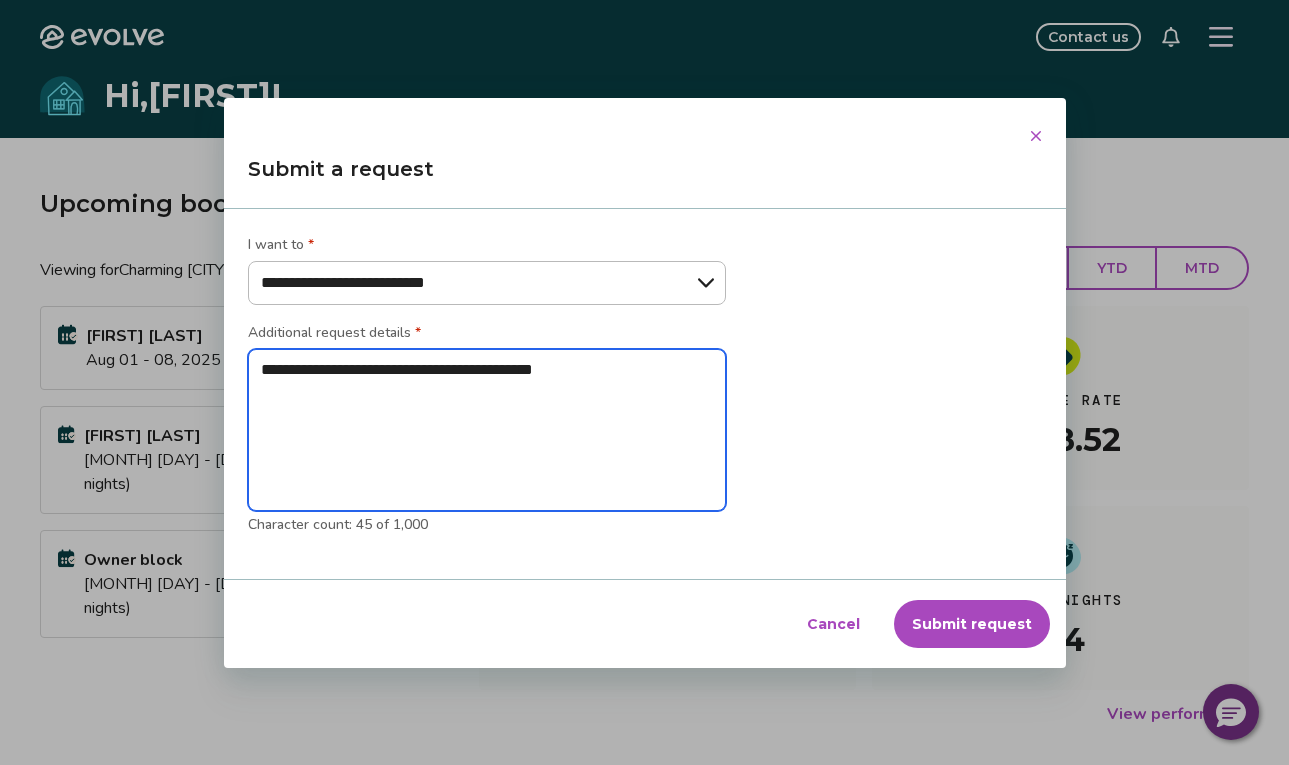 type on "**********" 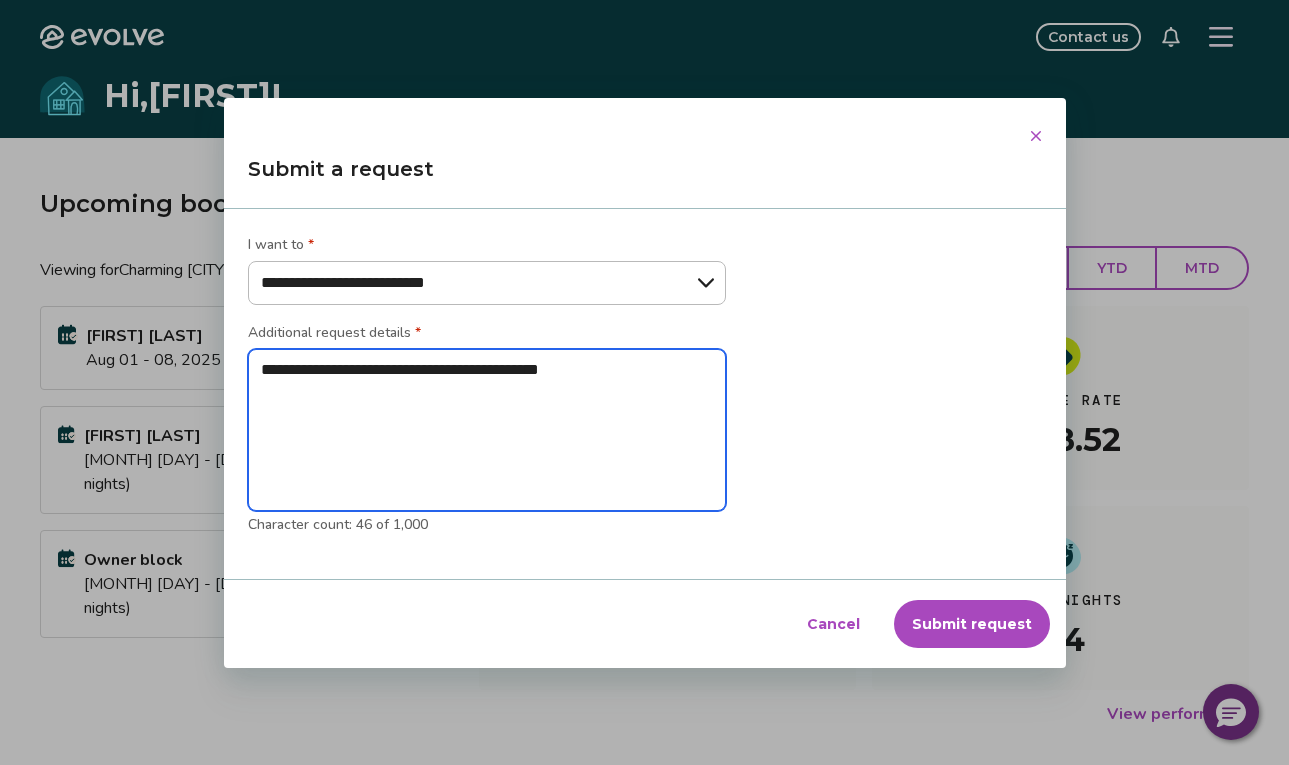 type on "**********" 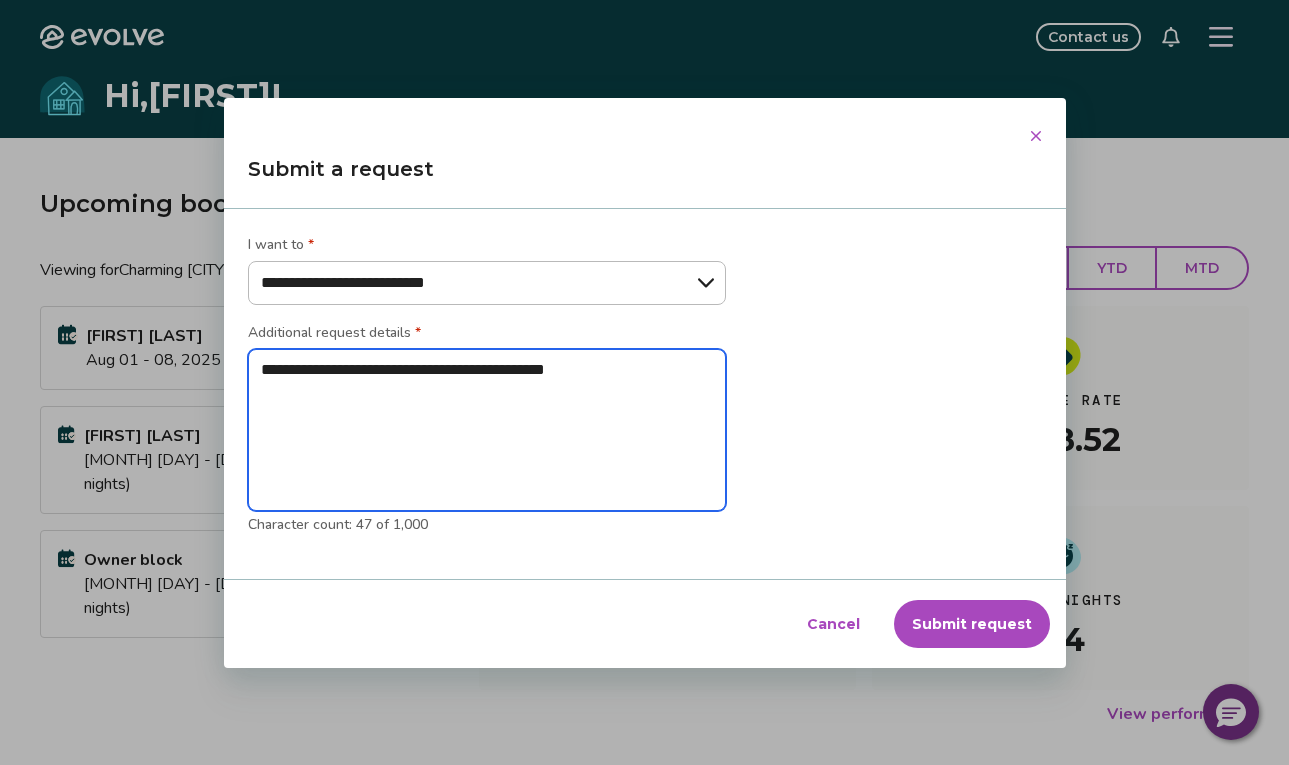 type on "**********" 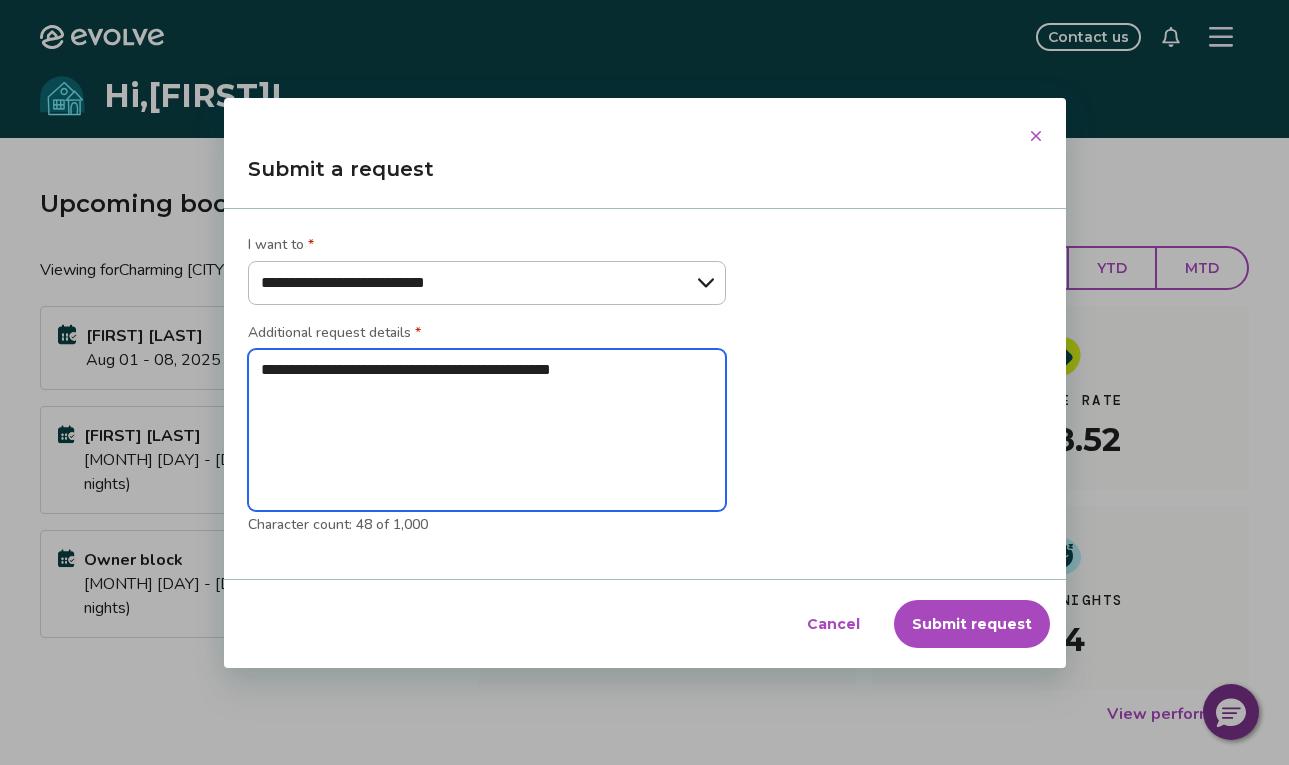 type on "**********" 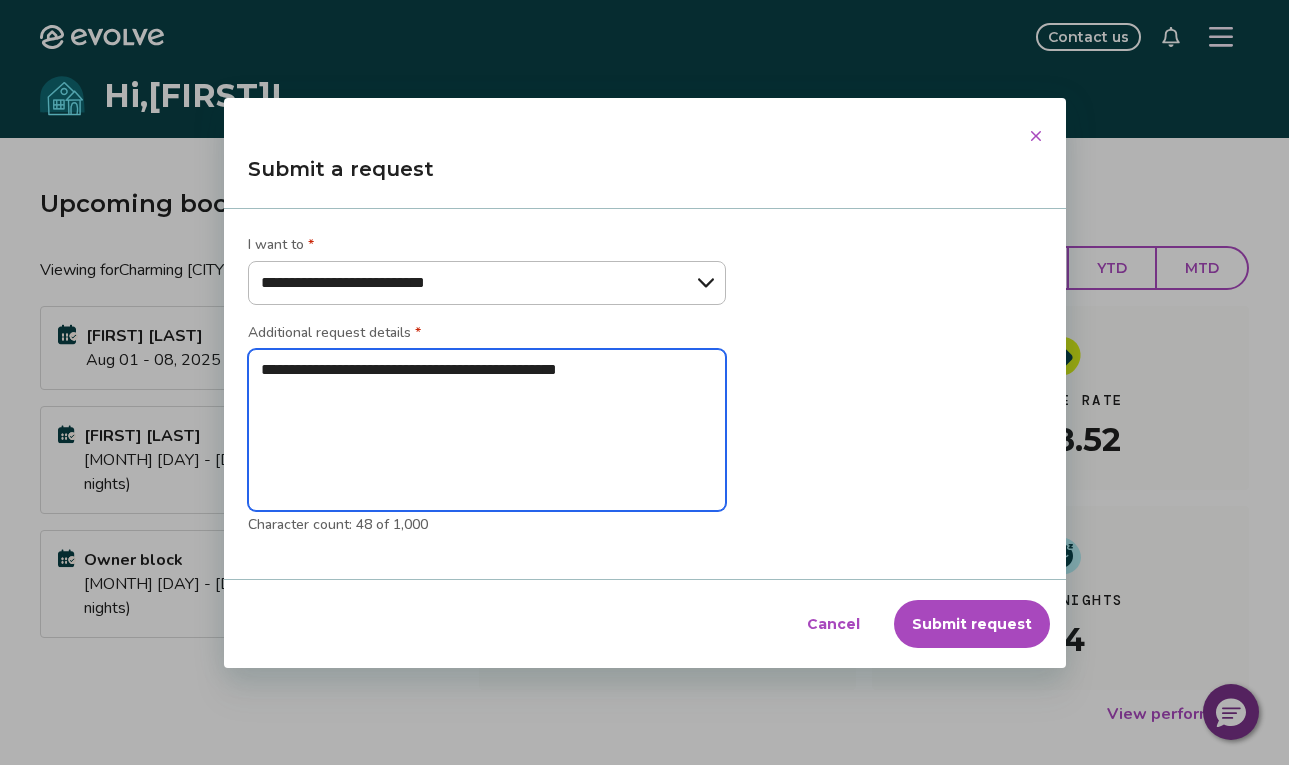 type on "**********" 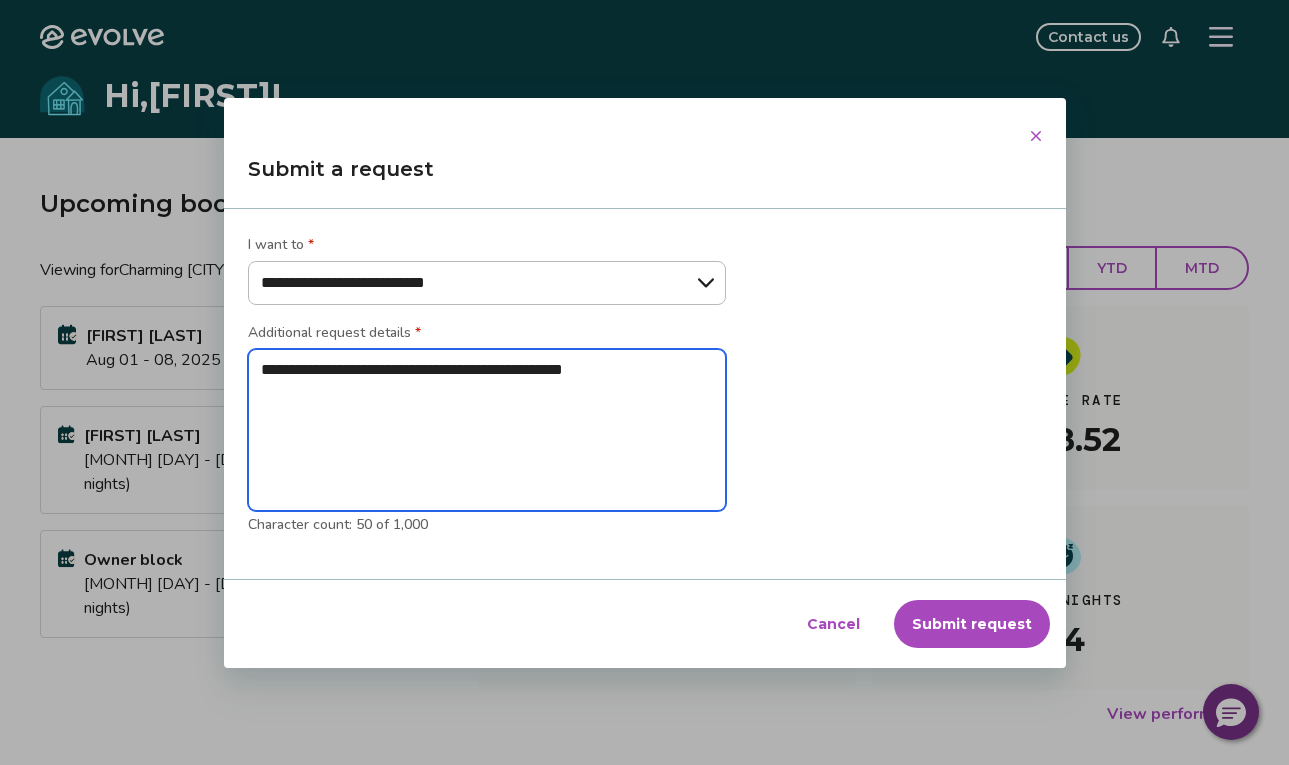 type on "**********" 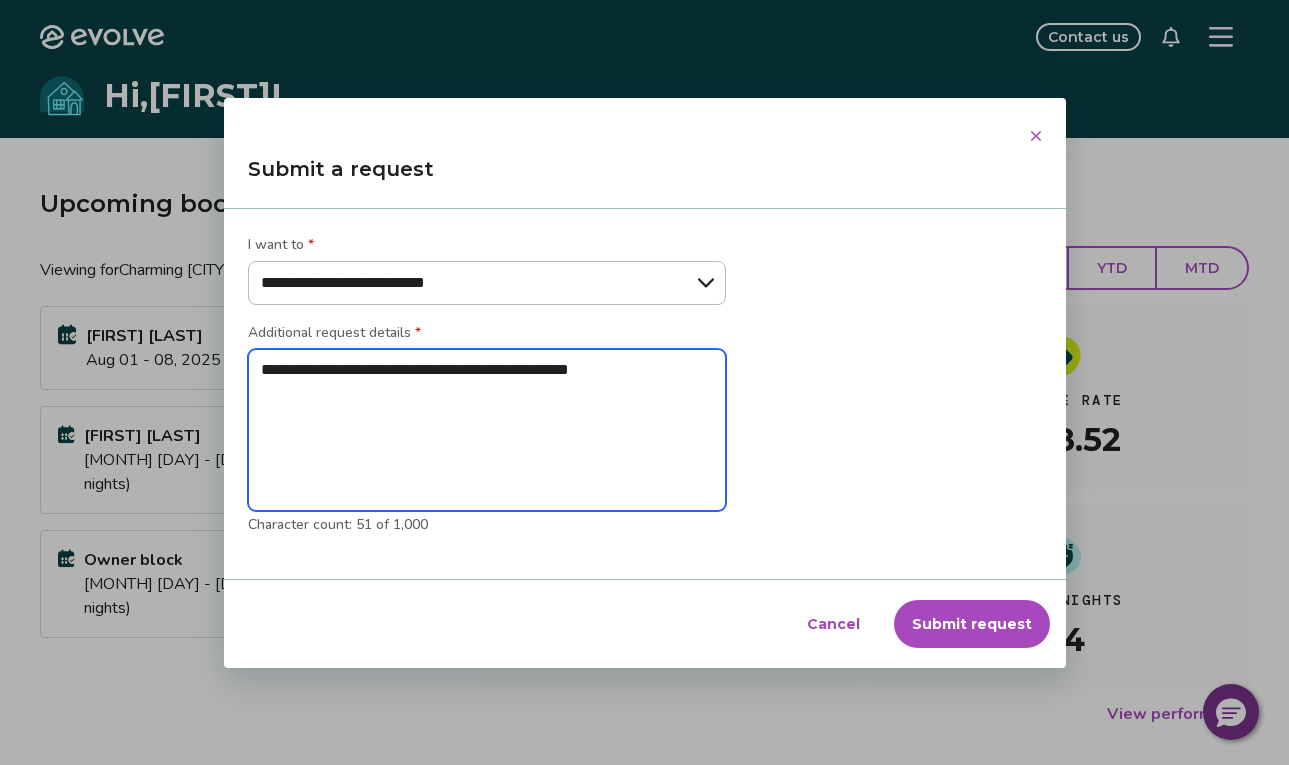 type on "**********" 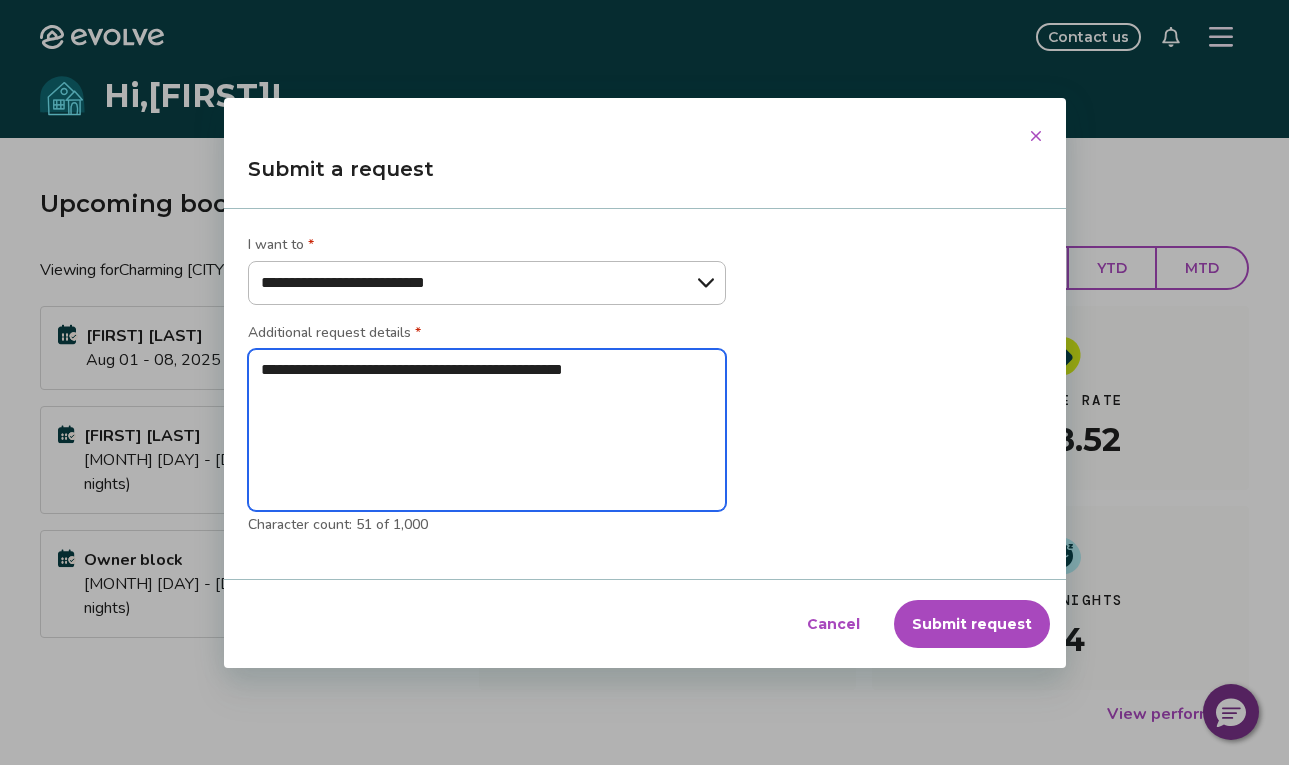 type on "**********" 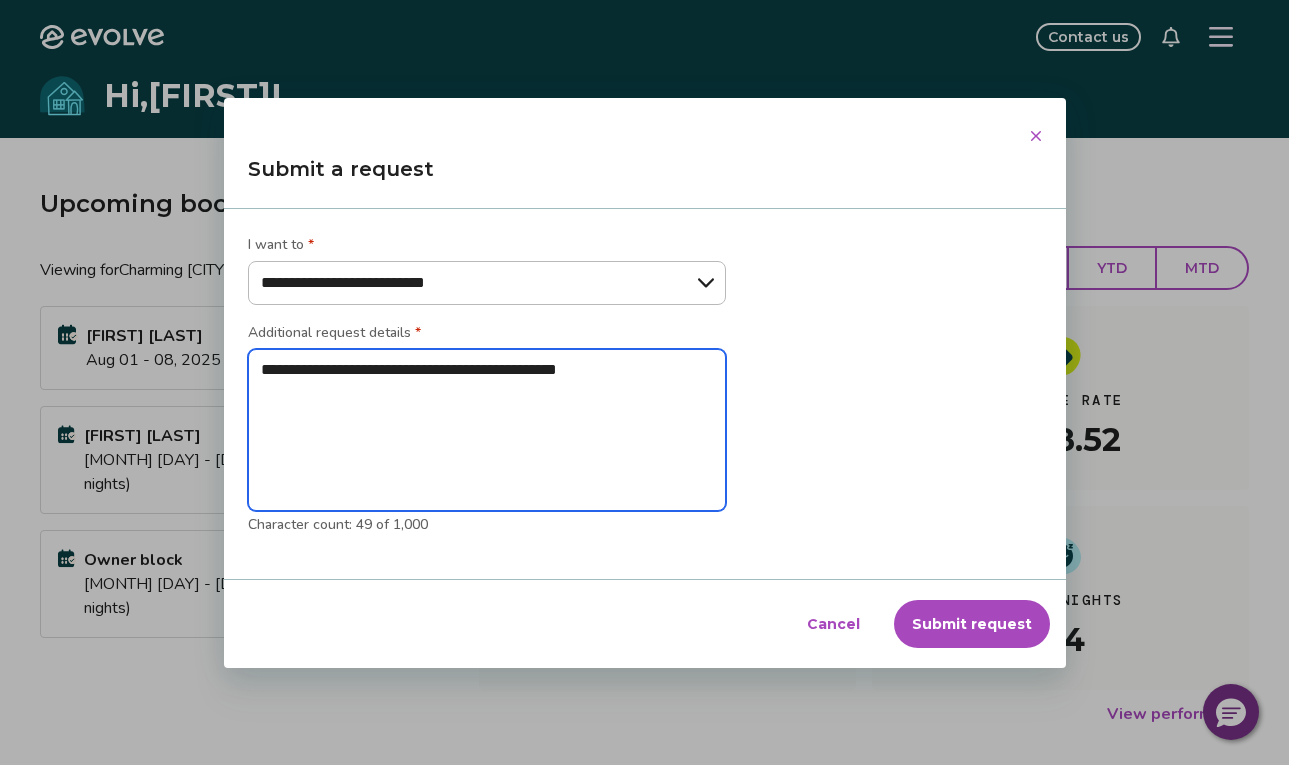 type on "**********" 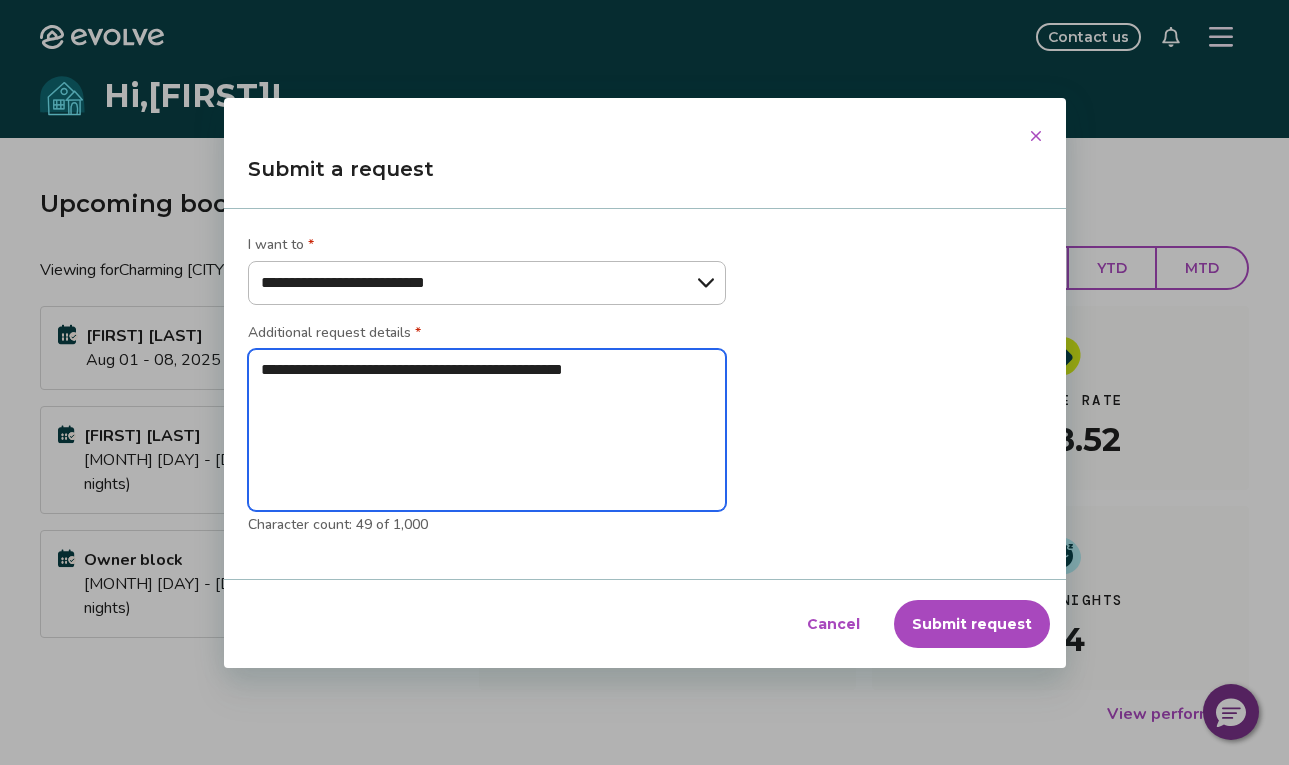 type on "**********" 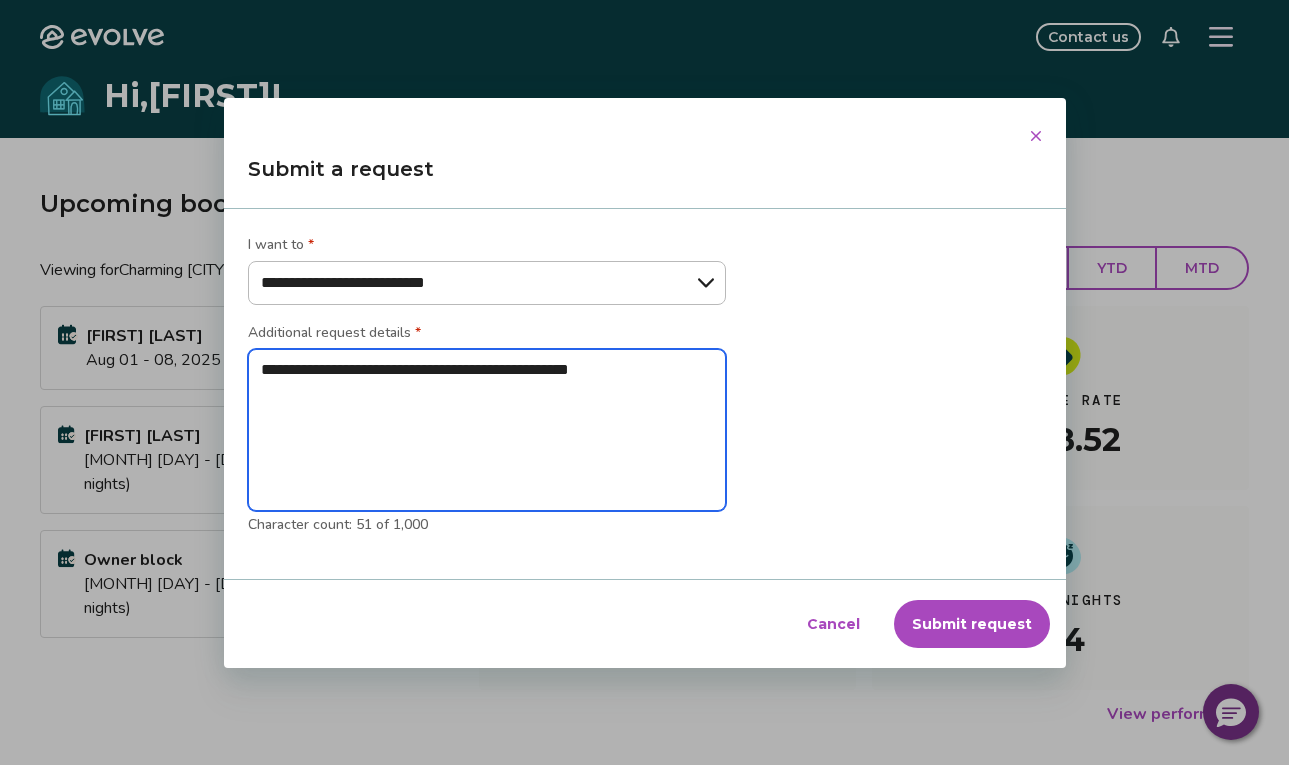 type on "**********" 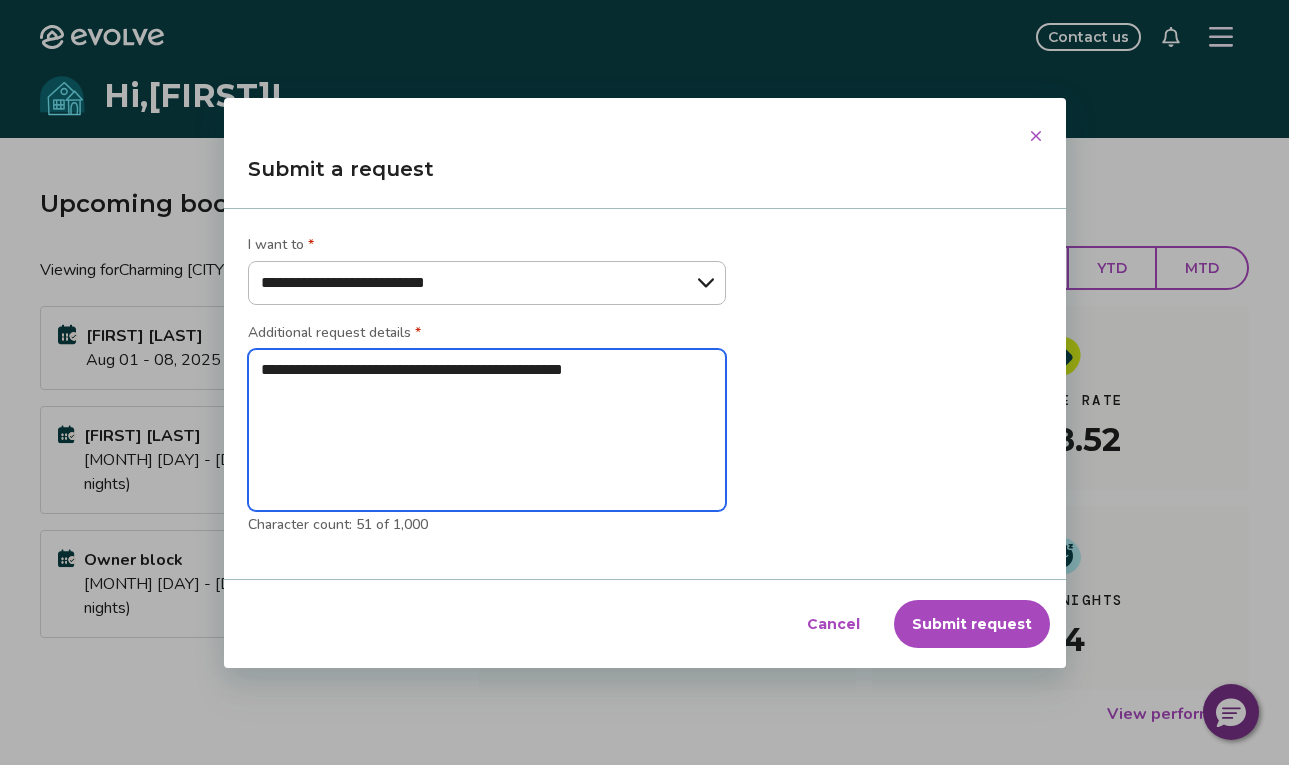 type on "**********" 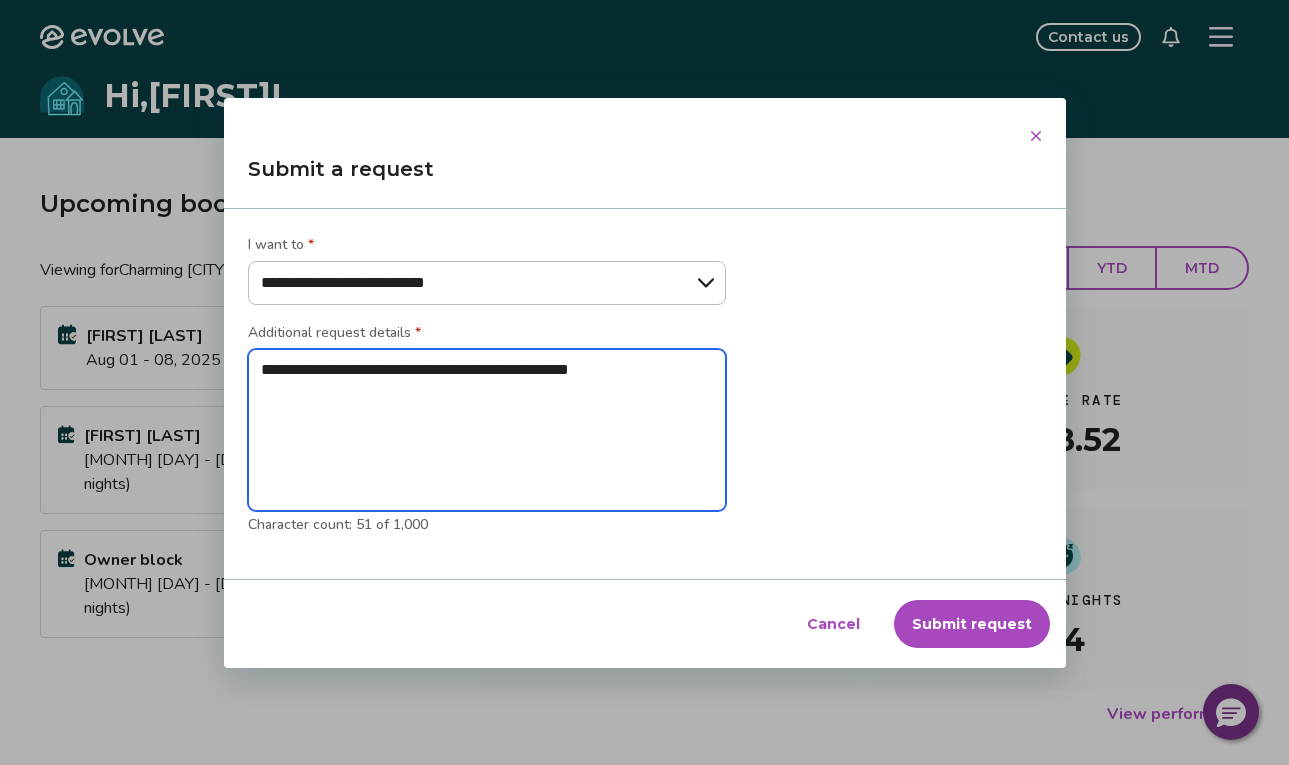 type on "**********" 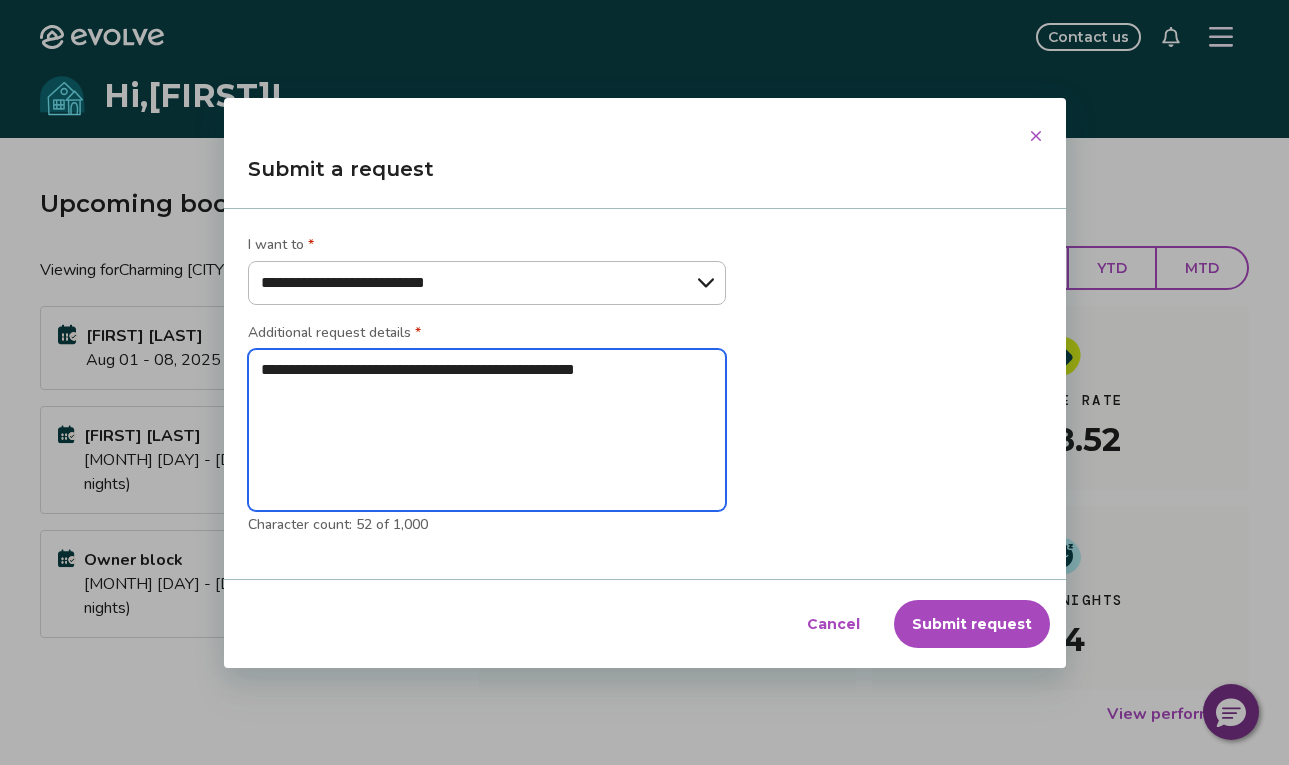 type on "**********" 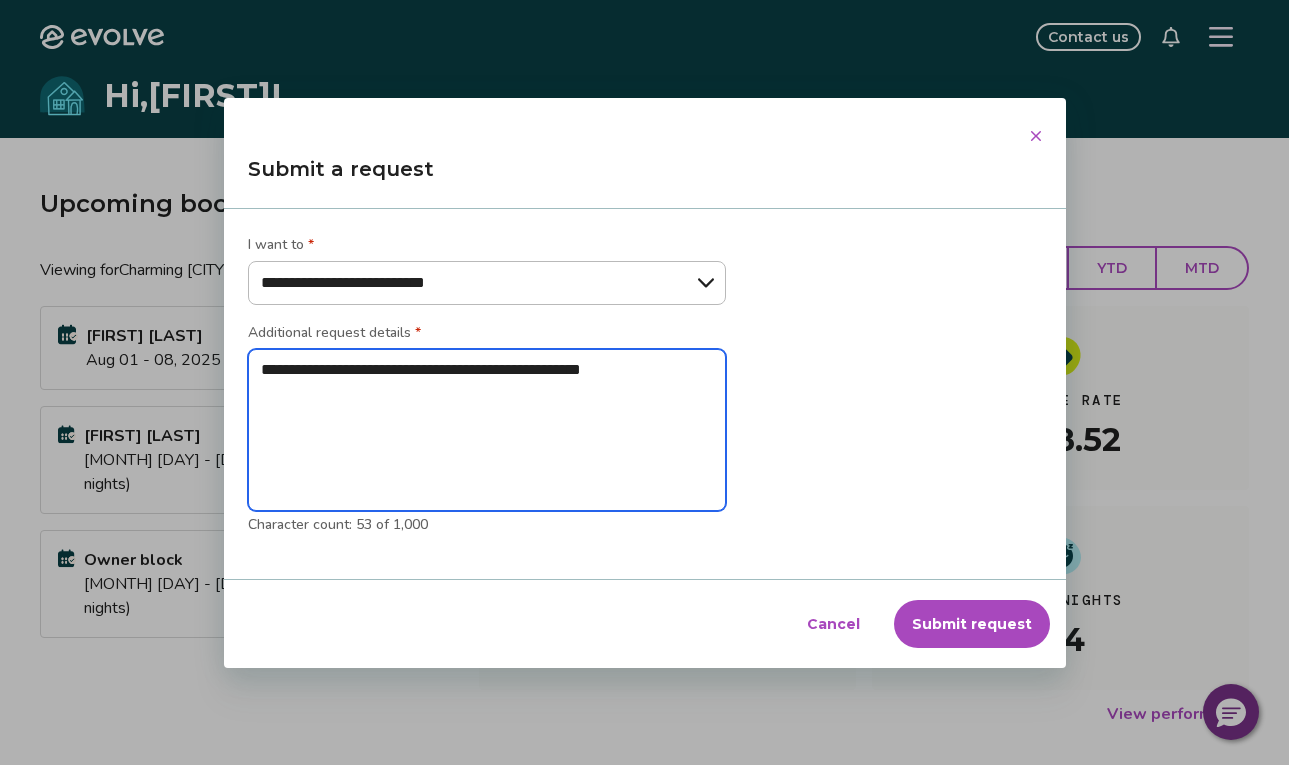 type on "**********" 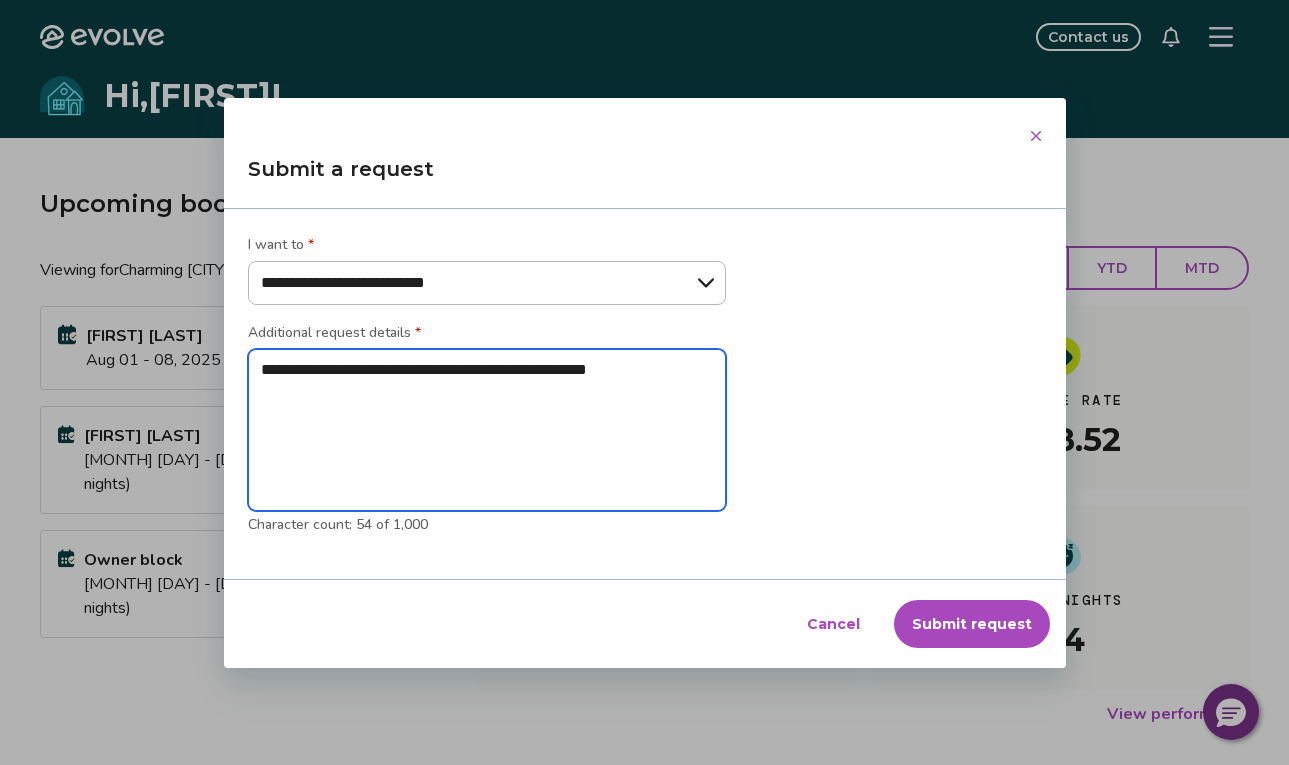 paste on "**********" 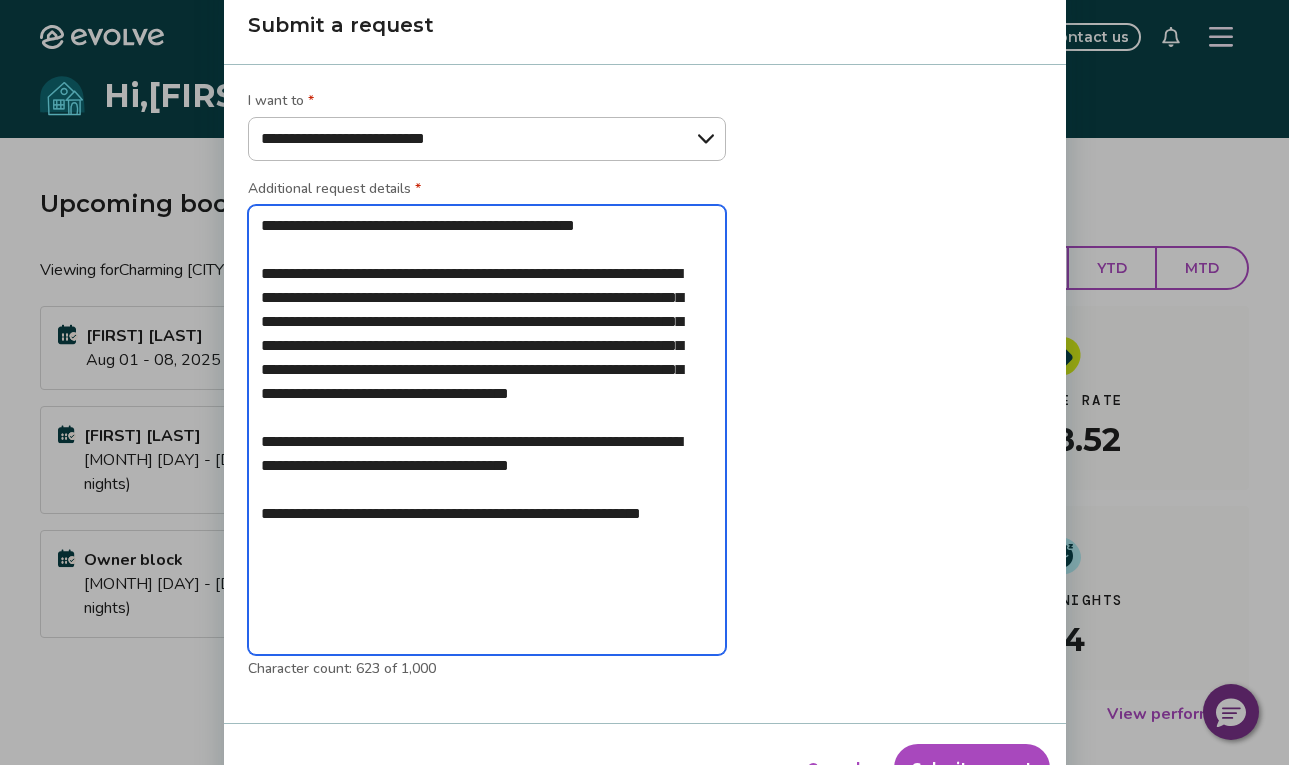 click on "**********" at bounding box center (487, 430) 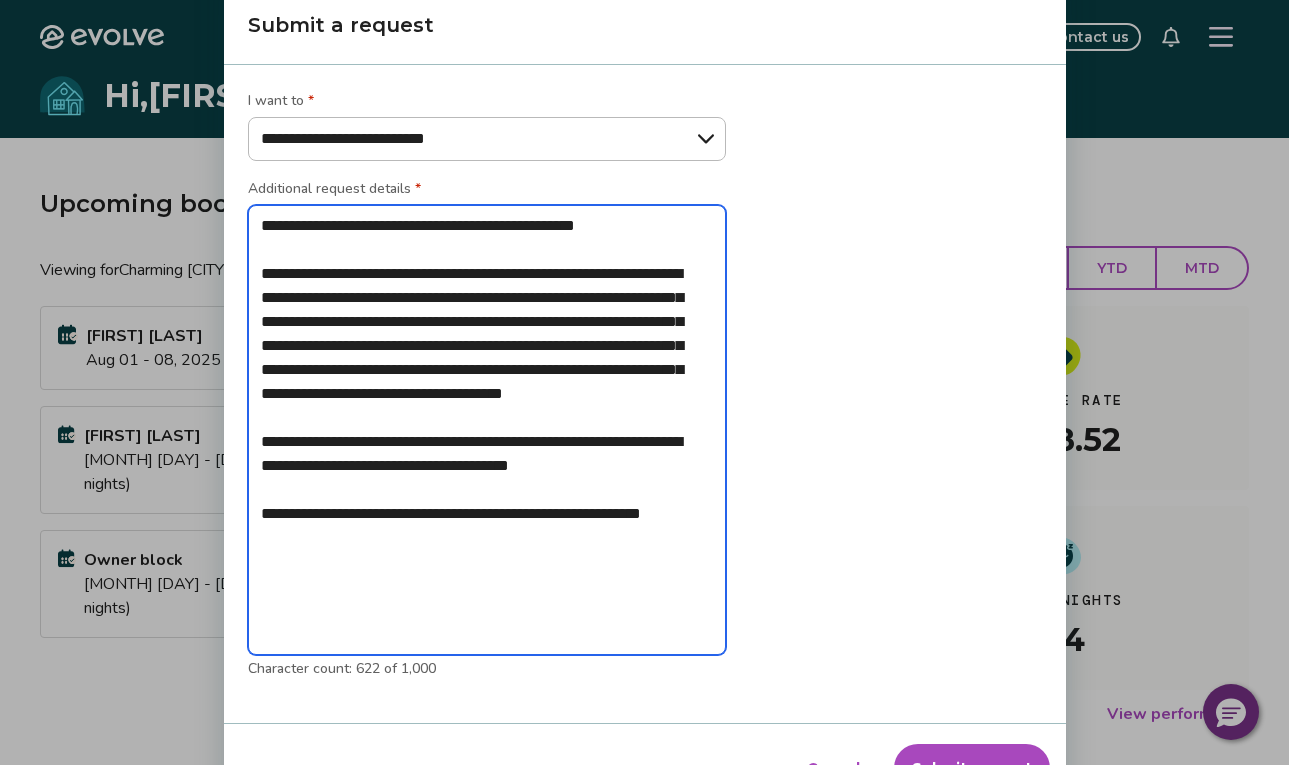 type on "**********" 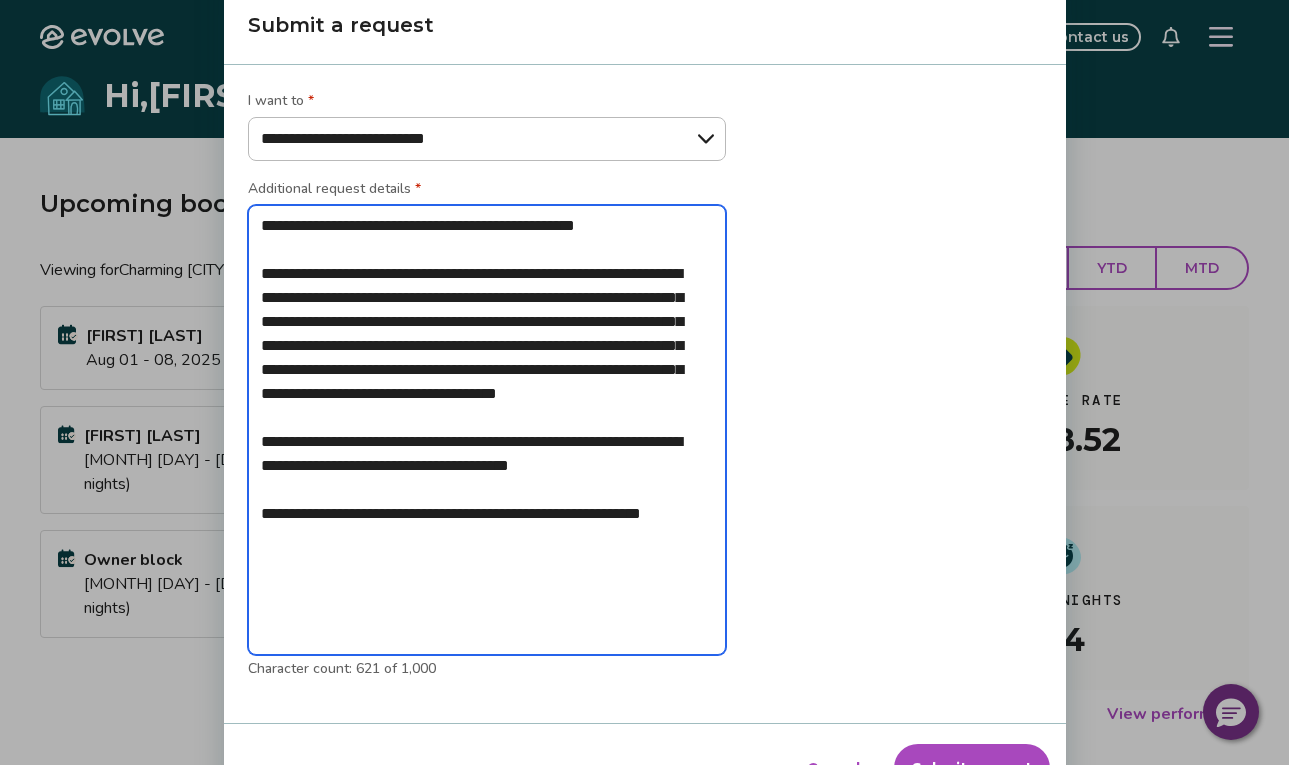 type on "**********" 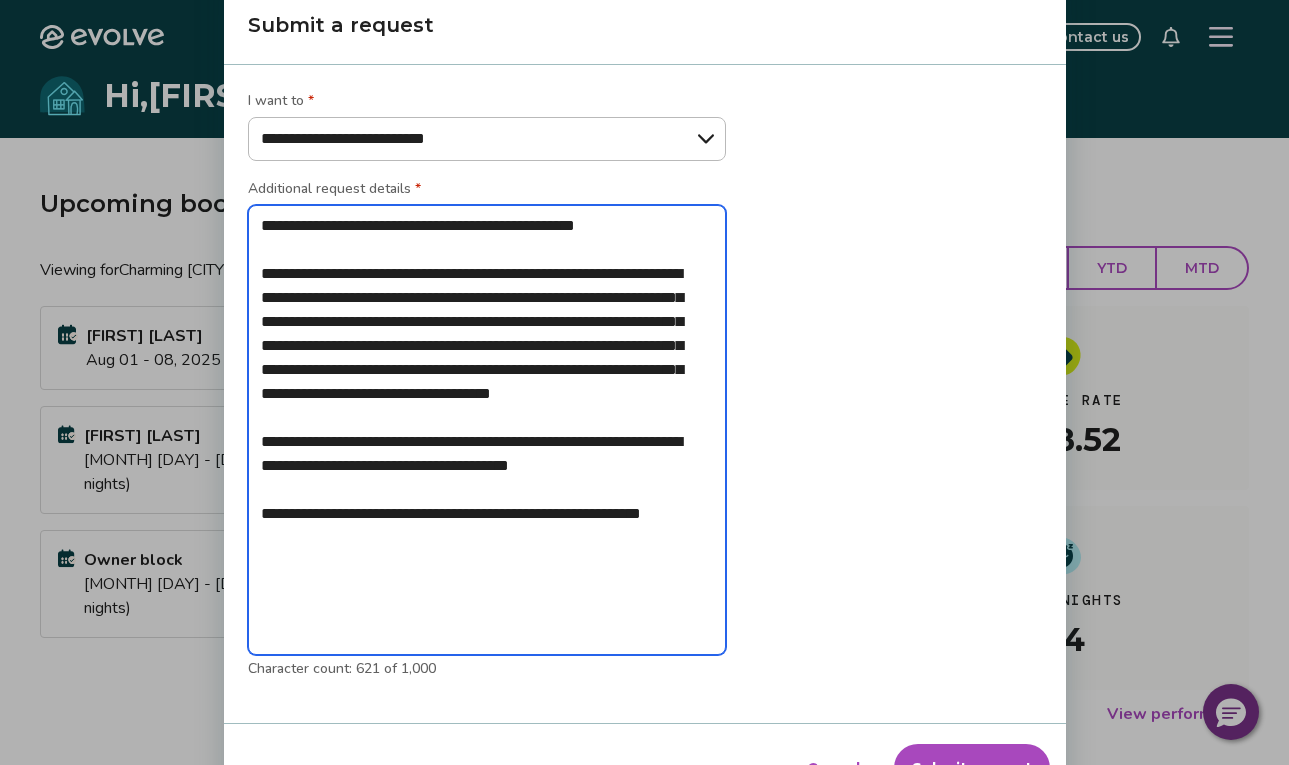 type on "**********" 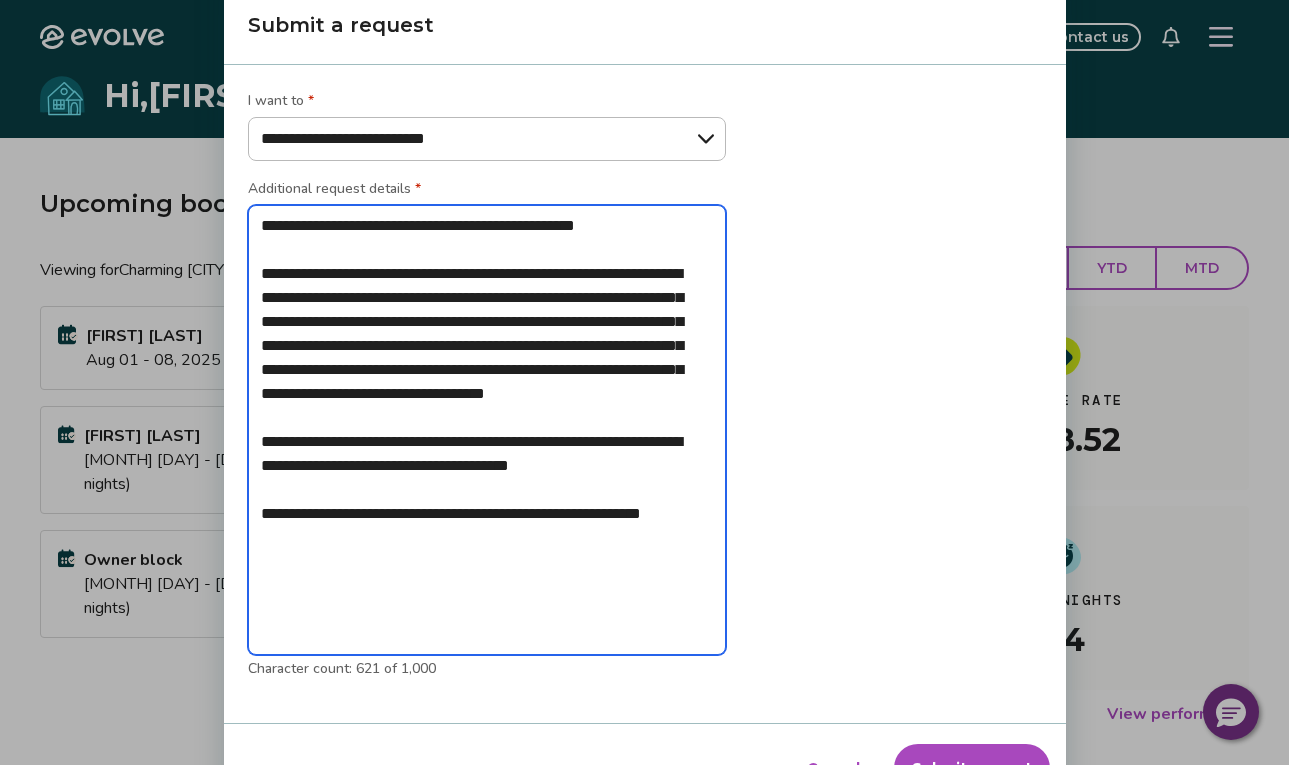 type on "**********" 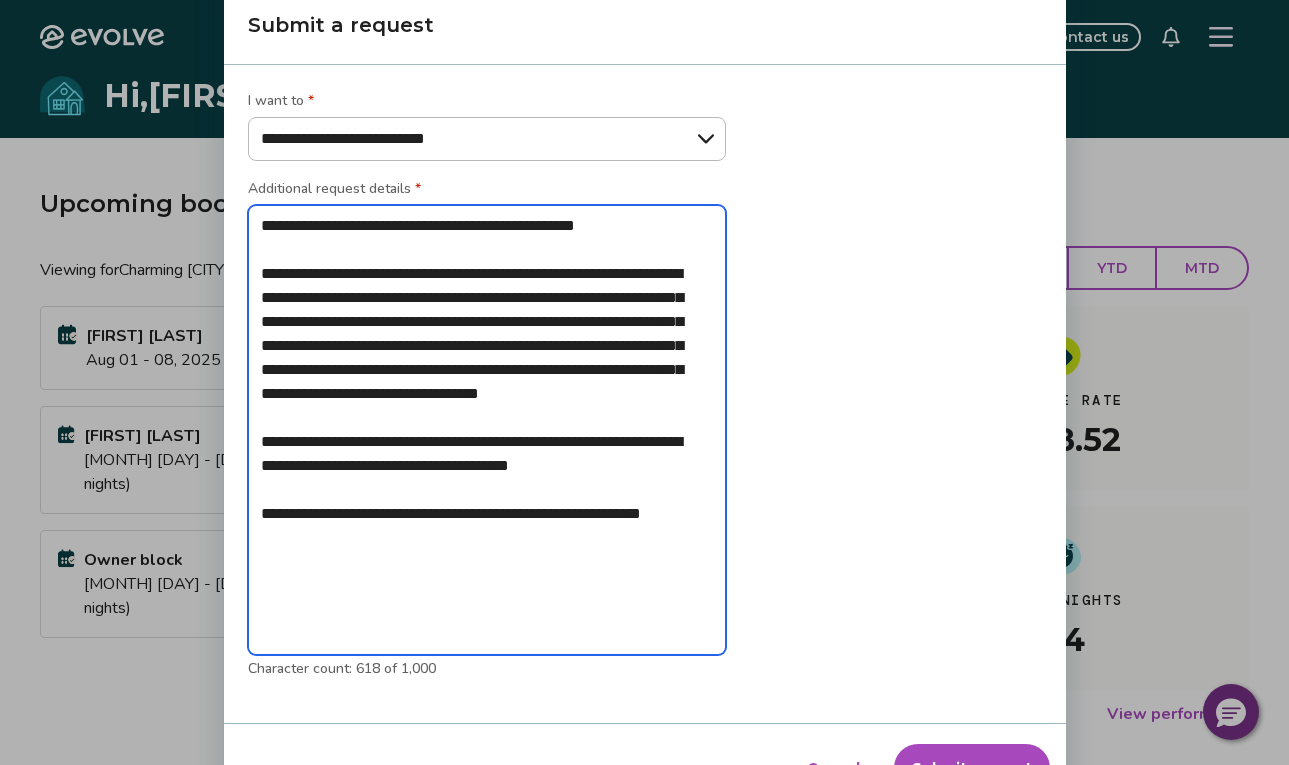 type on "**********" 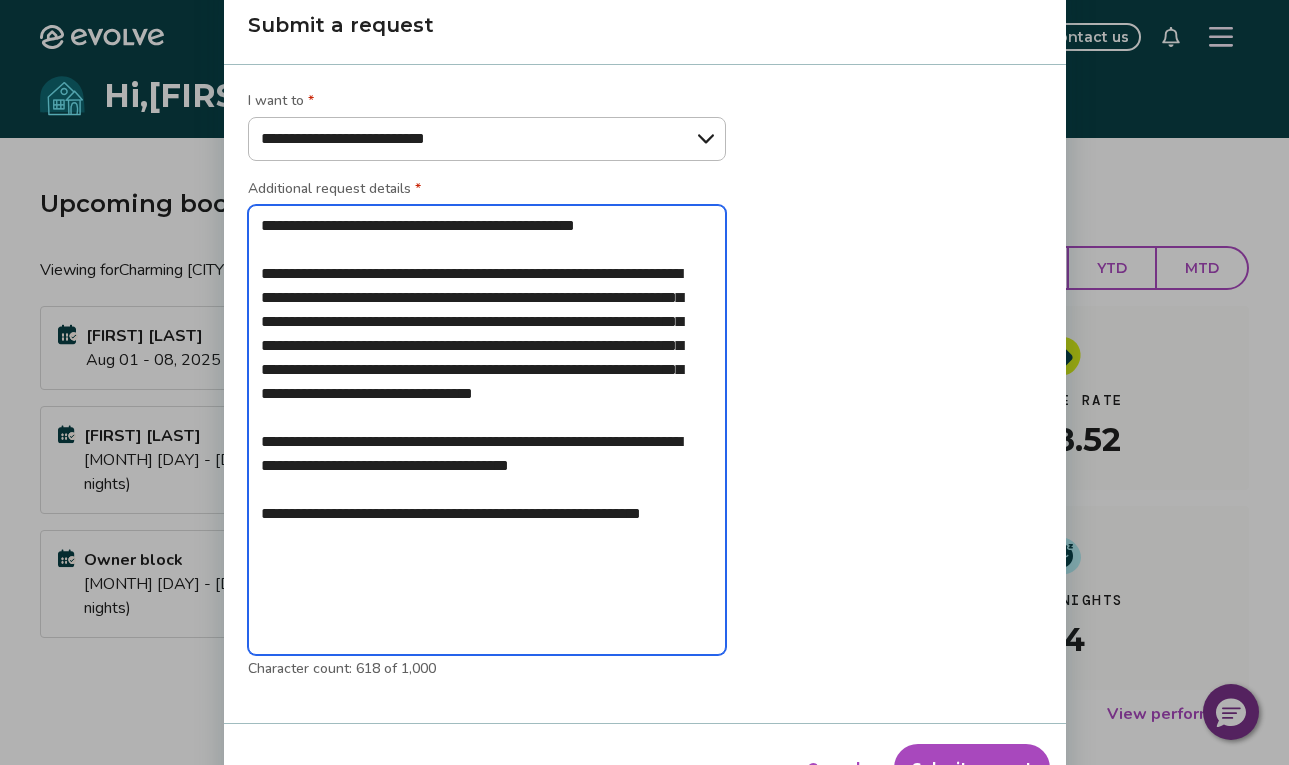 type on "**********" 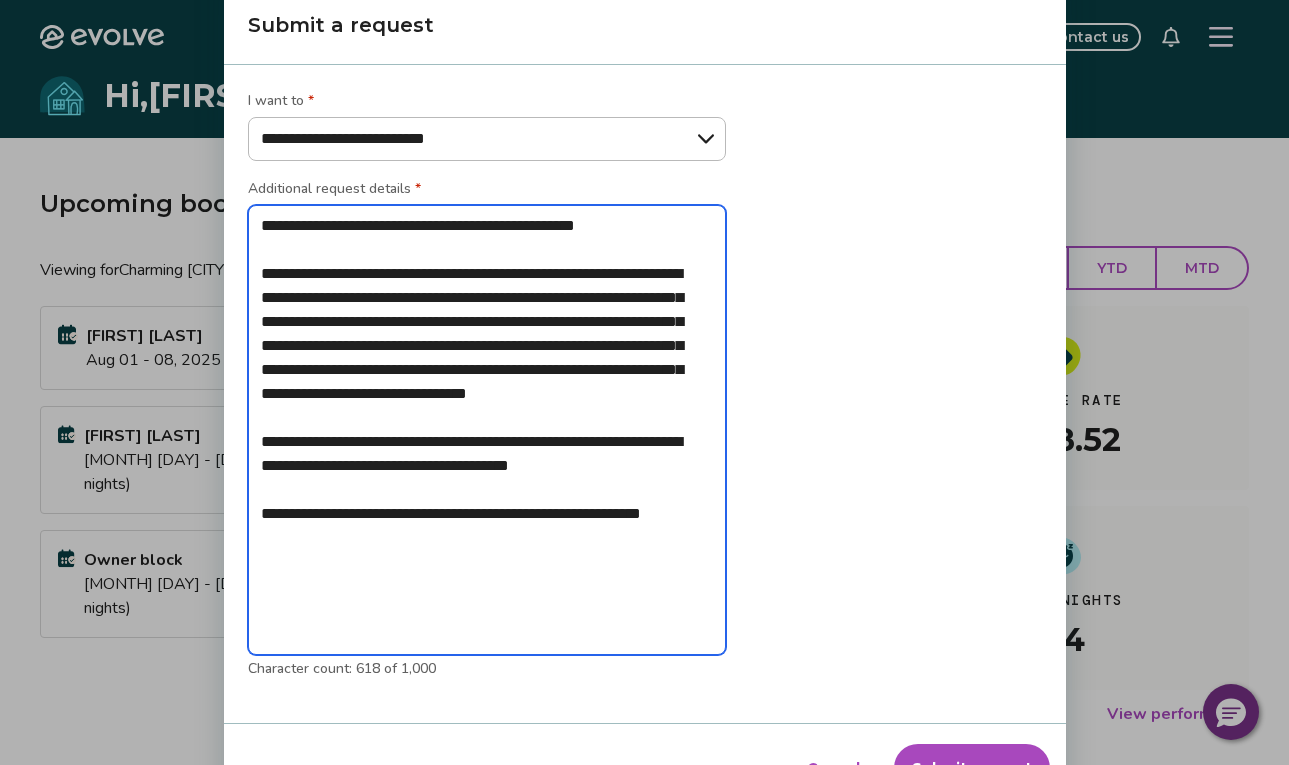 type on "**********" 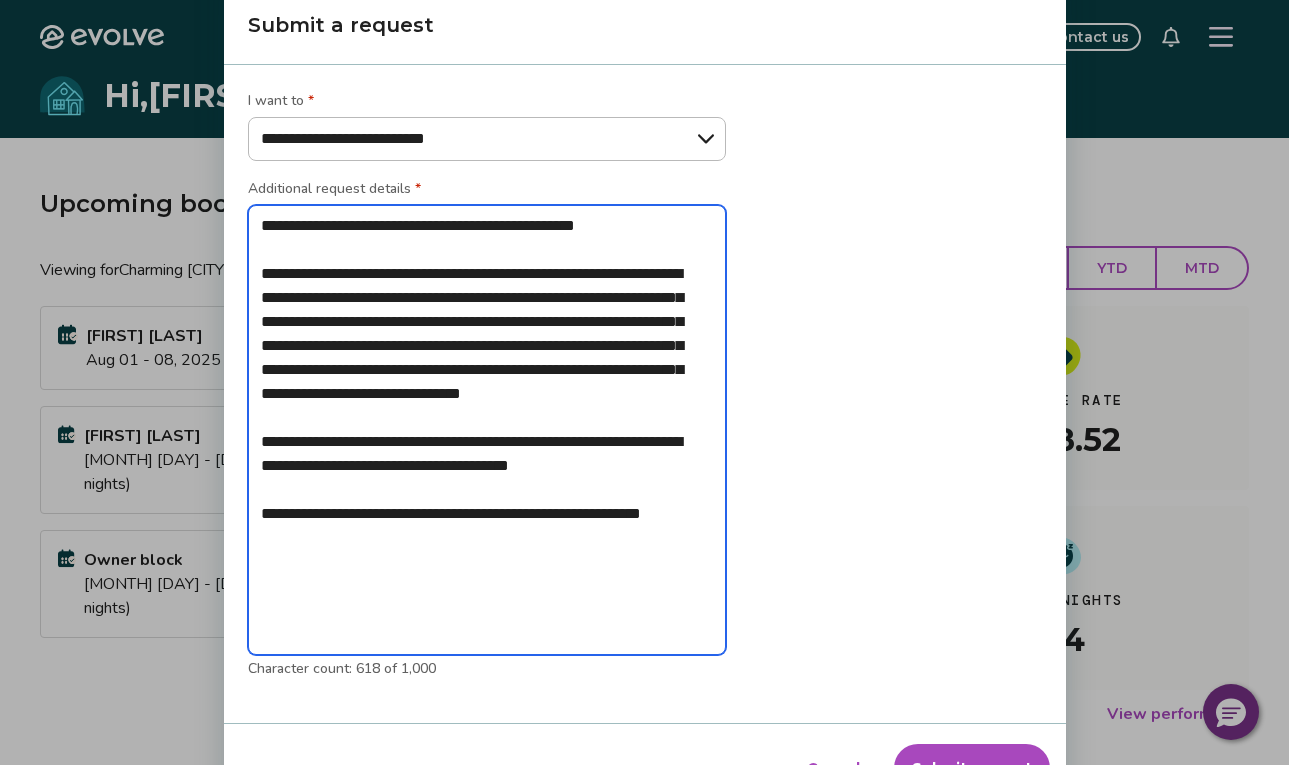 type on "**********" 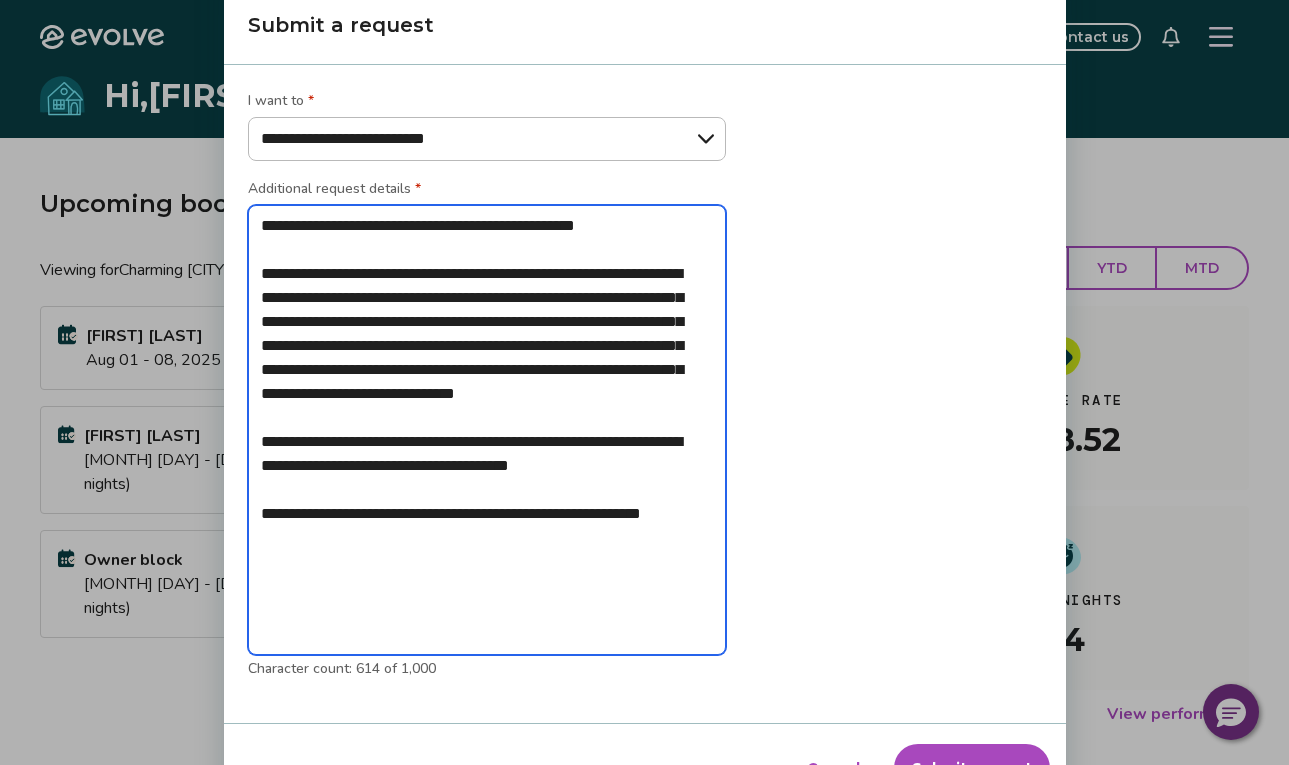 type on "**********" 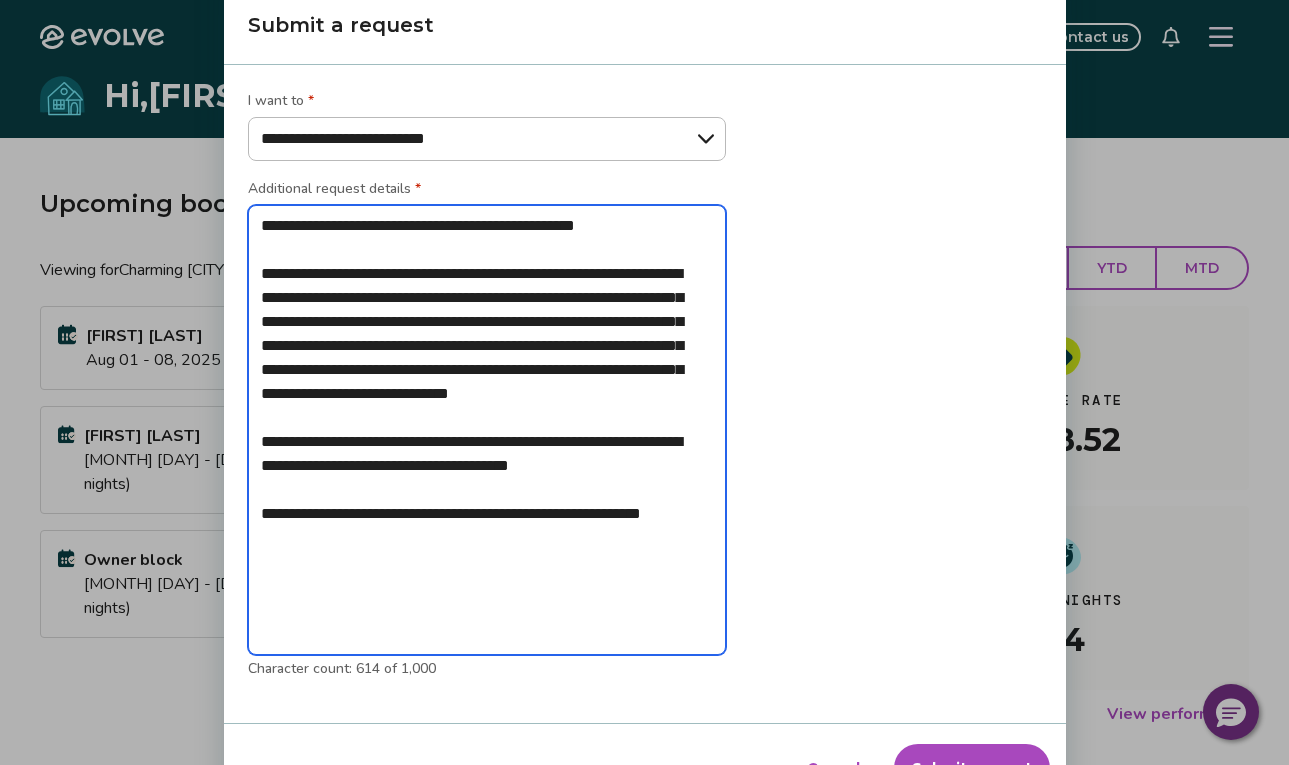 type on "**********" 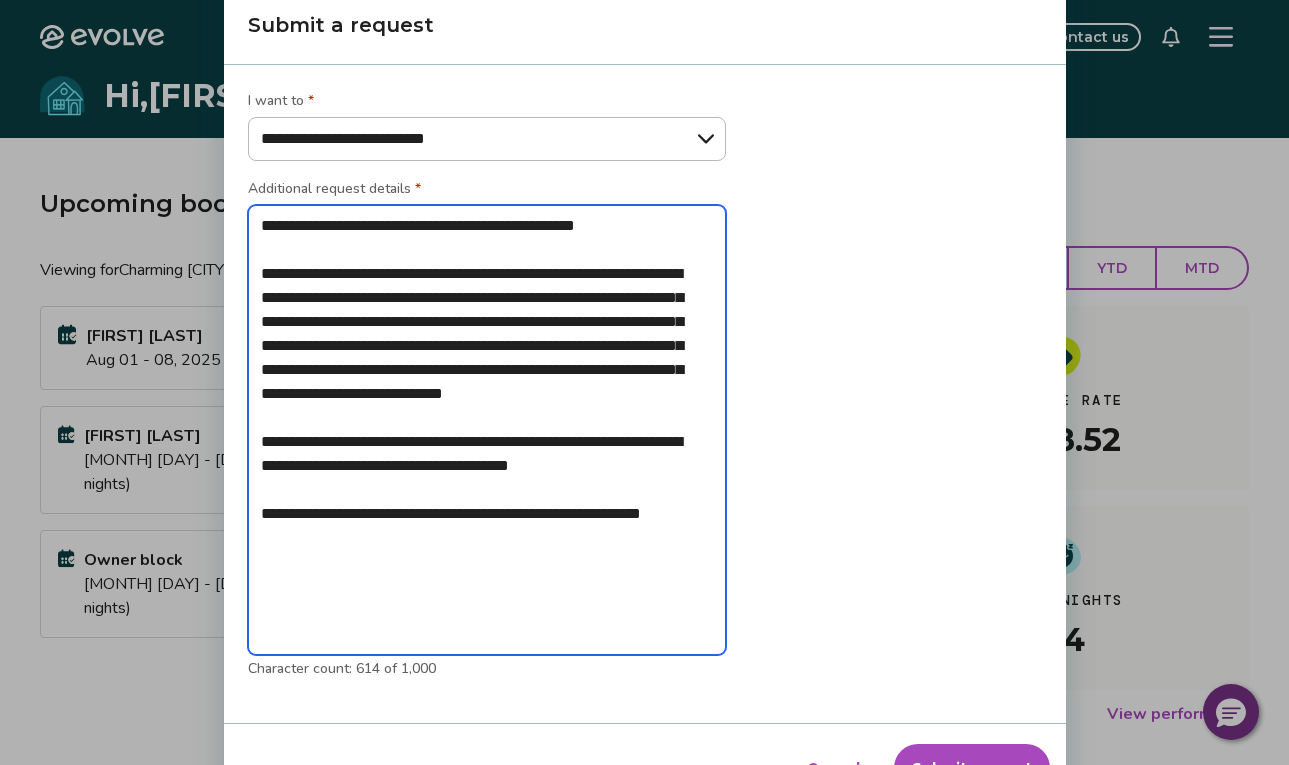 type on "**********" 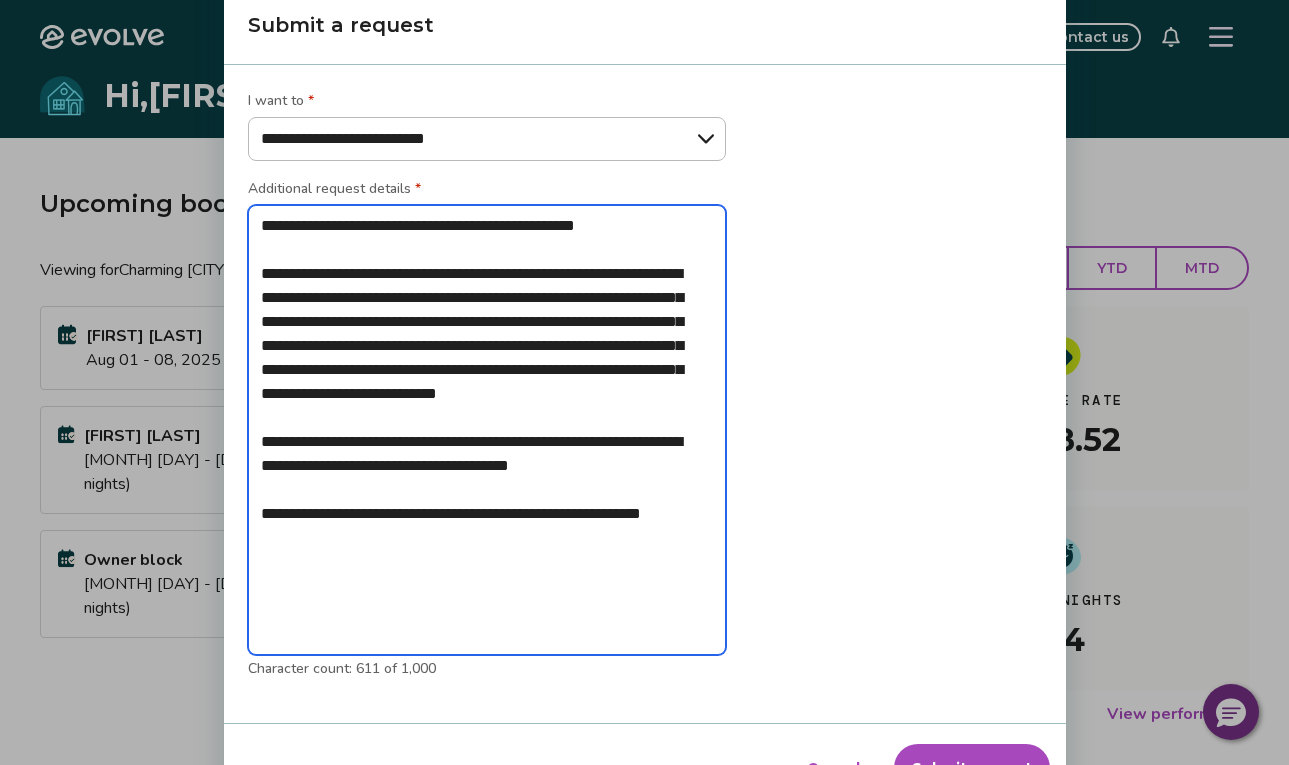 type on "**********" 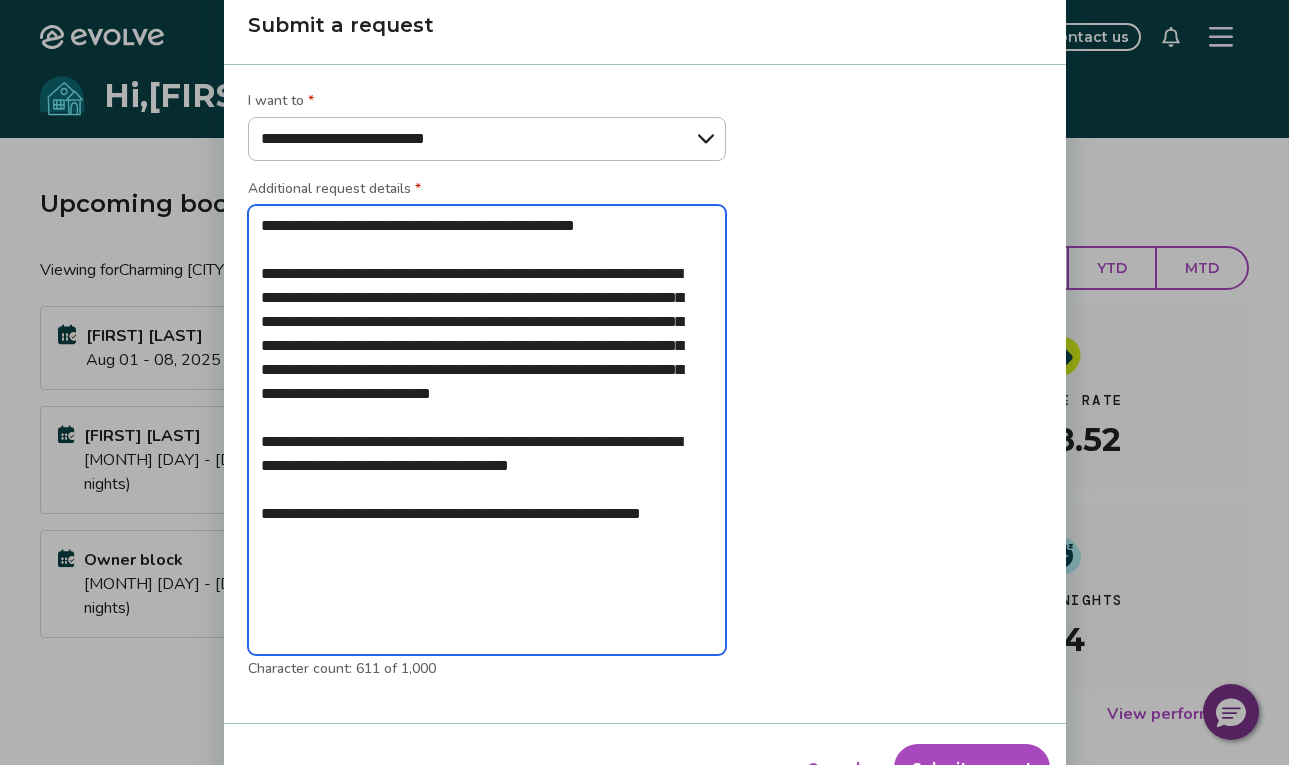 type on "**********" 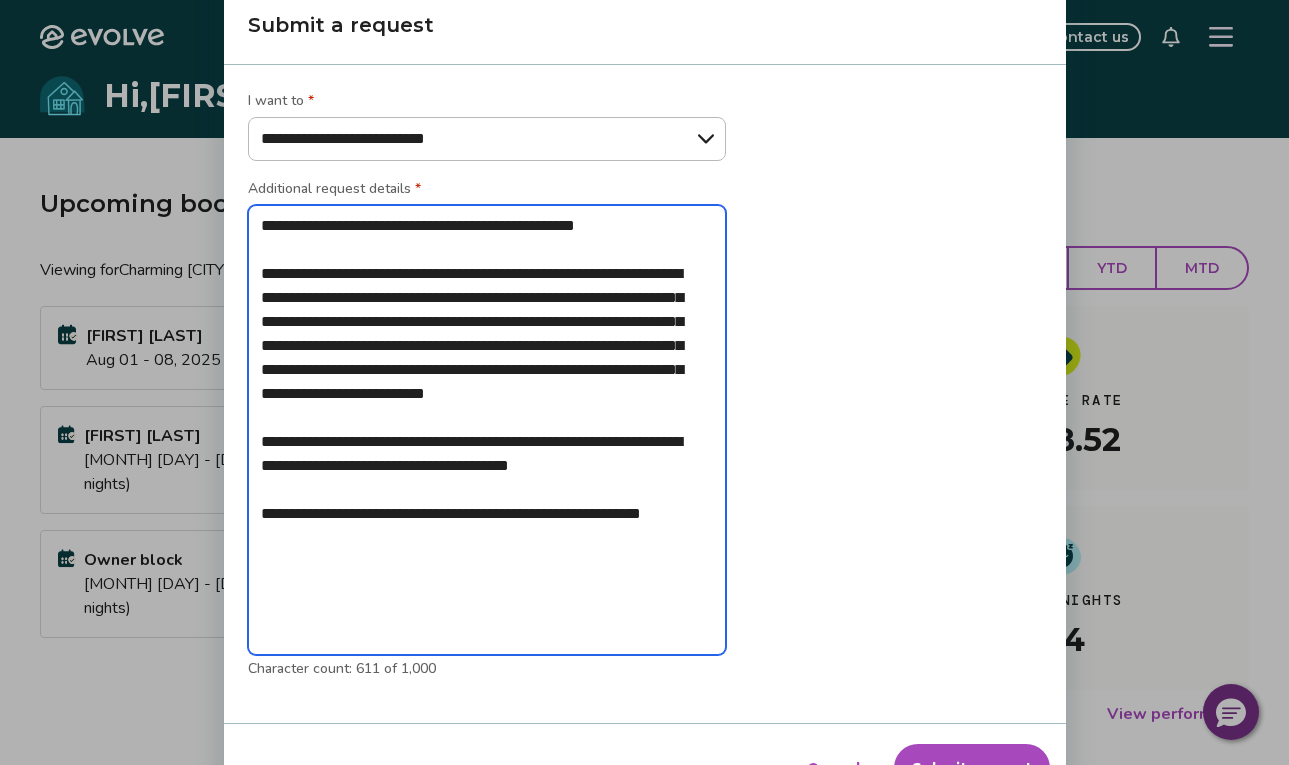 type on "**********" 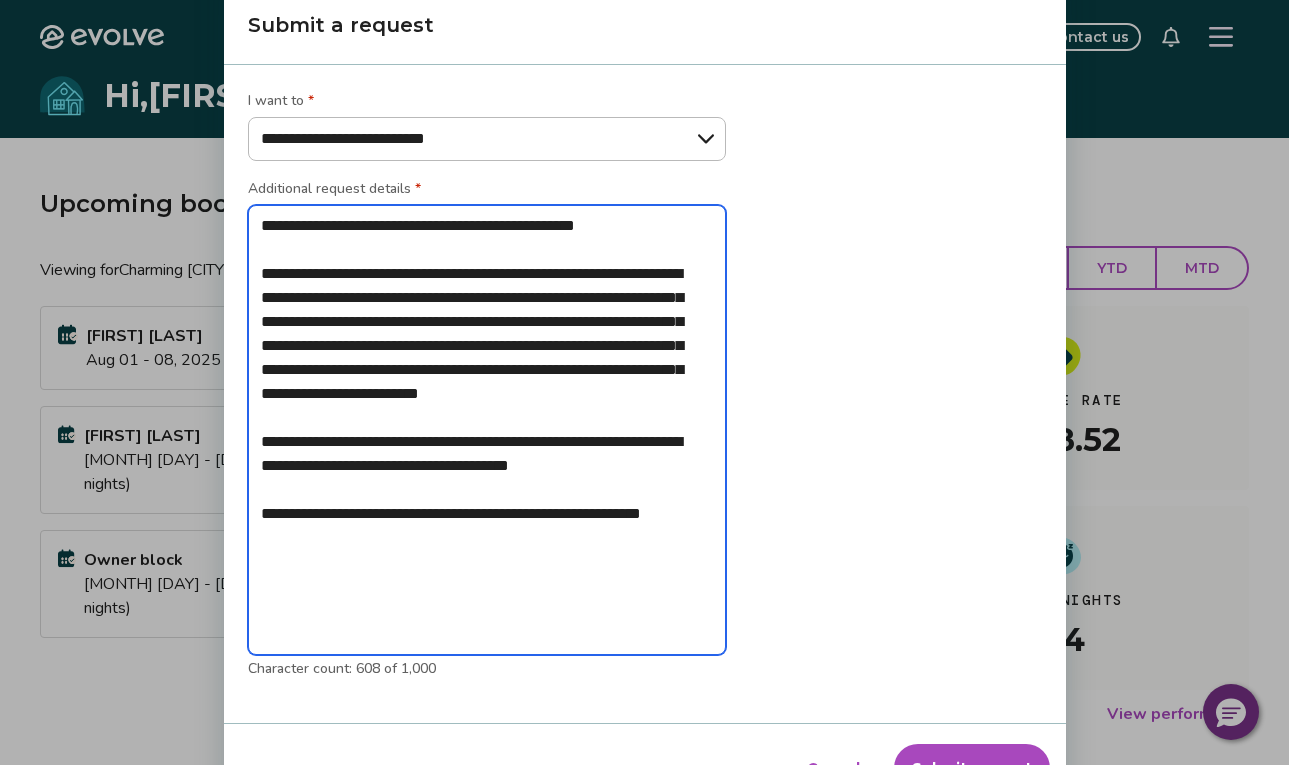 type on "**********" 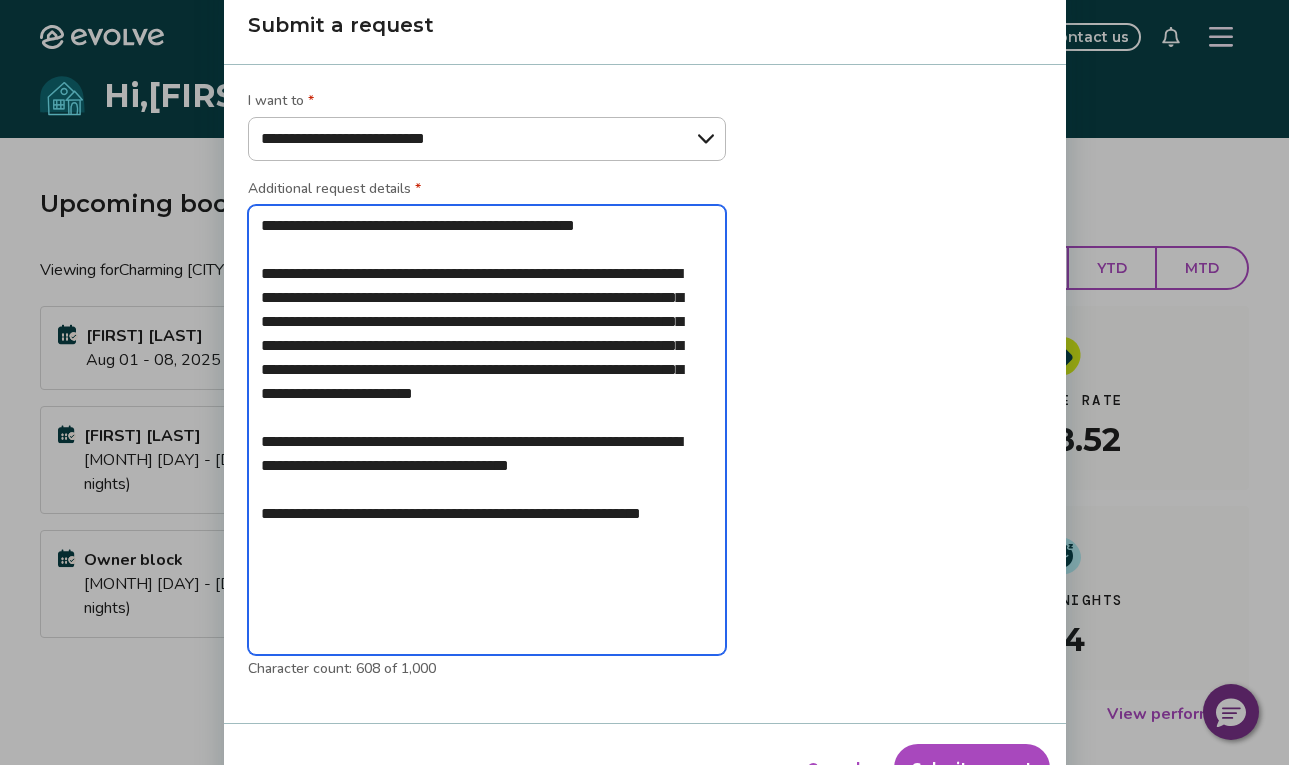 type on "**********" 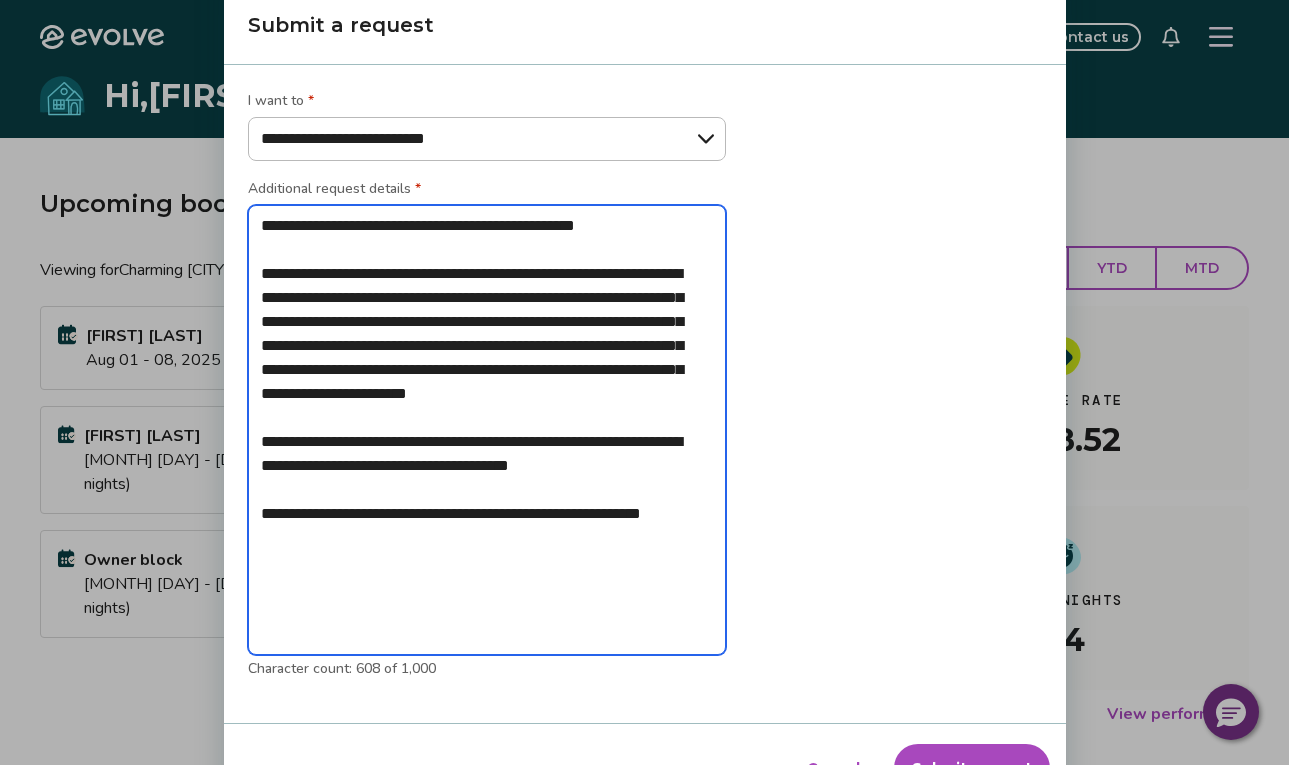 type on "**********" 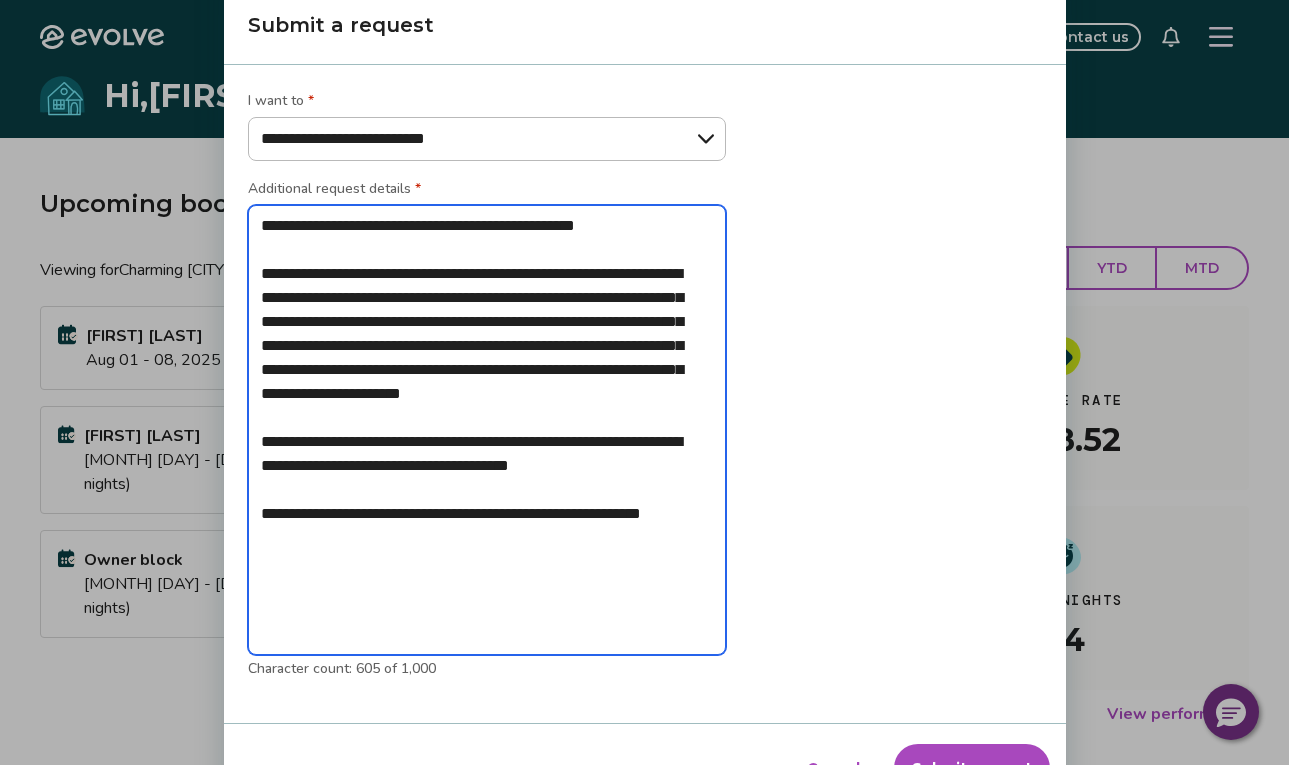 type on "**********" 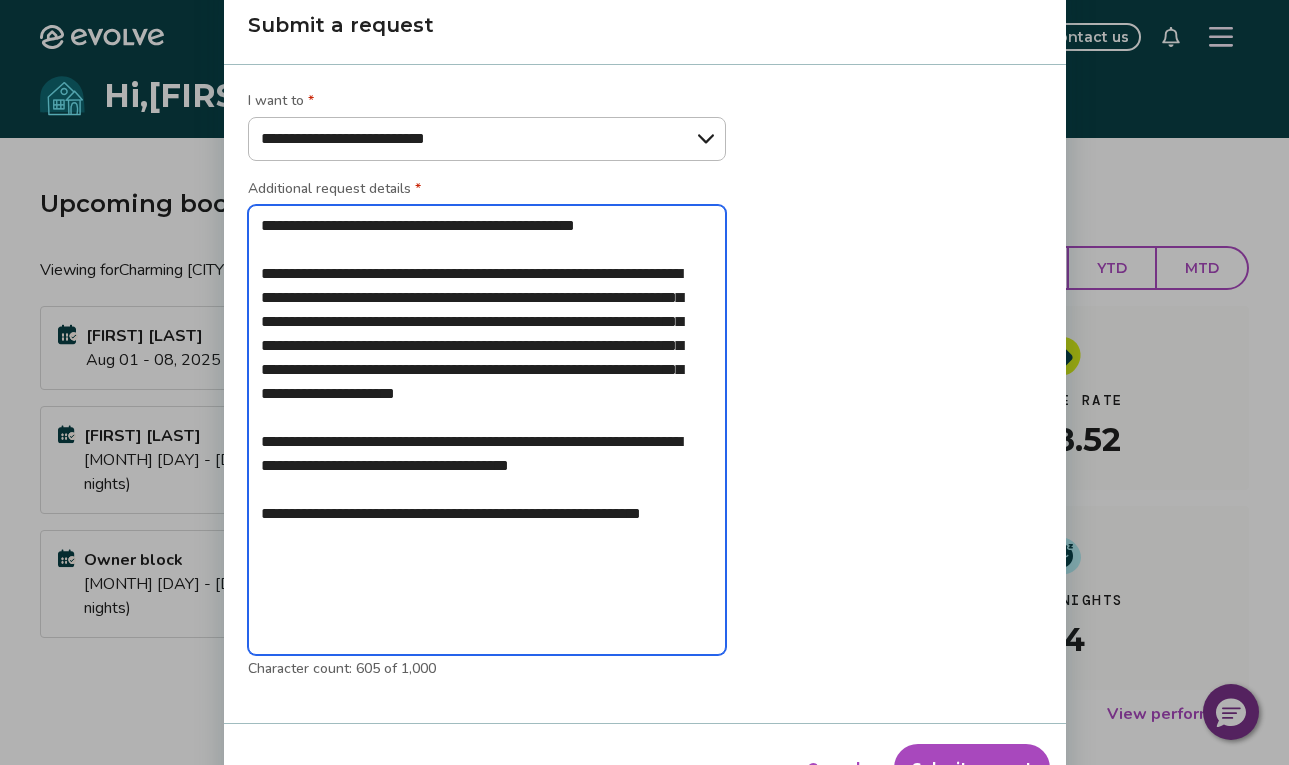 type on "**********" 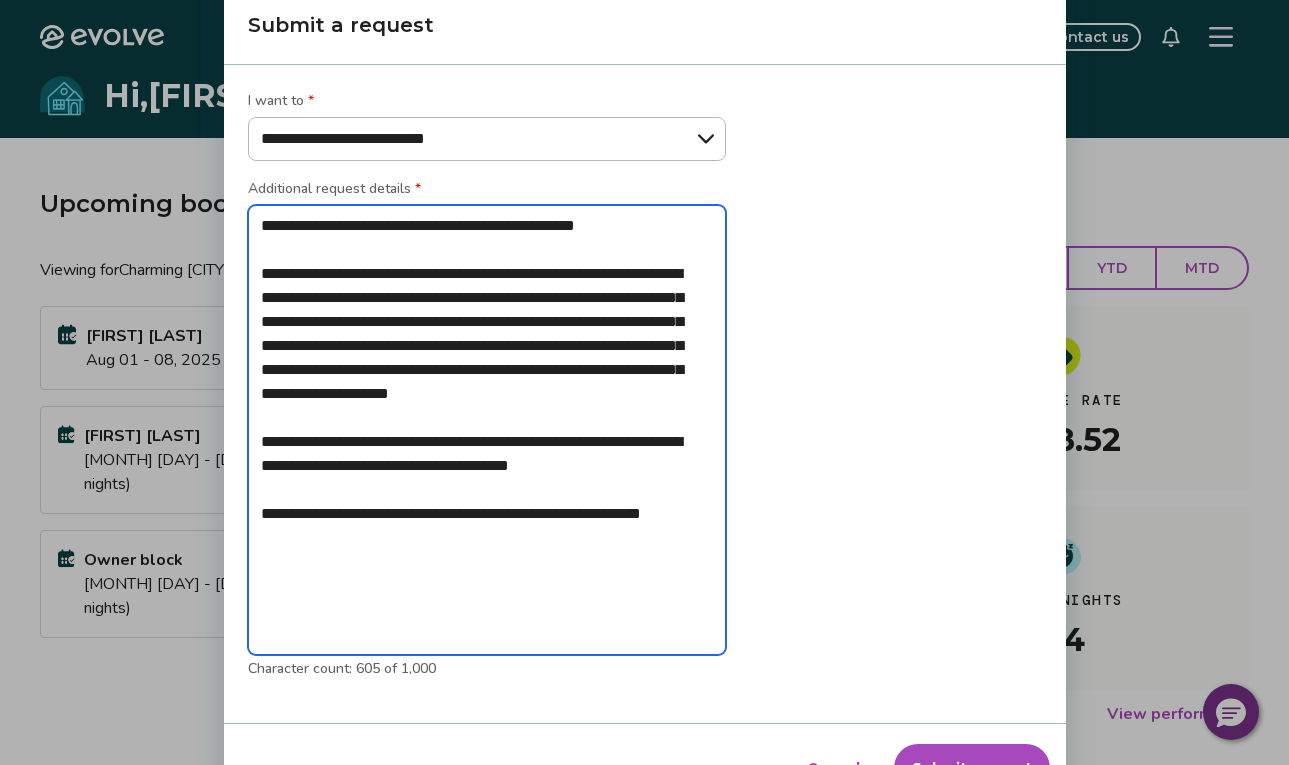 type on "**********" 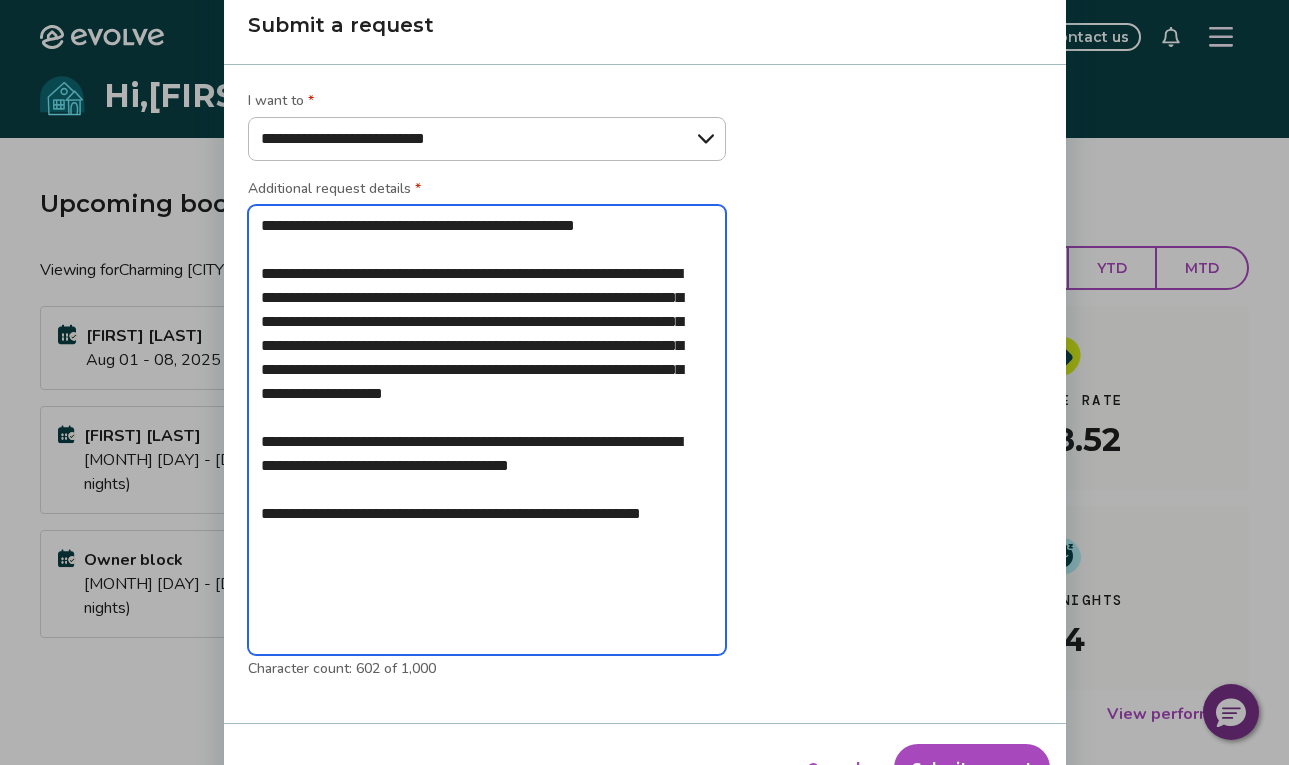 type on "**********" 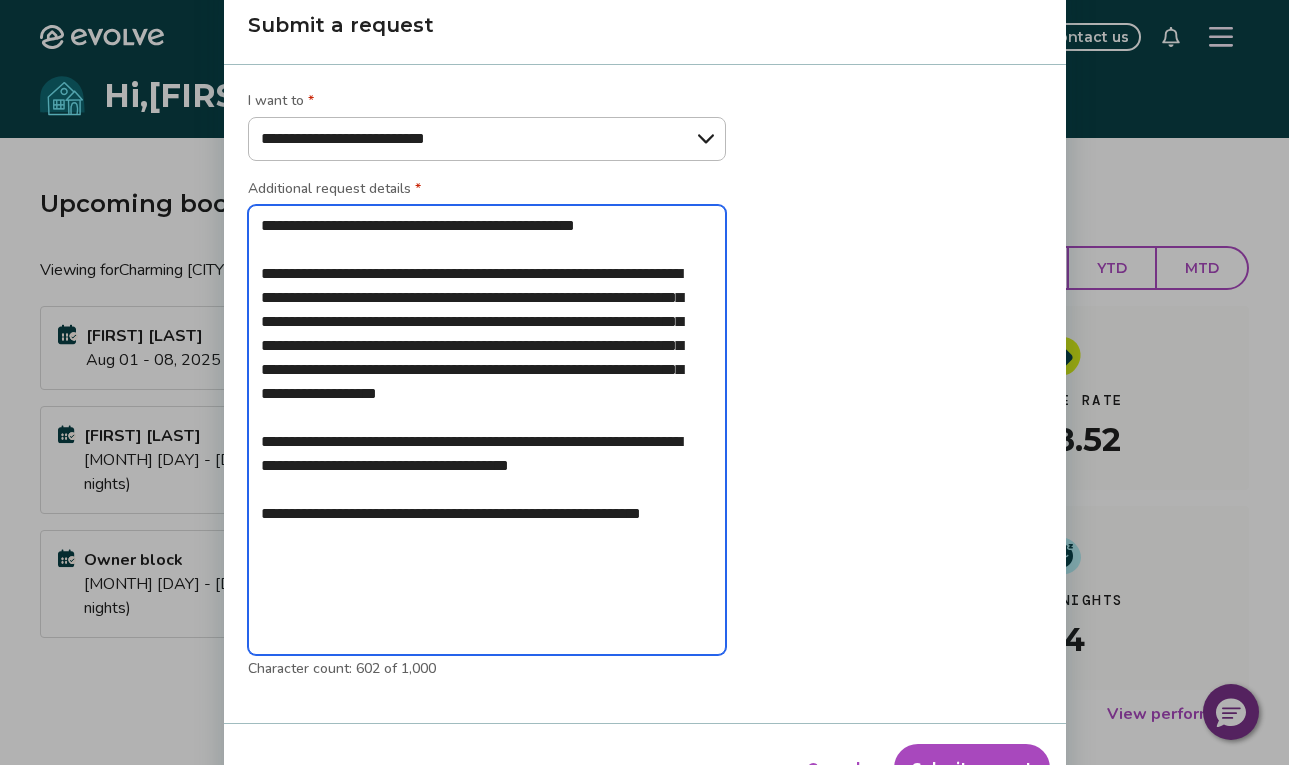 type on "**********" 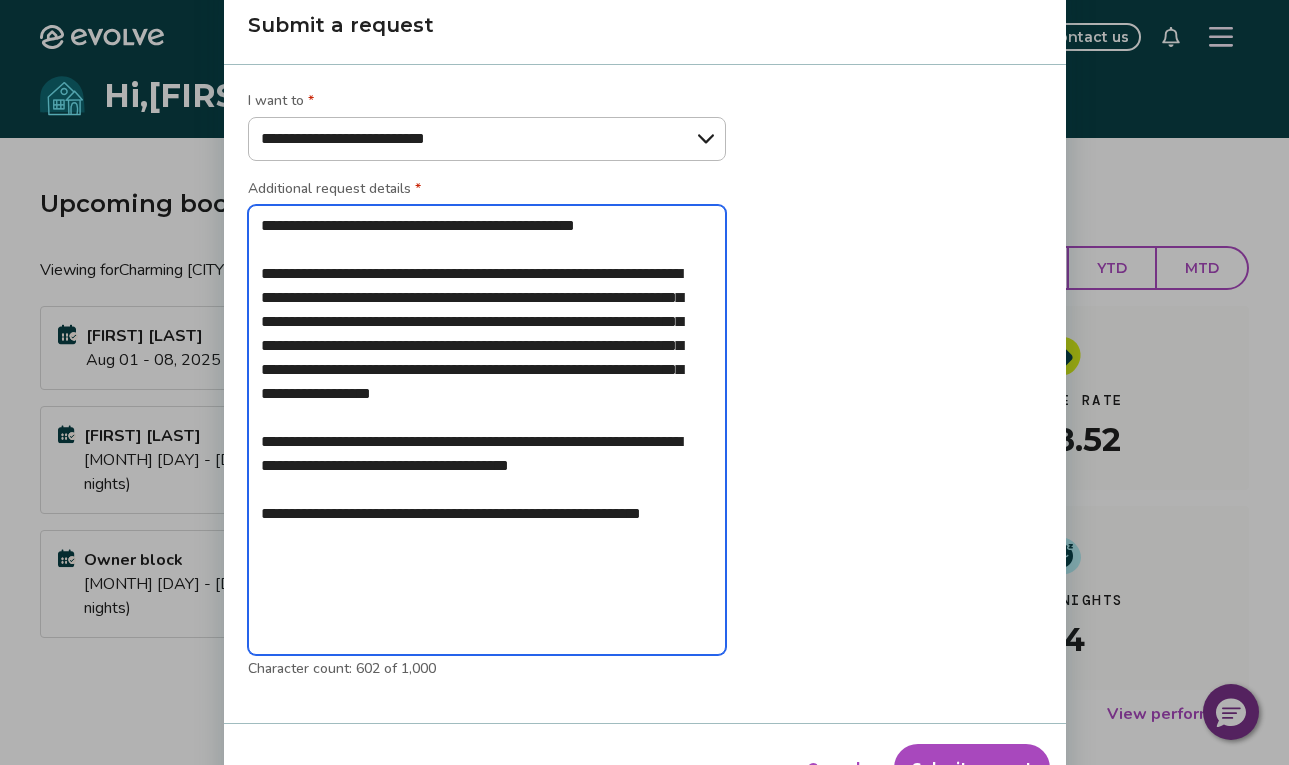 type on "**********" 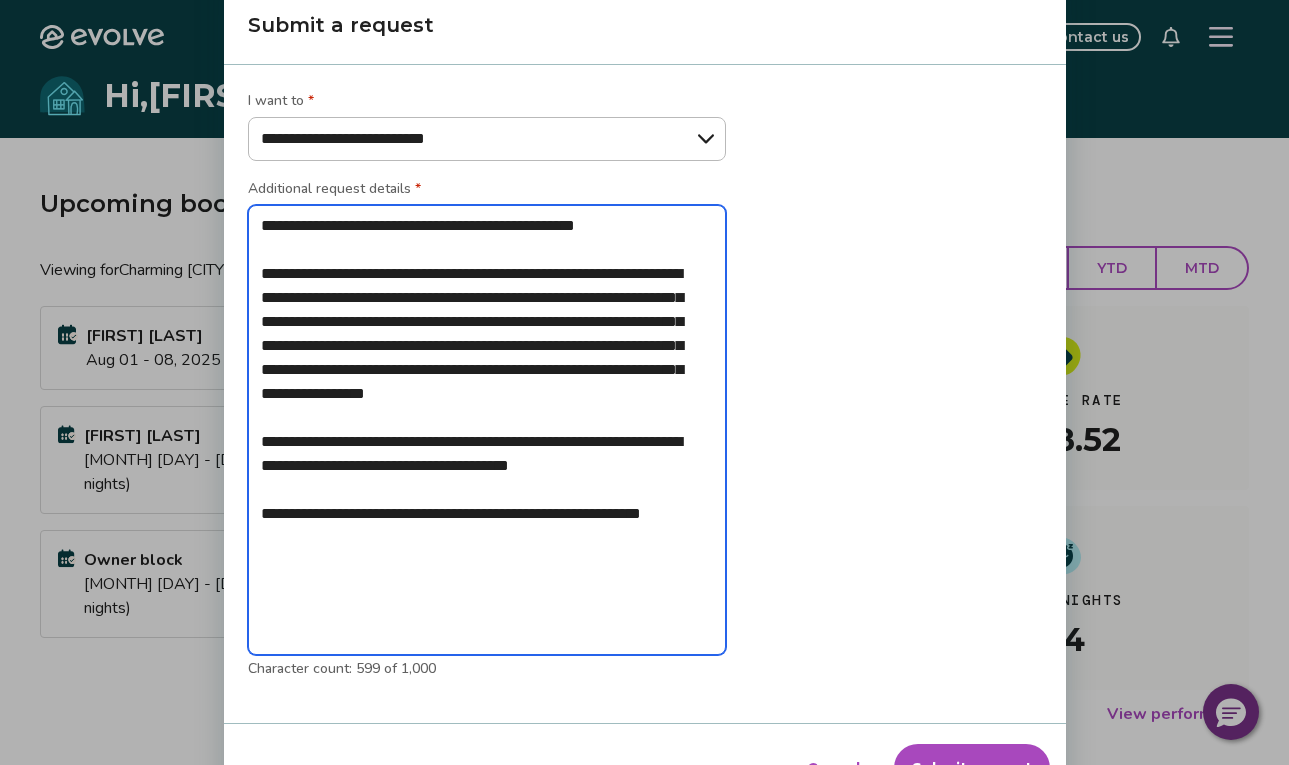 type on "**********" 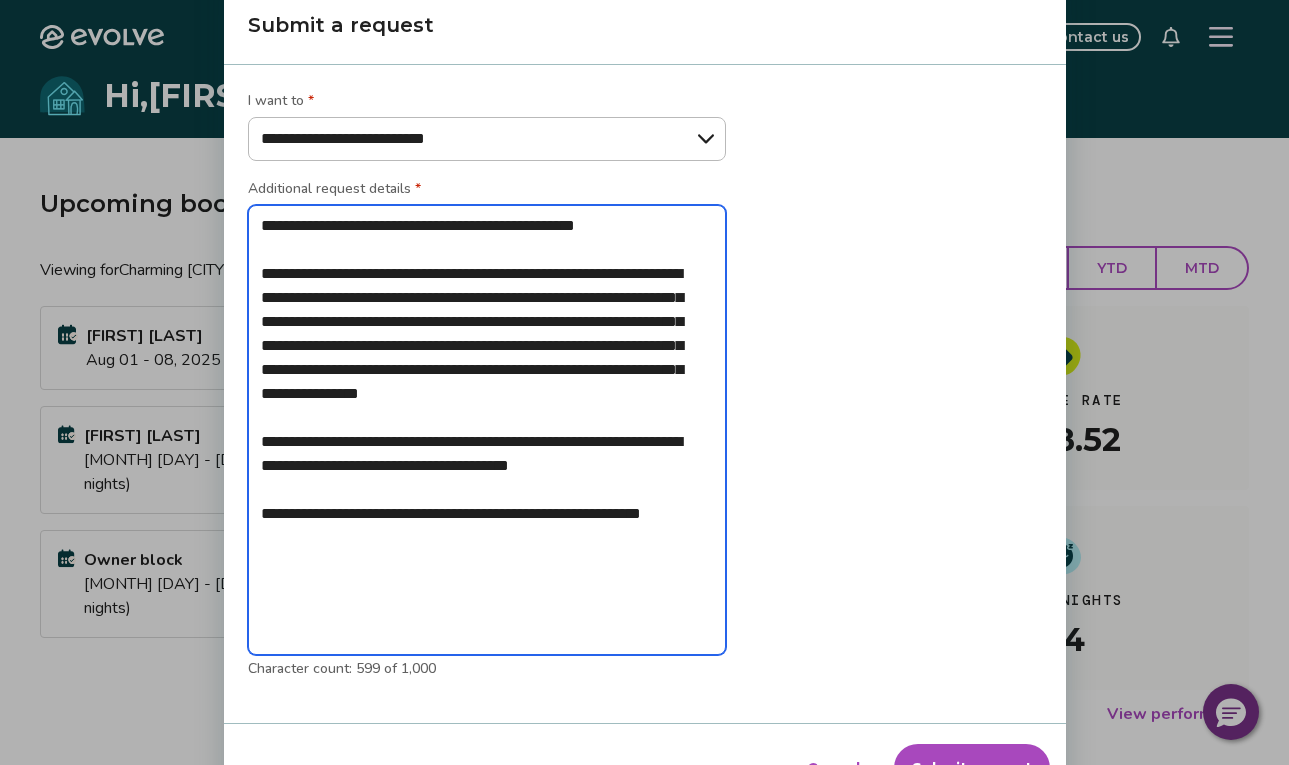 type on "**********" 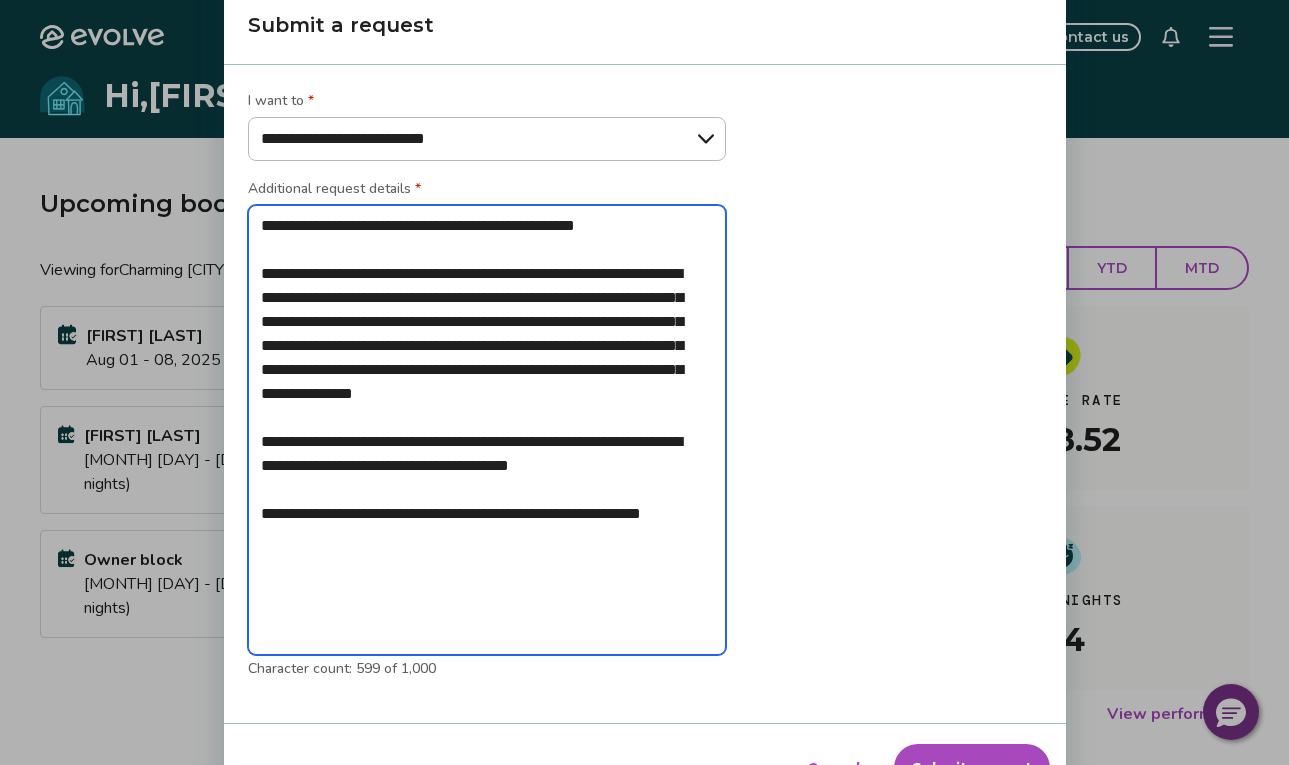 type on "**********" 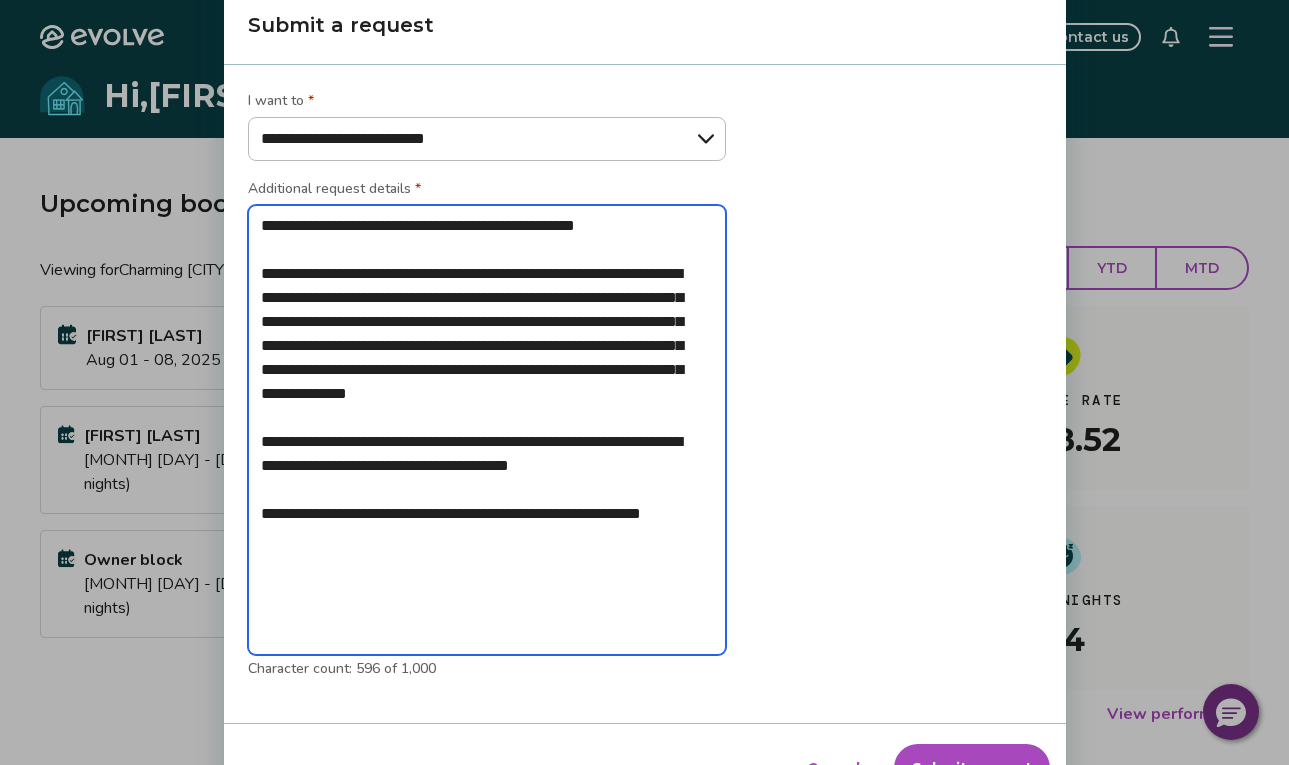 type on "**********" 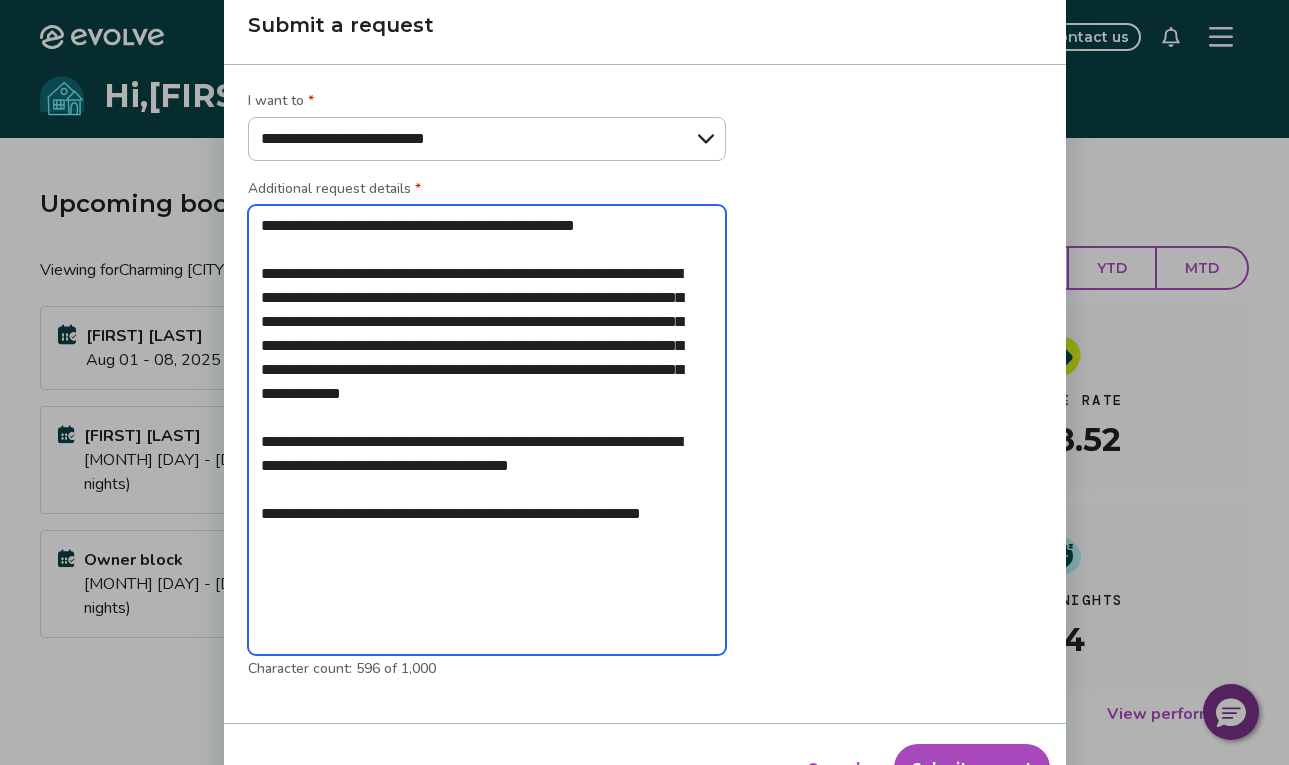 type on "**********" 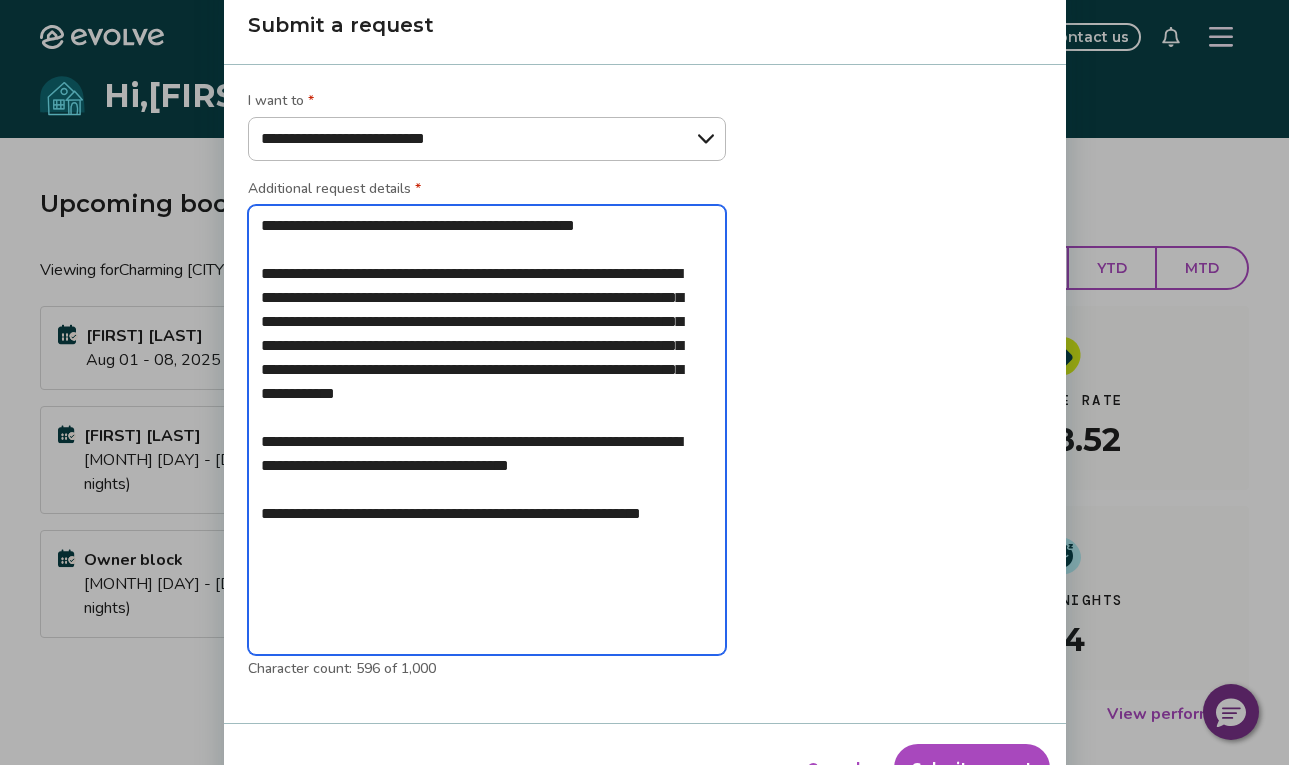 type on "**********" 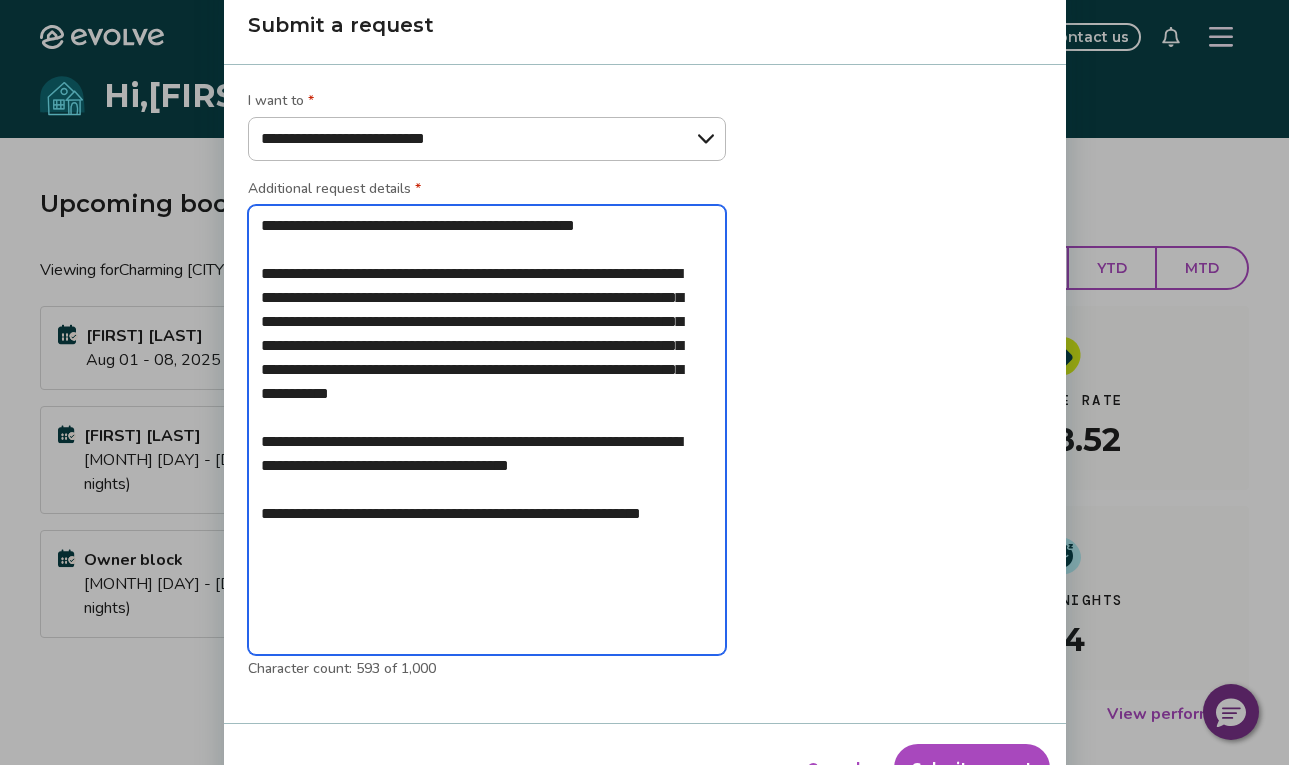 type on "**********" 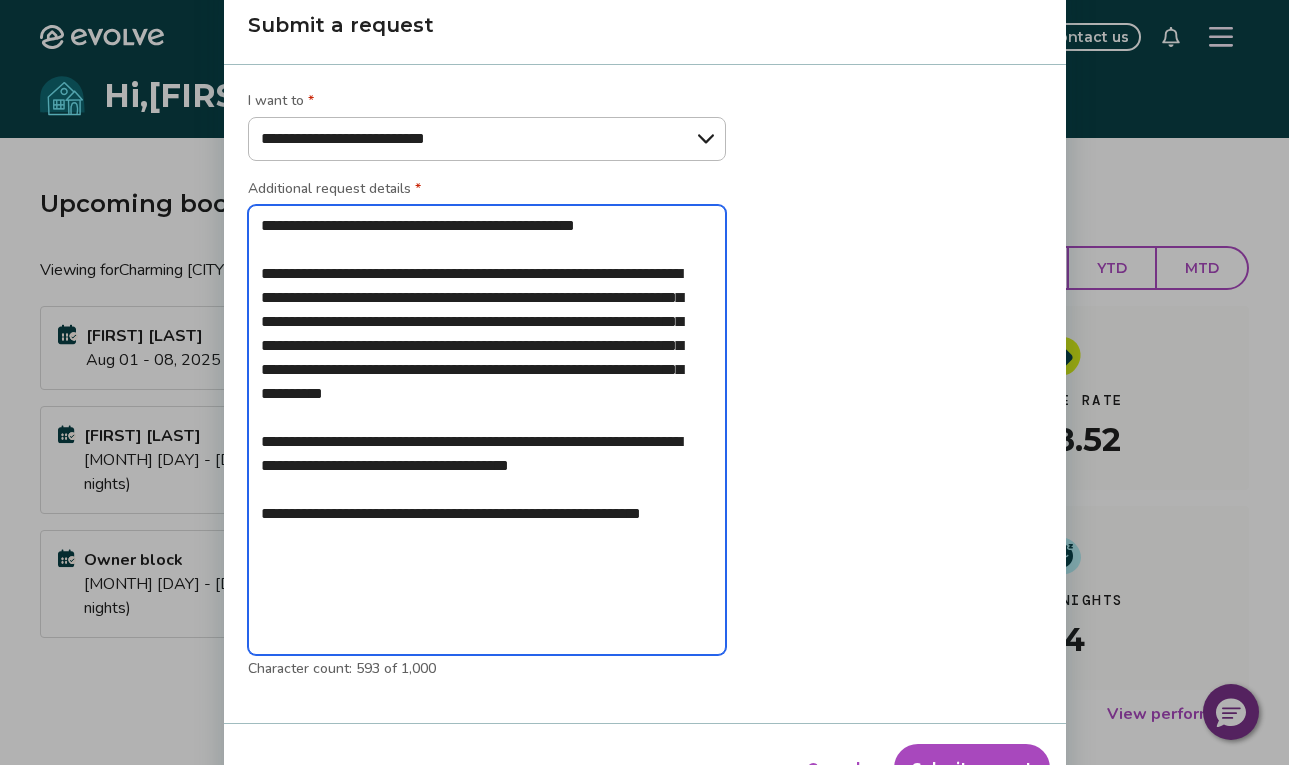 type on "**********" 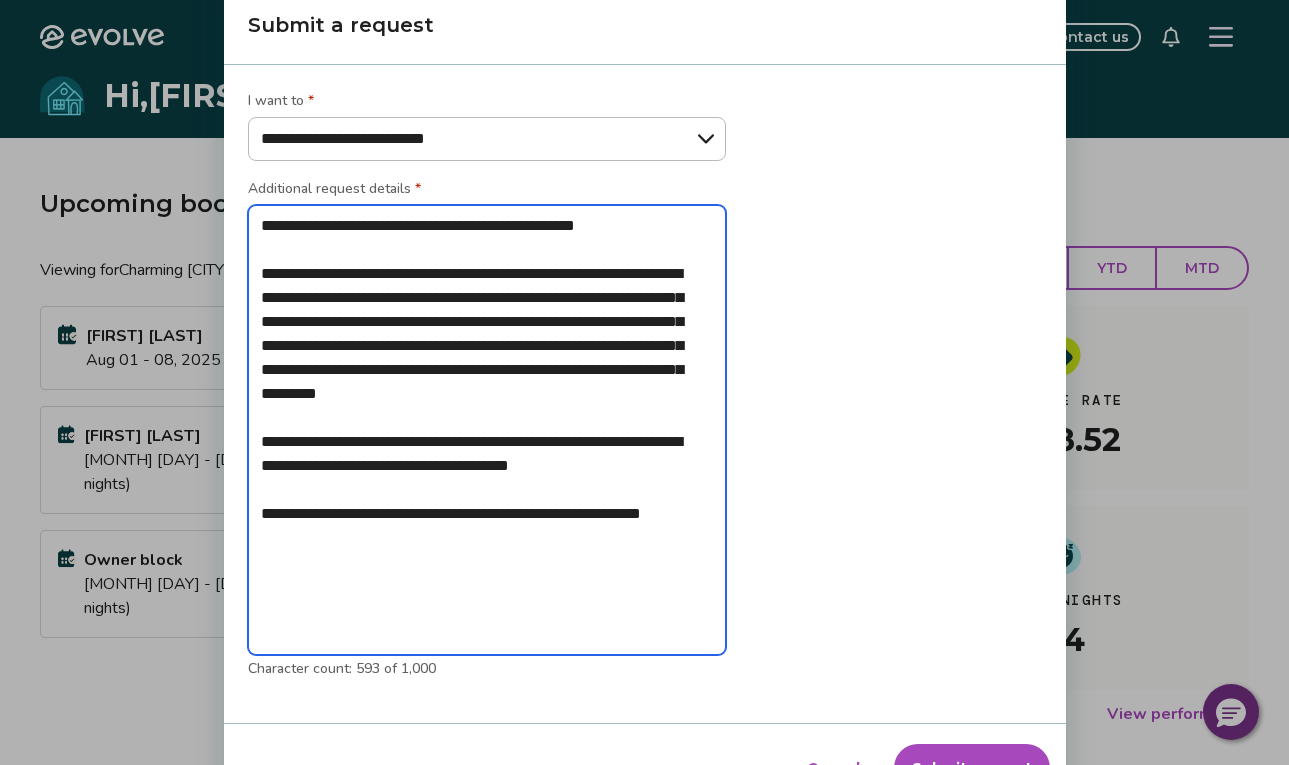 type on "**********" 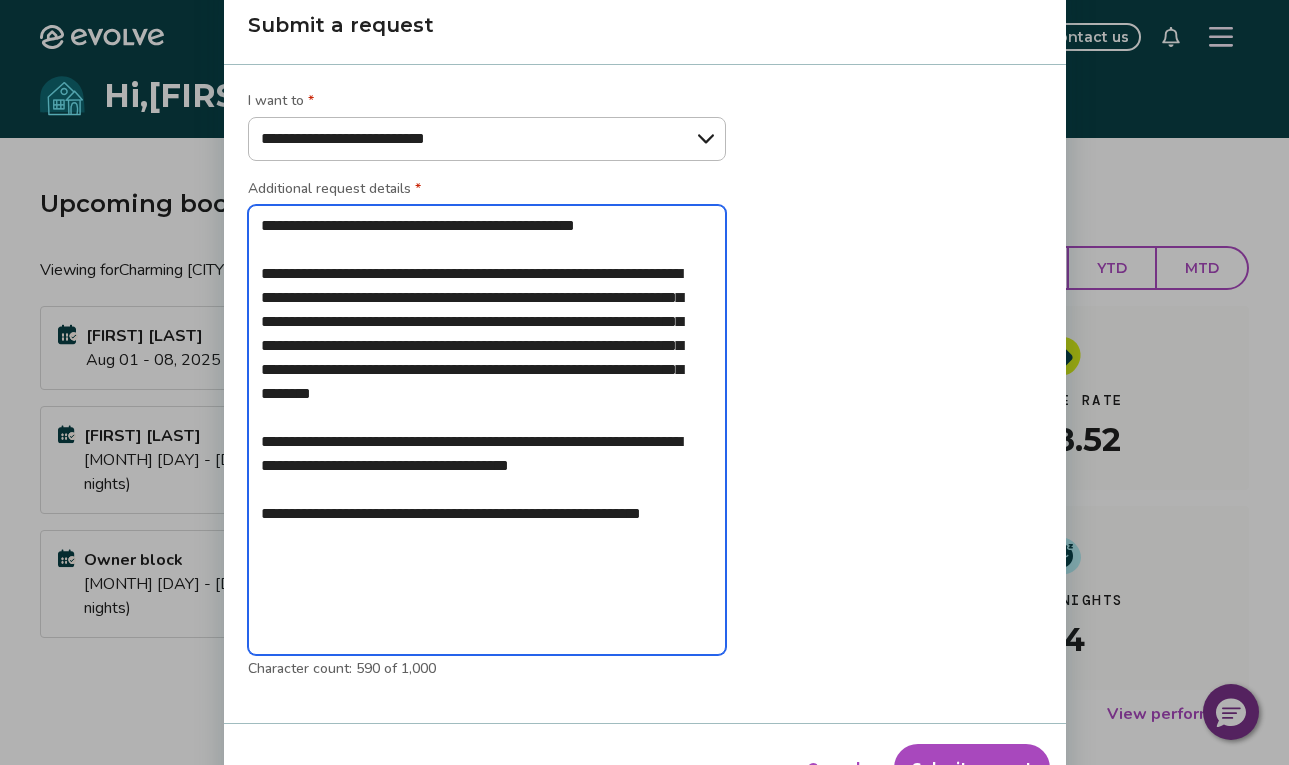 type on "**********" 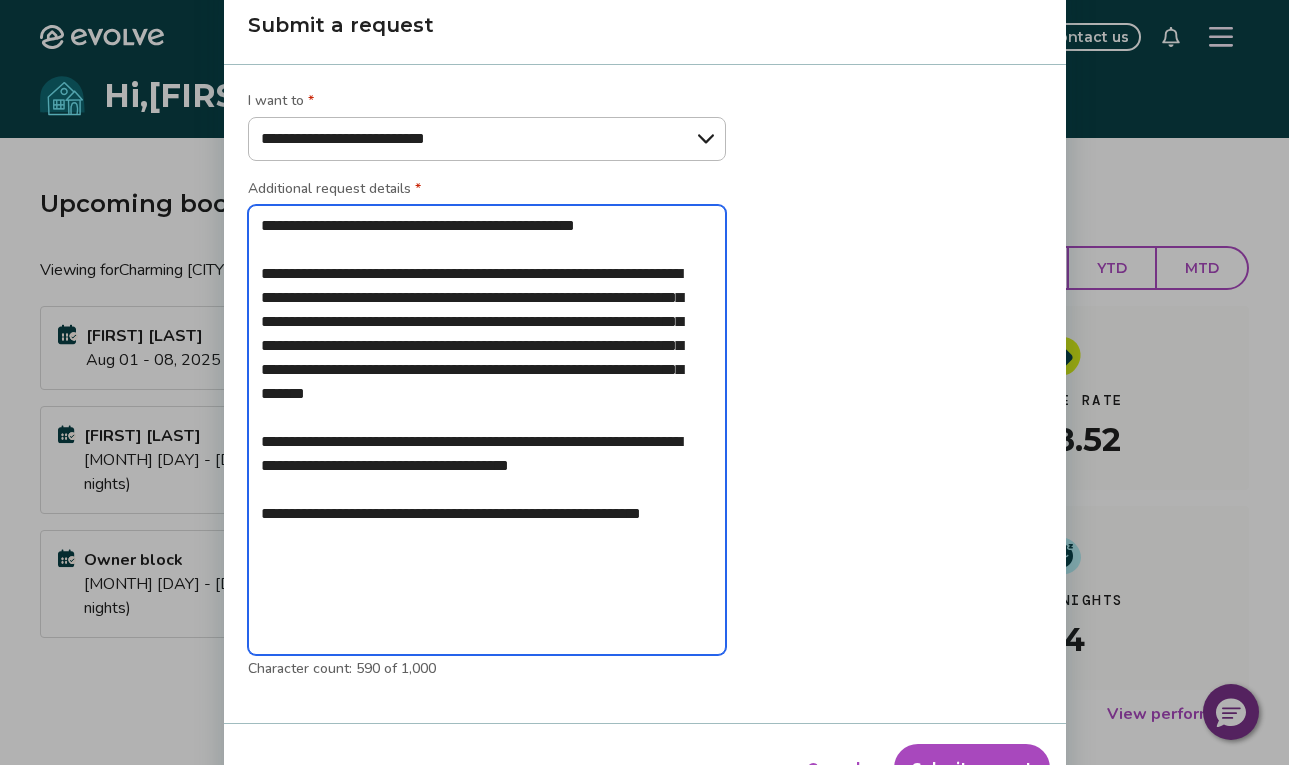 type on "**********" 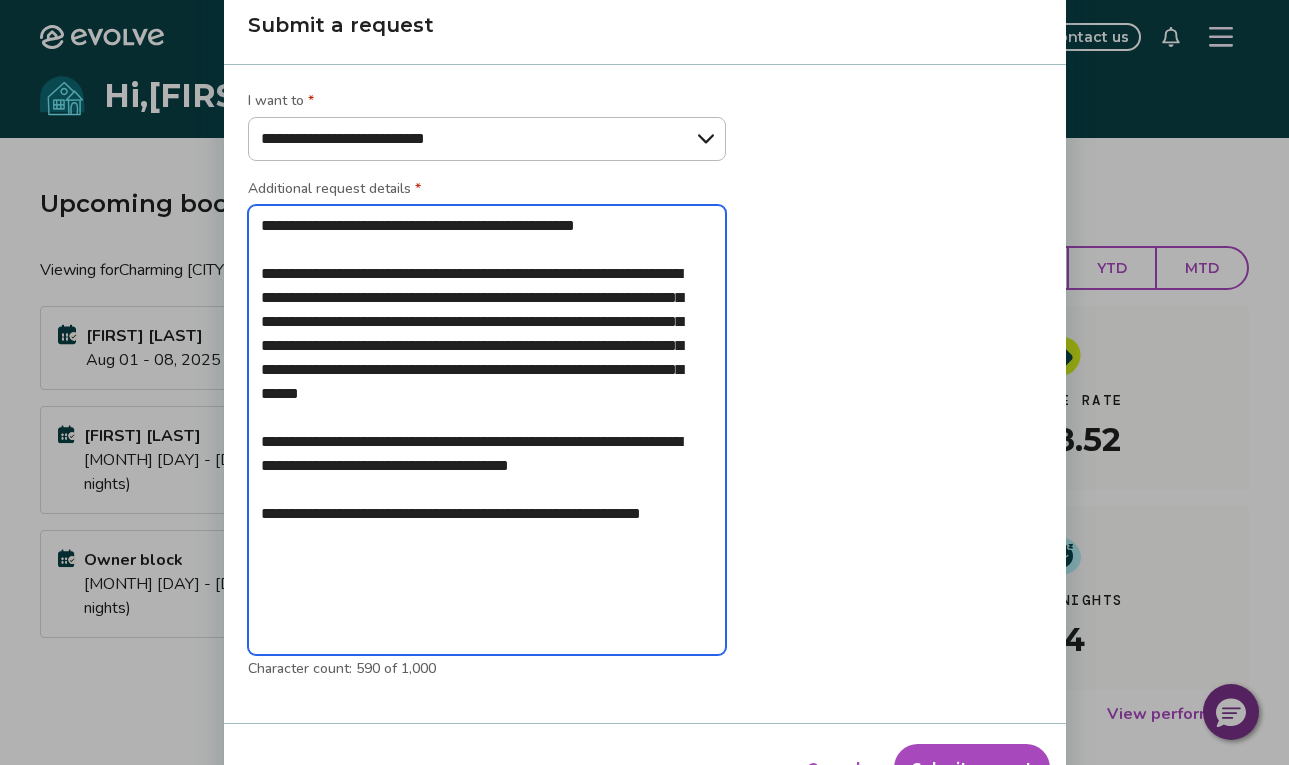 type on "**********" 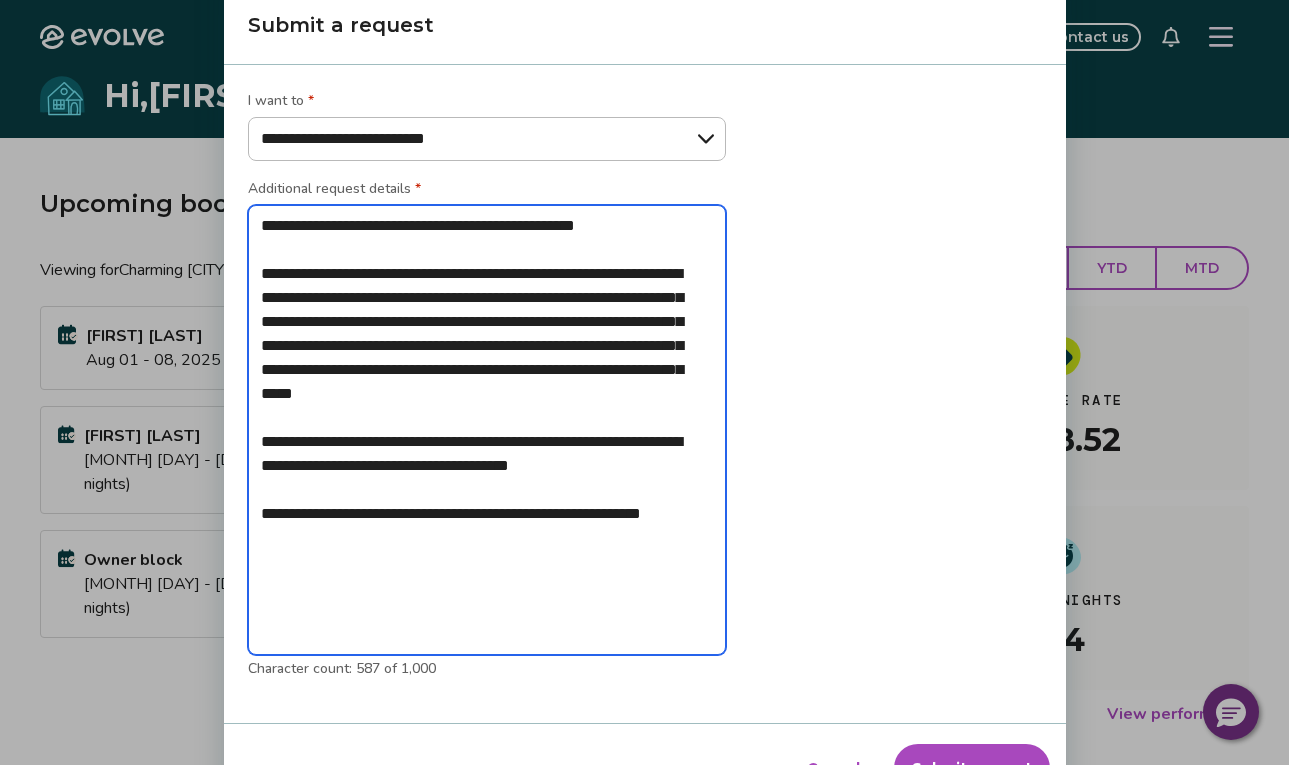 type on "**********" 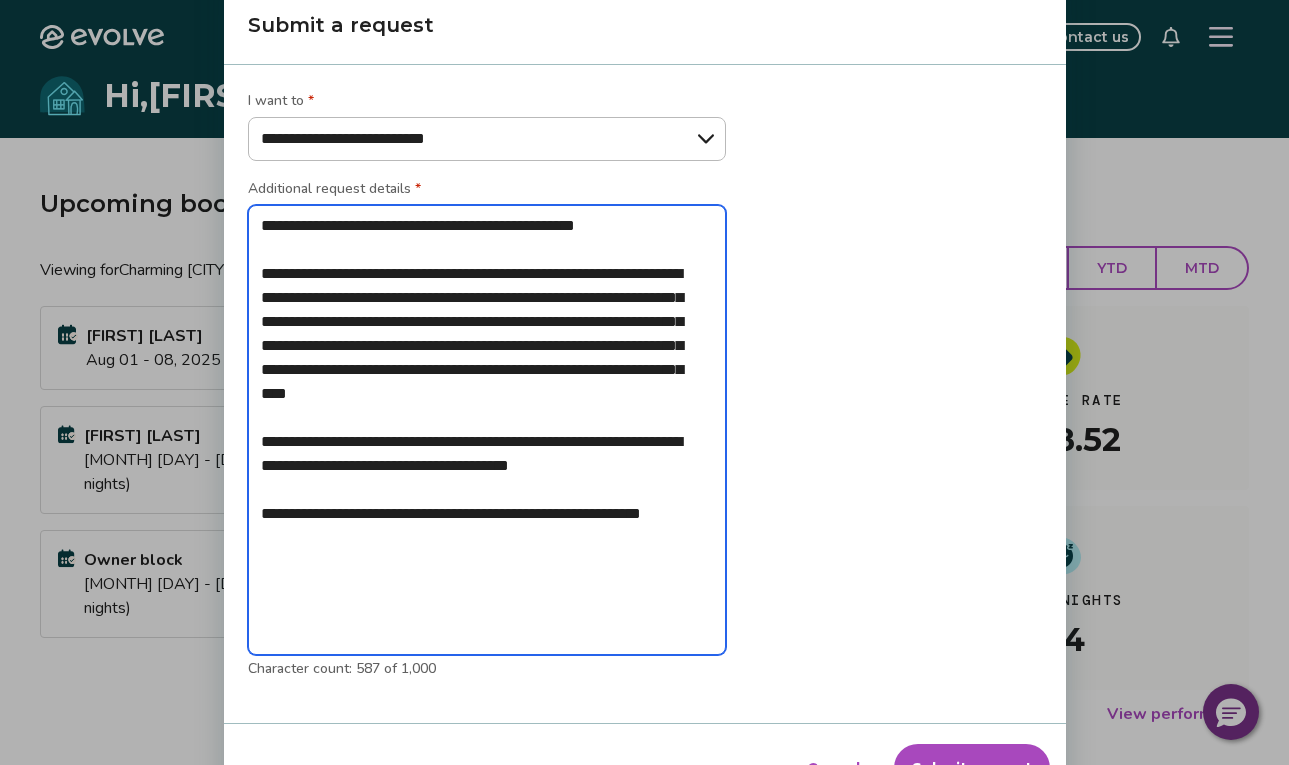 type on "**********" 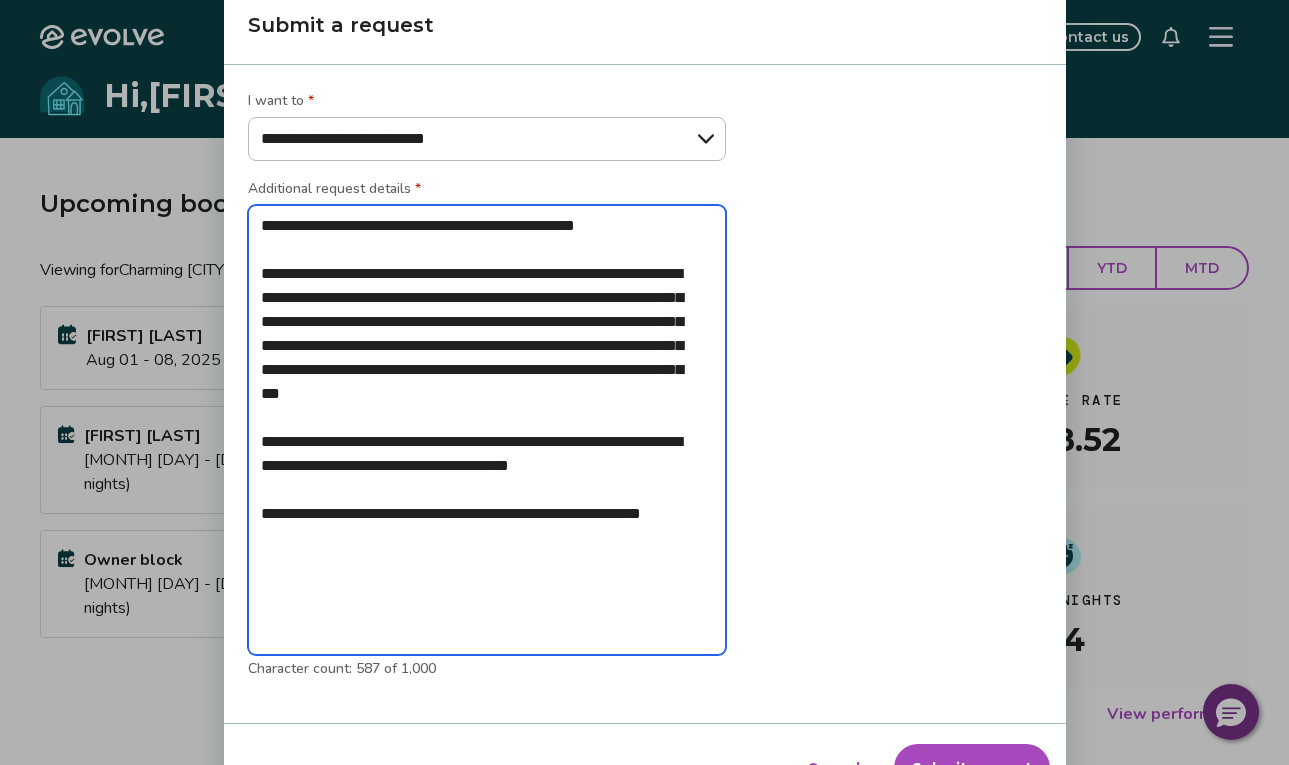 type 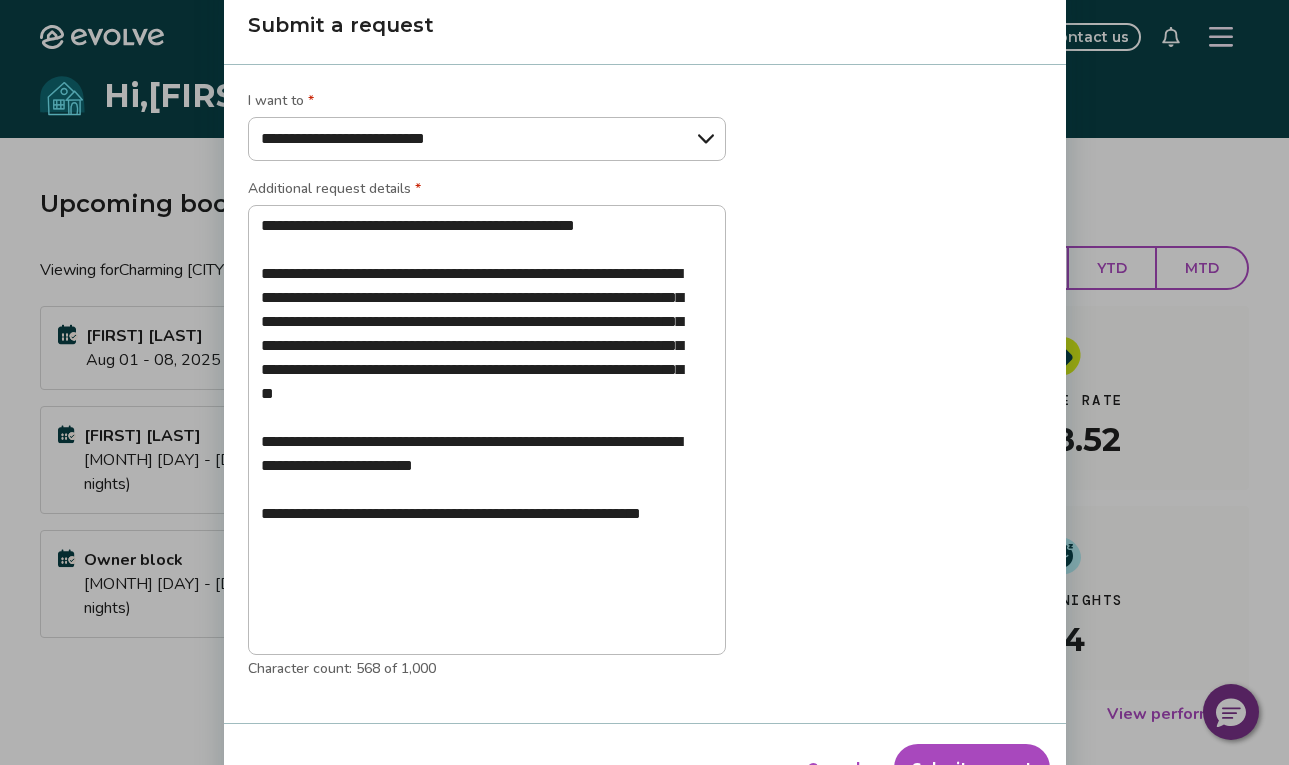 click on "Submit request" at bounding box center [972, 768] 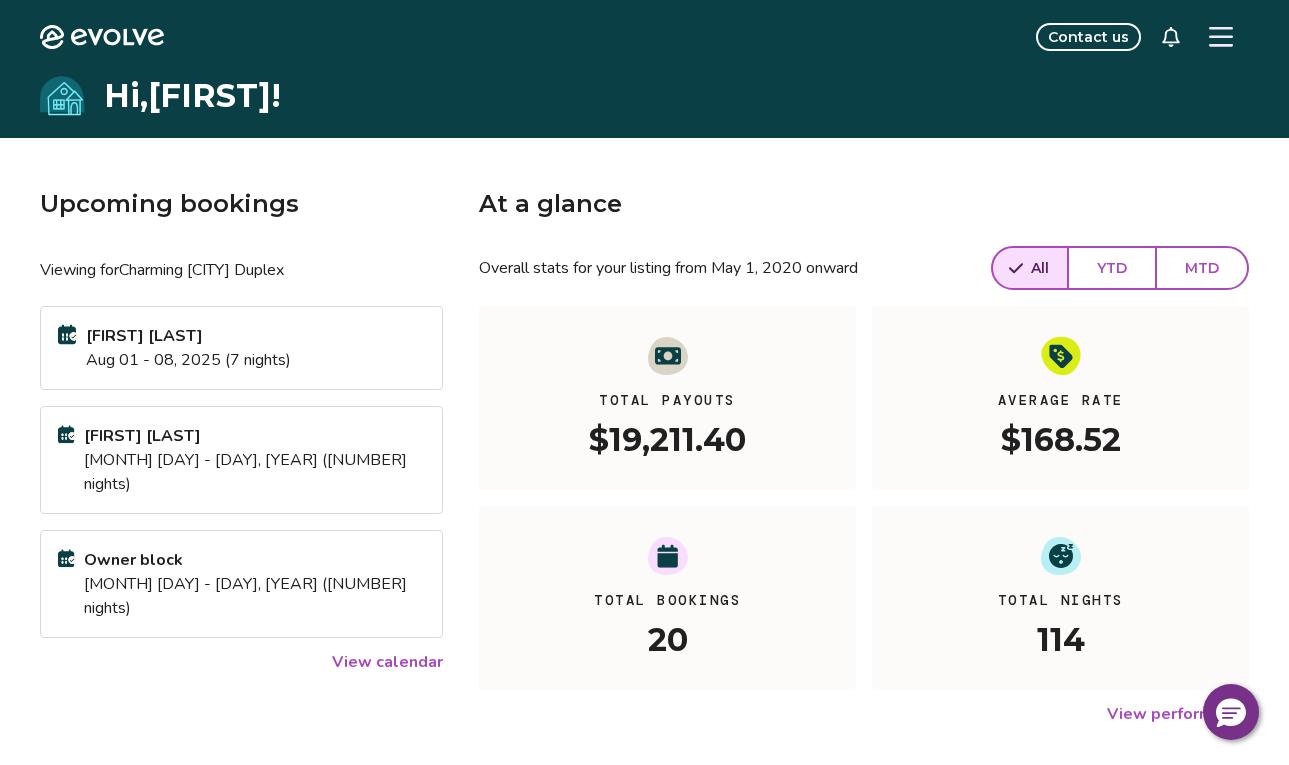 click 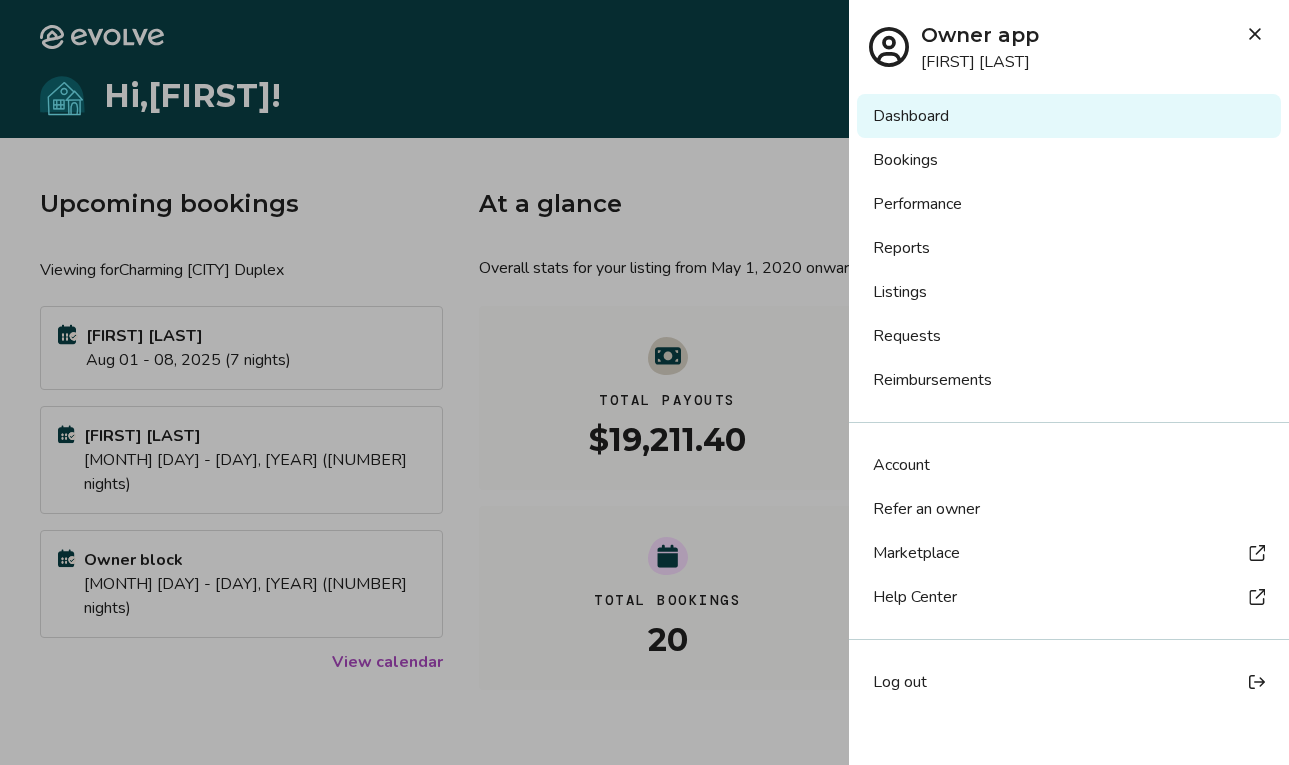 click on "Listings" at bounding box center [1069, 292] 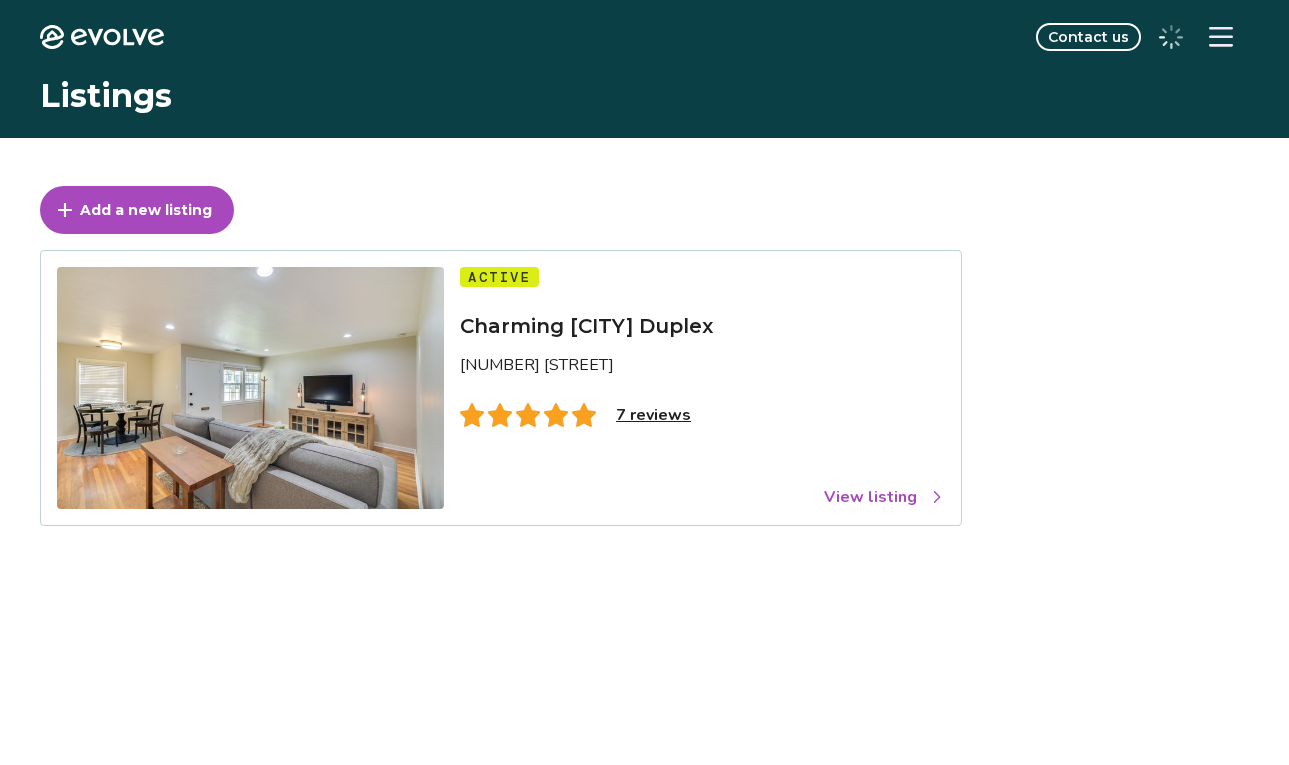 scroll, scrollTop: 0, scrollLeft: 0, axis: both 